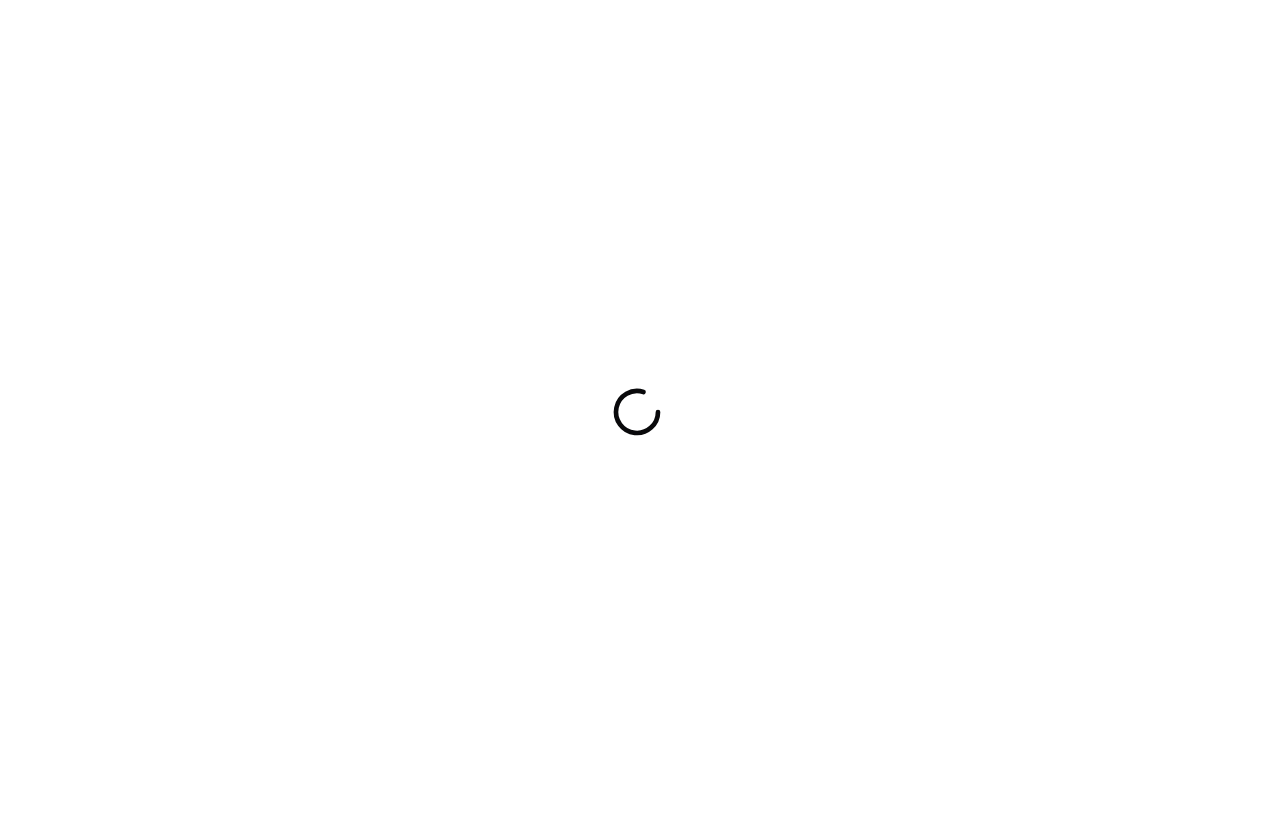 scroll, scrollTop: 0, scrollLeft: 0, axis: both 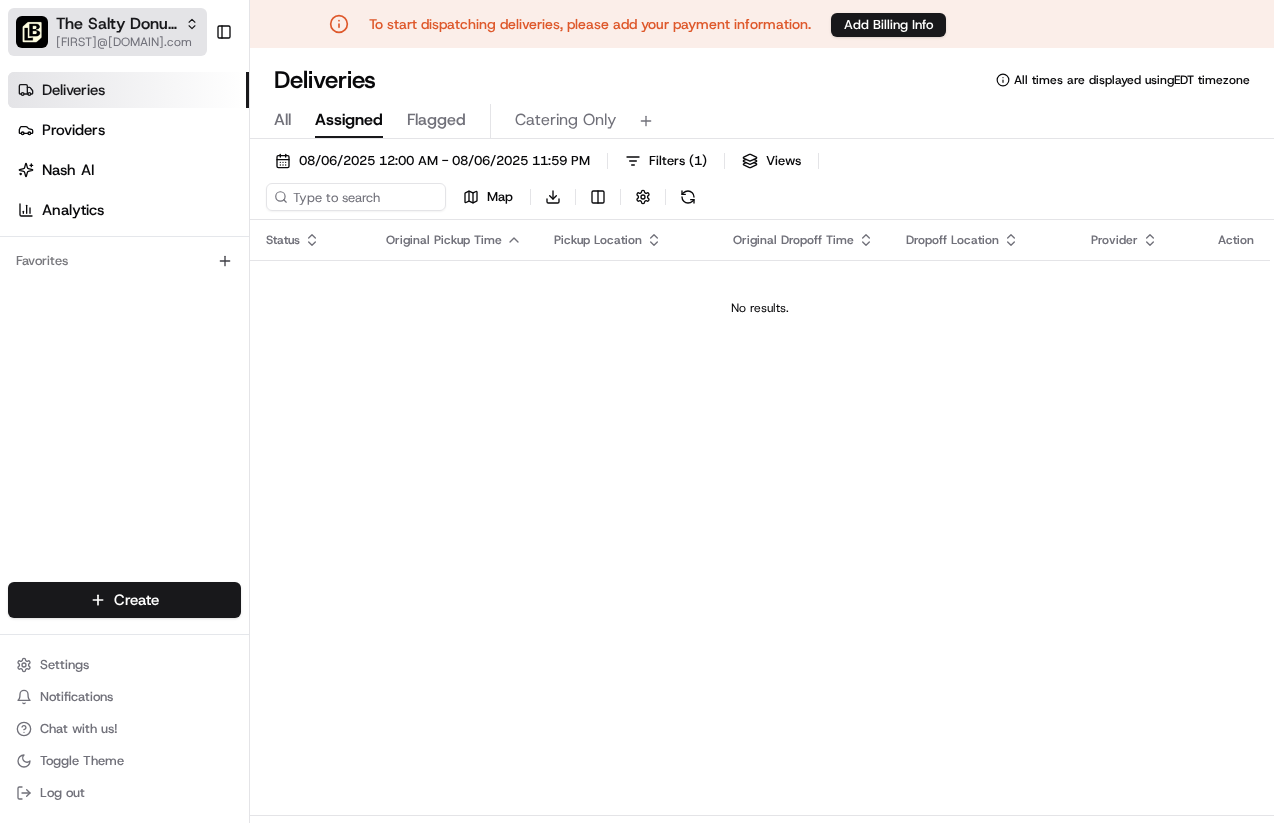 click on "The Salty Donut (12 South)" at bounding box center [116, 24] 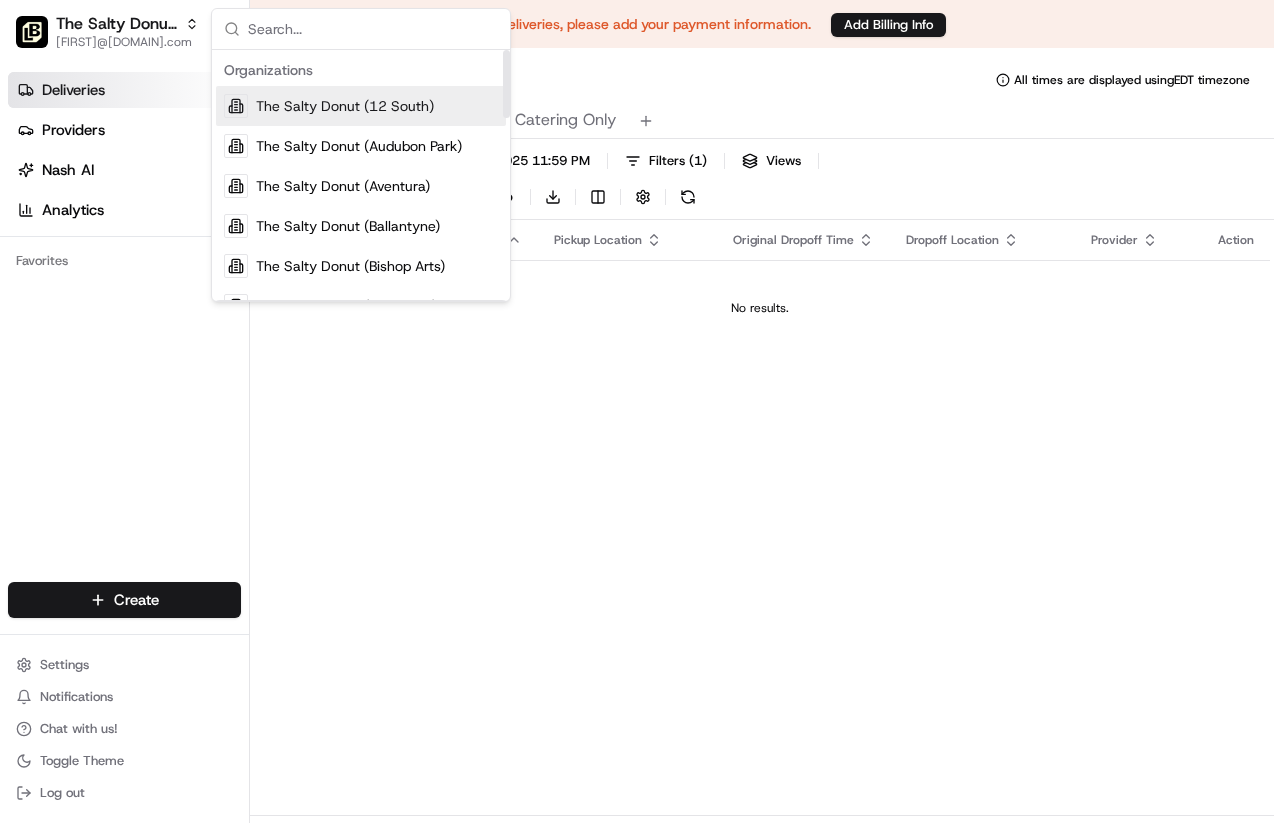 click on "The Salty Donut (12 South)" at bounding box center [345, 106] 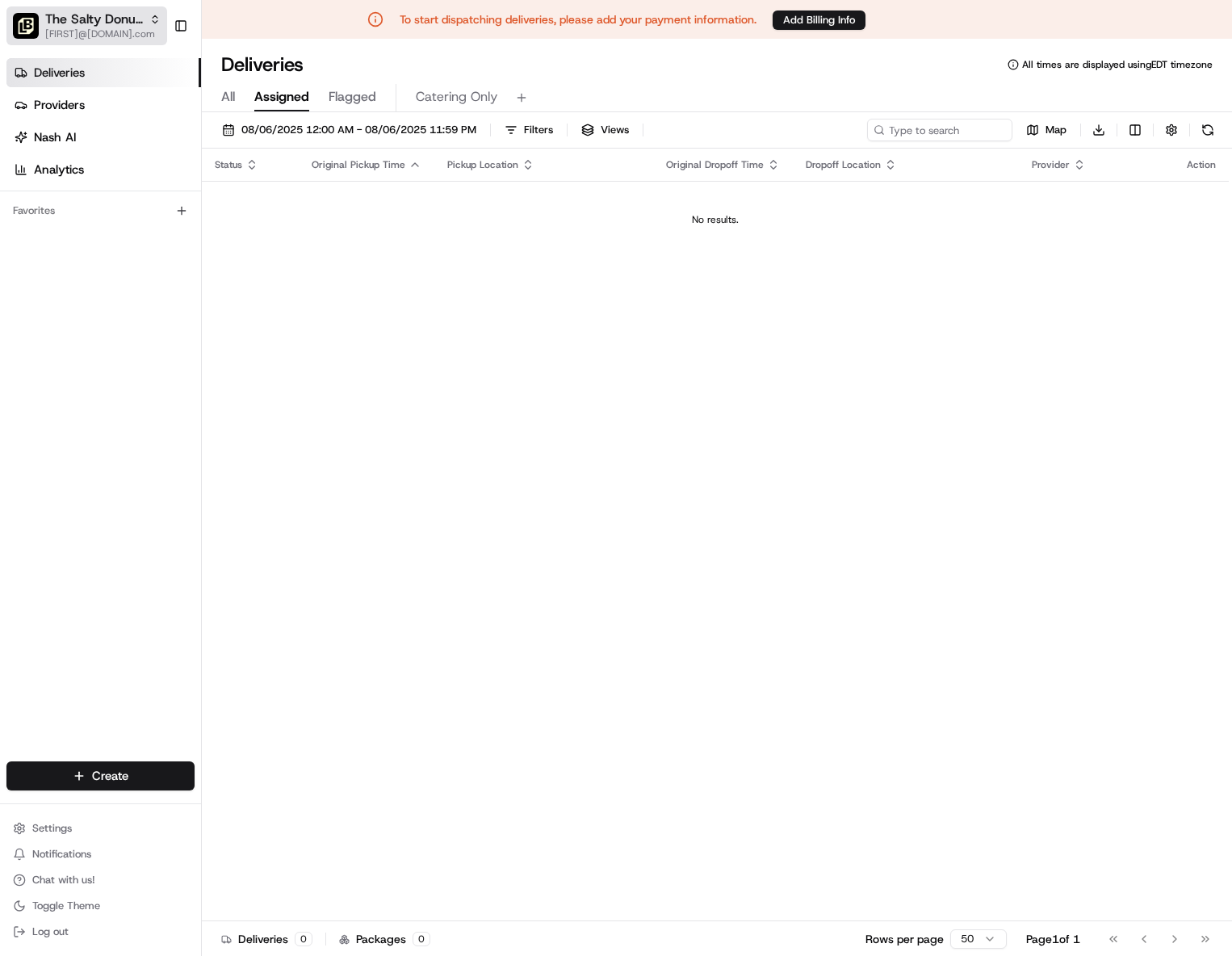 click on "[FIRST]@[DOMAIN].com" at bounding box center [103, 34] 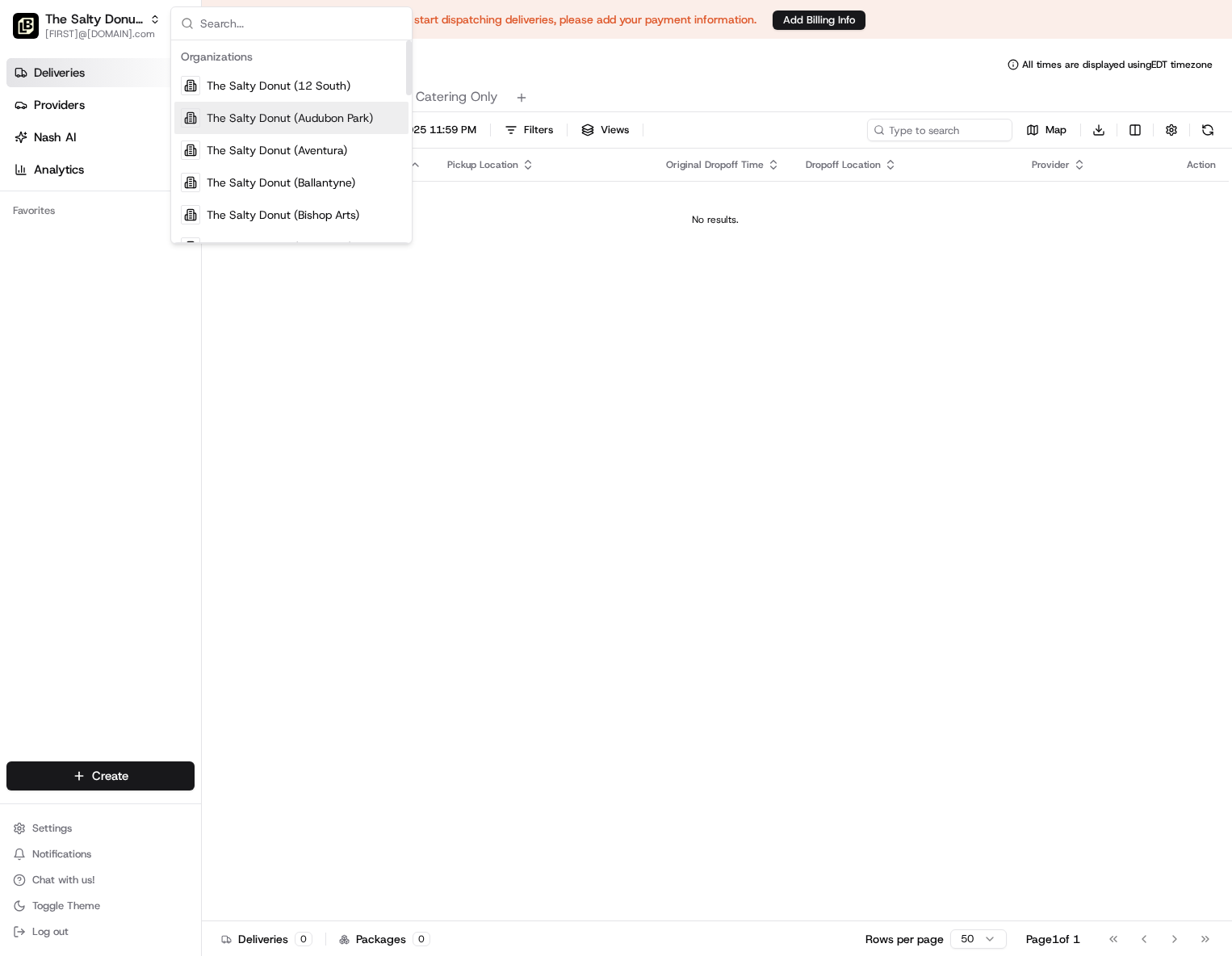 click on "The Salty Donut (Audubon Park)" at bounding box center [290, 118] 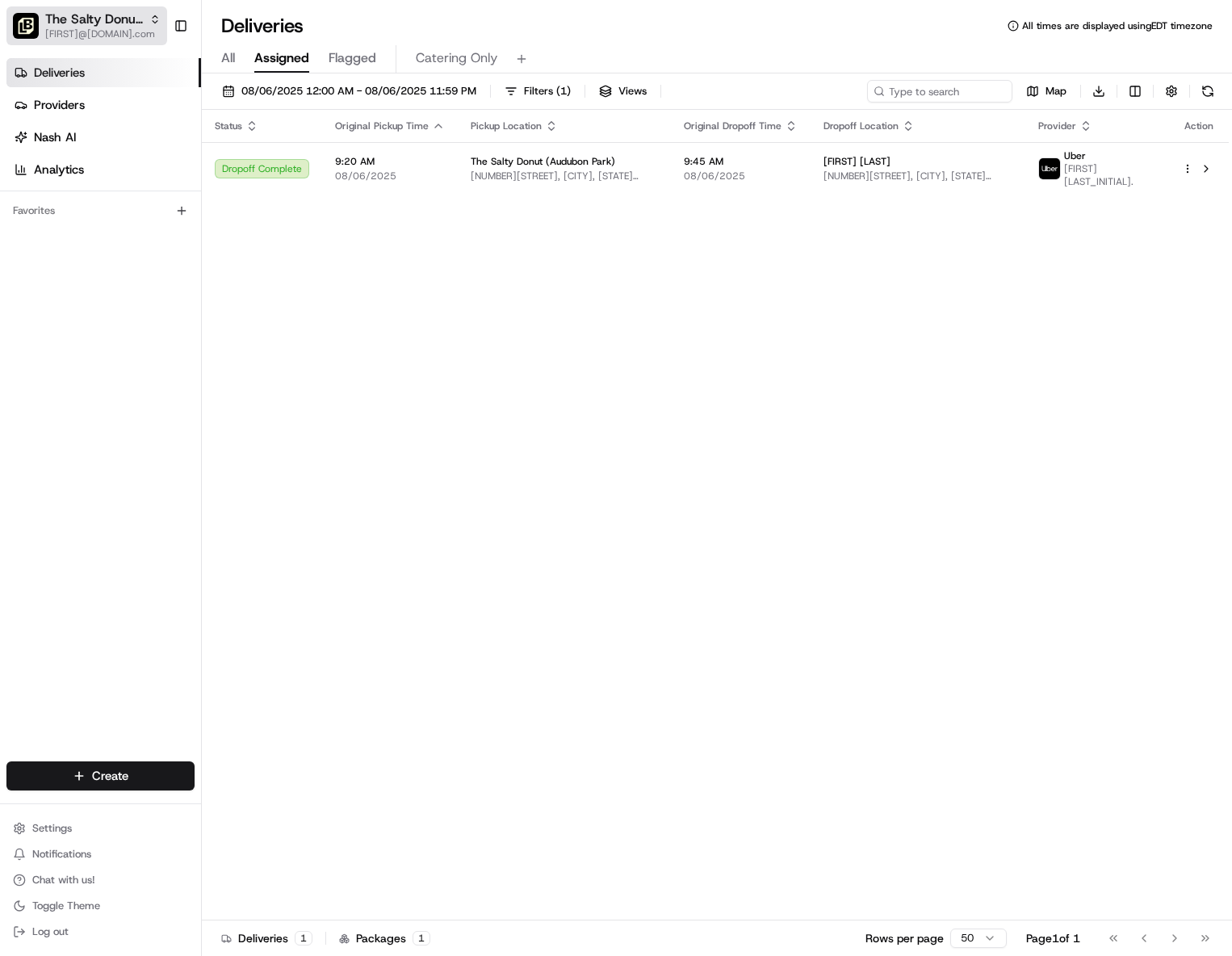 click on "[FIRST]@[DOMAIN].com" at bounding box center (103, 34) 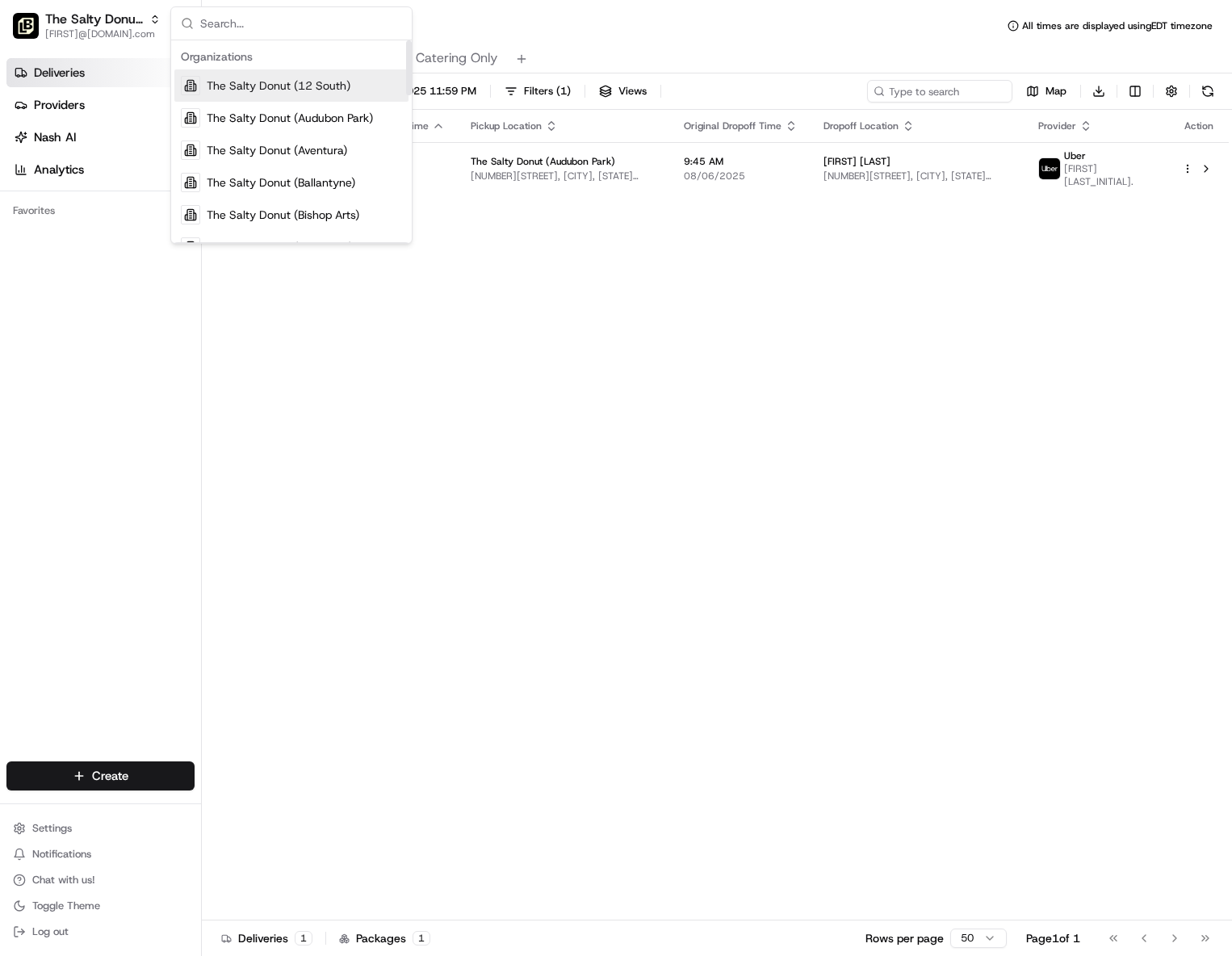 click on "The Salty Donut (12 South)" at bounding box center (279, 86) 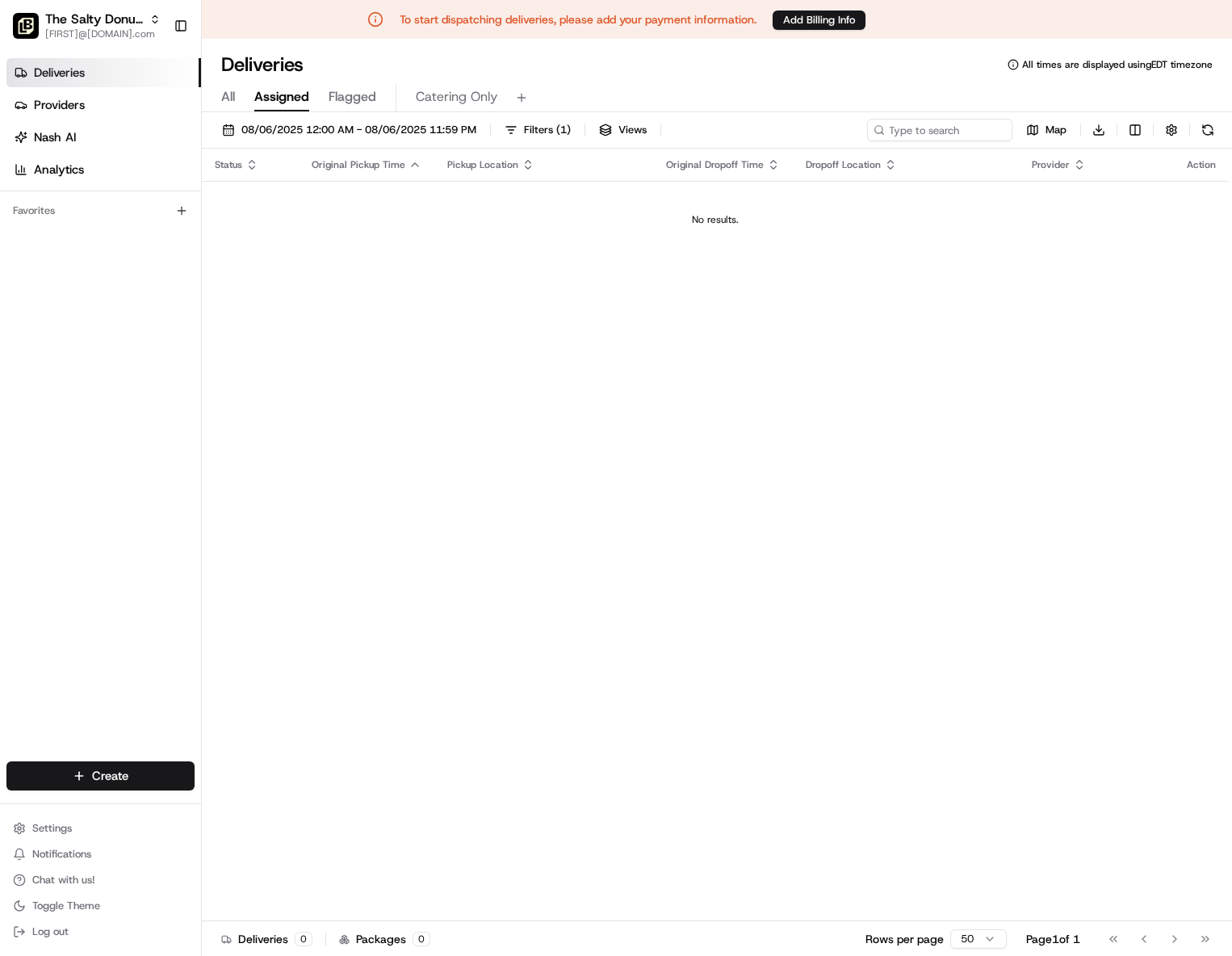 click on "All" at bounding box center (228, 97) 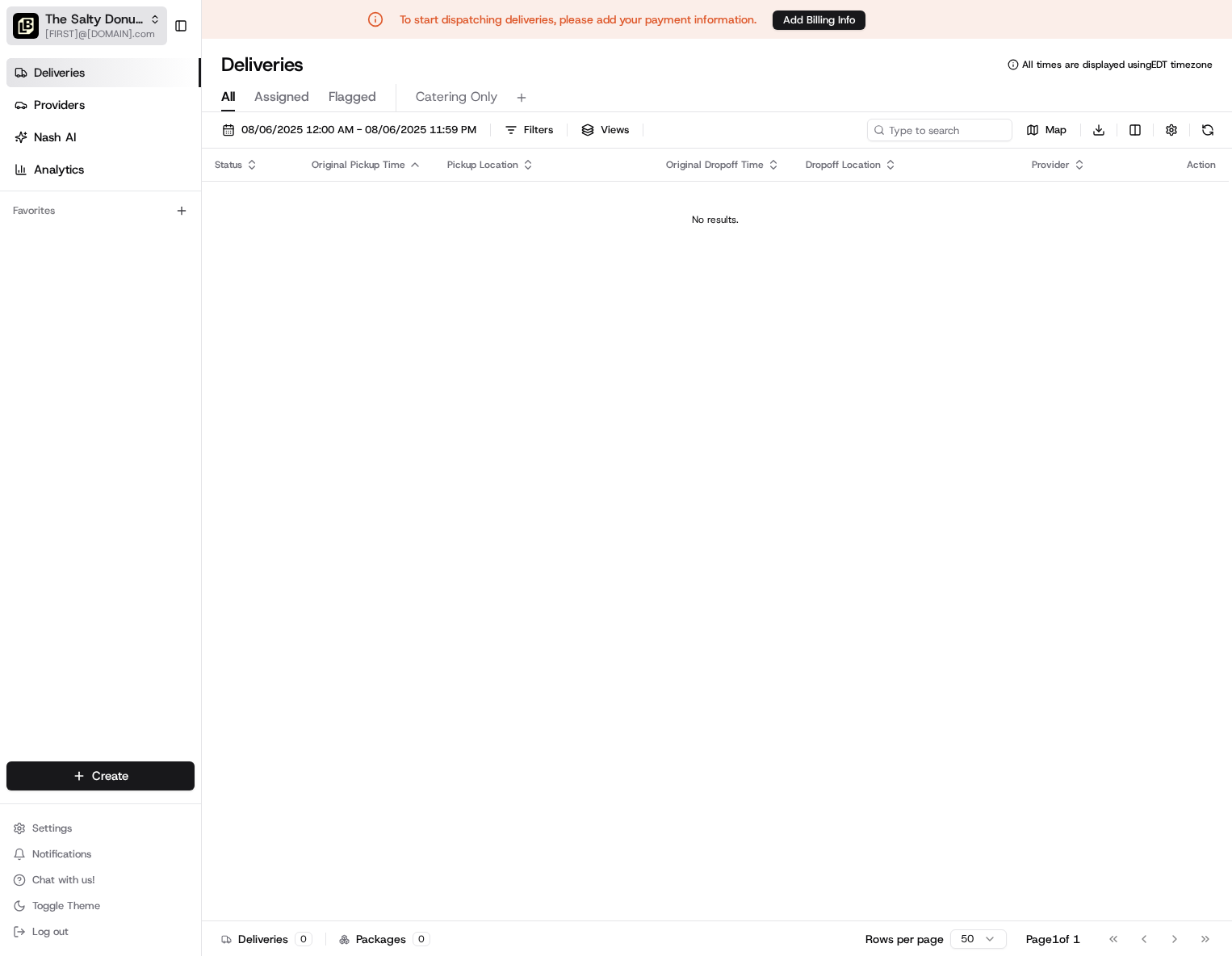 click on "[FIRST]@[DOMAIN].com" at bounding box center [103, 34] 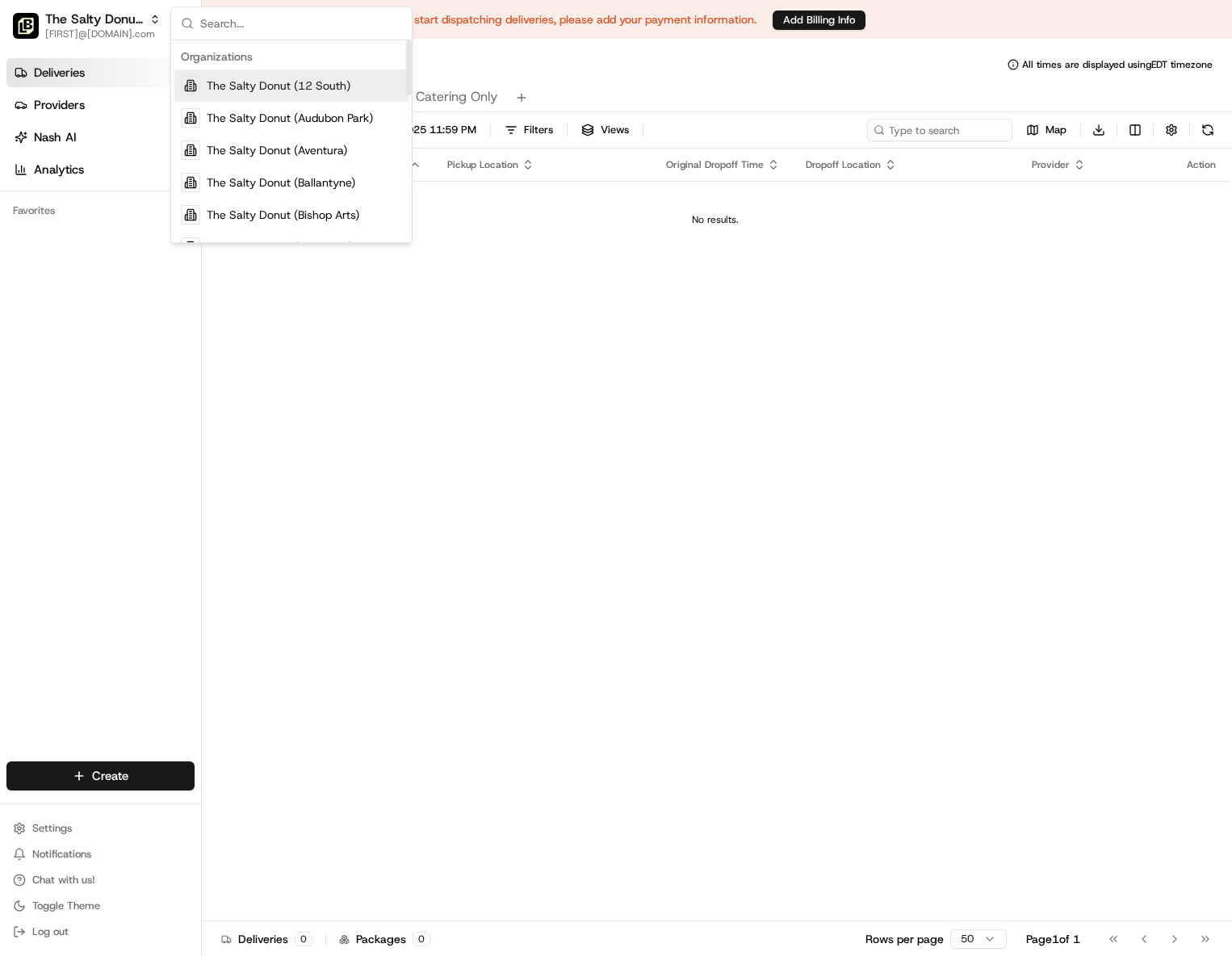 click on "The Salty Donut (12 South)" at bounding box center [279, 86] 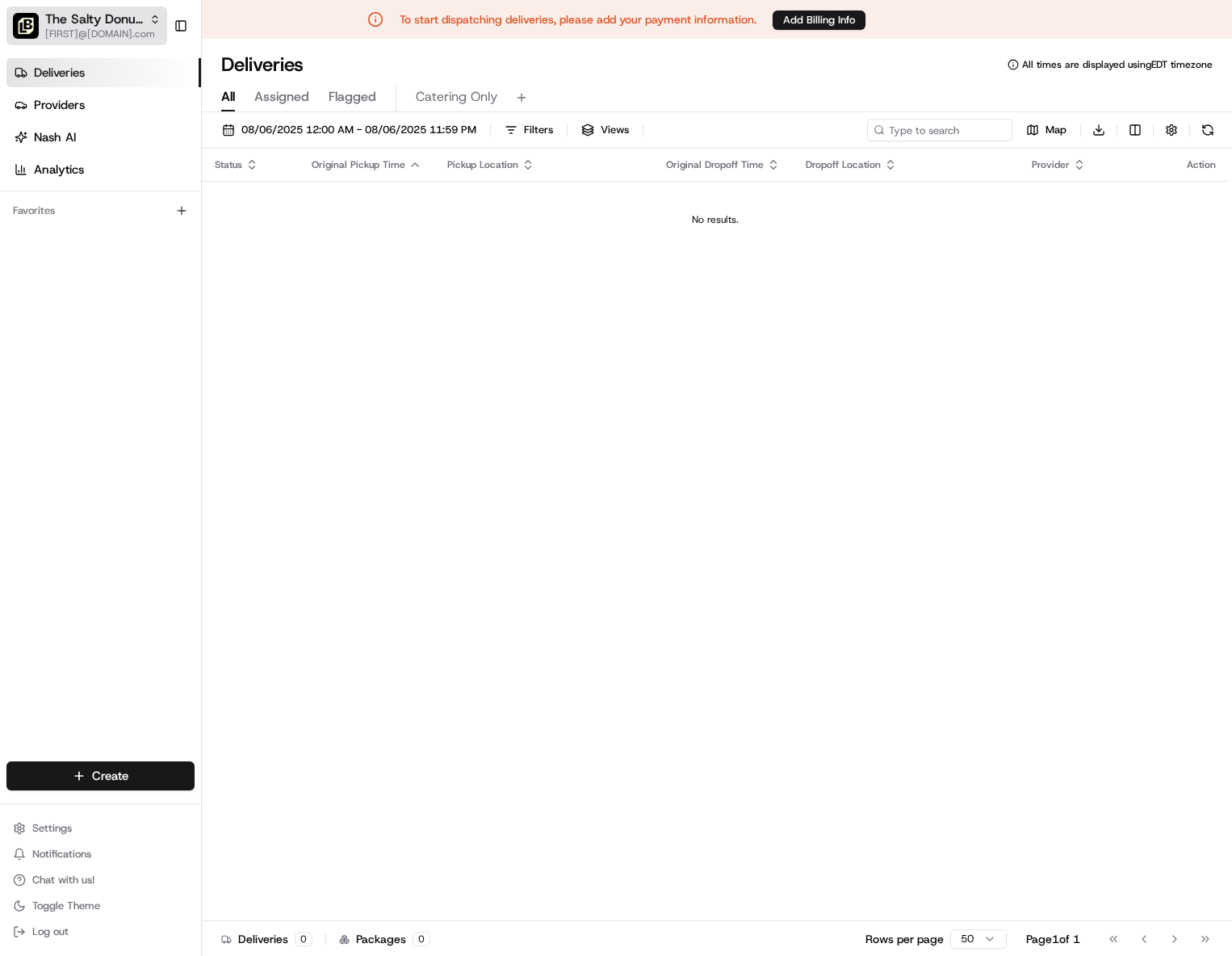 click on "The Salty Donut (12 South)" at bounding box center [94, 19] 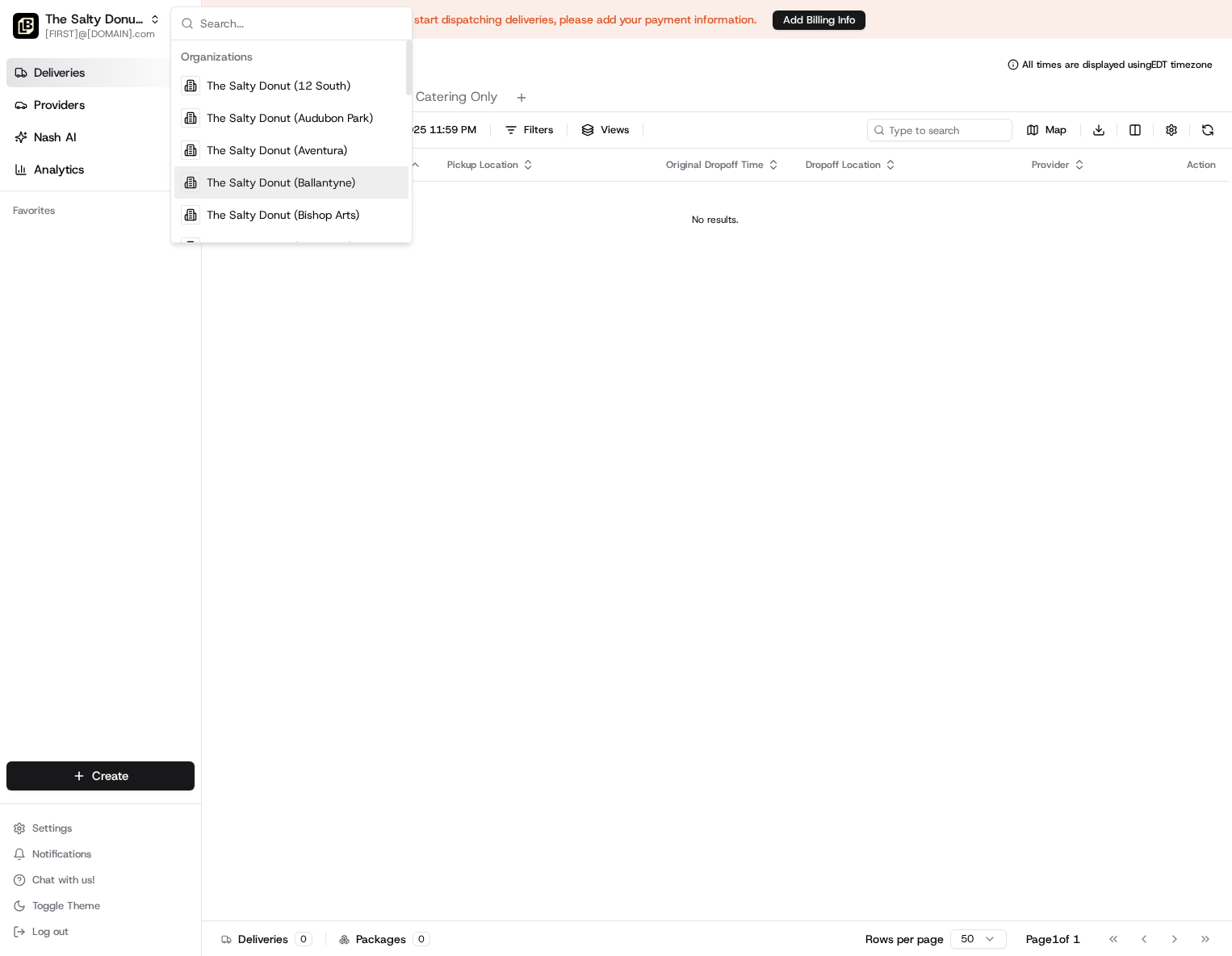 click on "The Salty Donut (Ballantyne)" at bounding box center (281, 182) 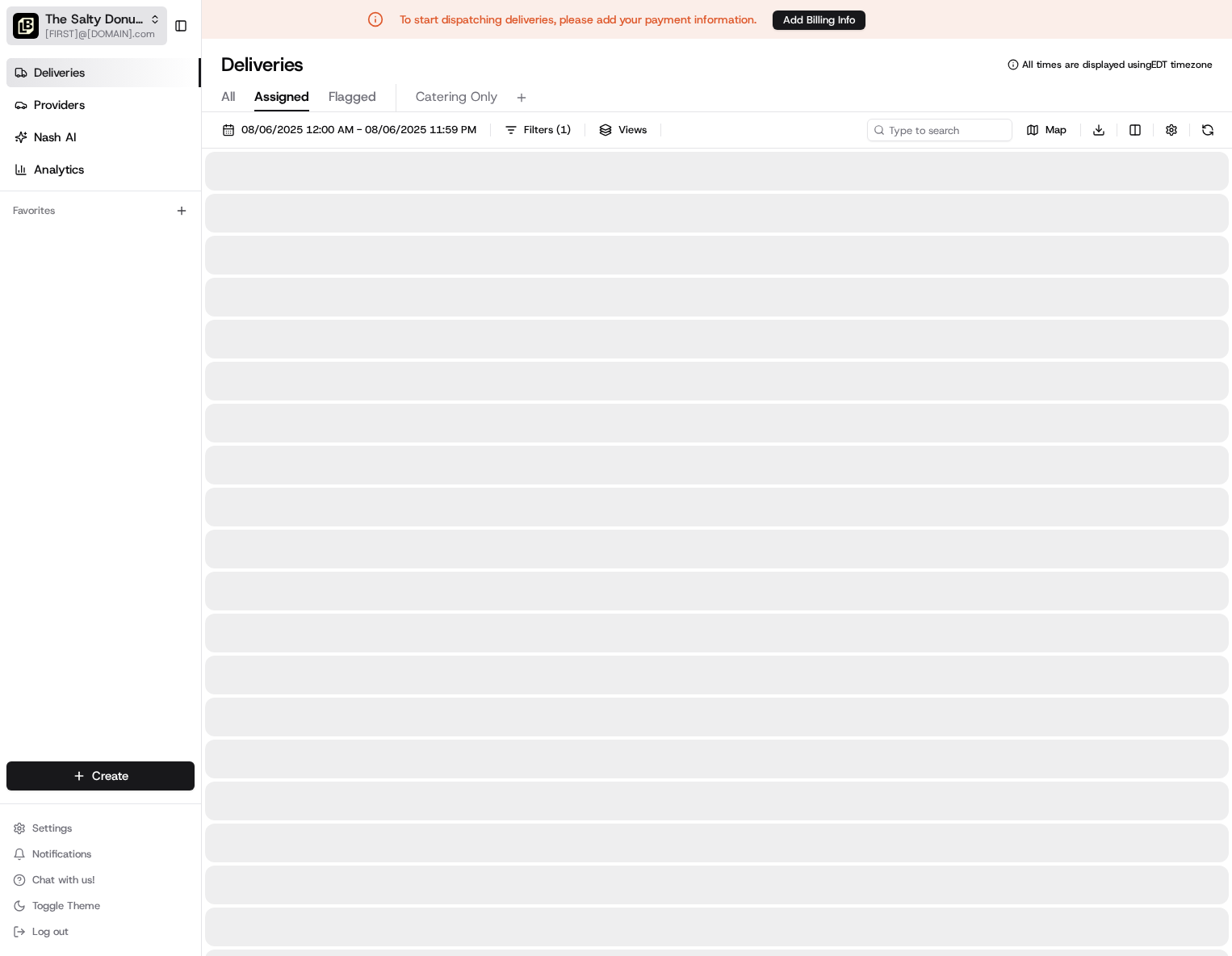 click on "The Salty Donut (Ballantyne)" at bounding box center [94, 19] 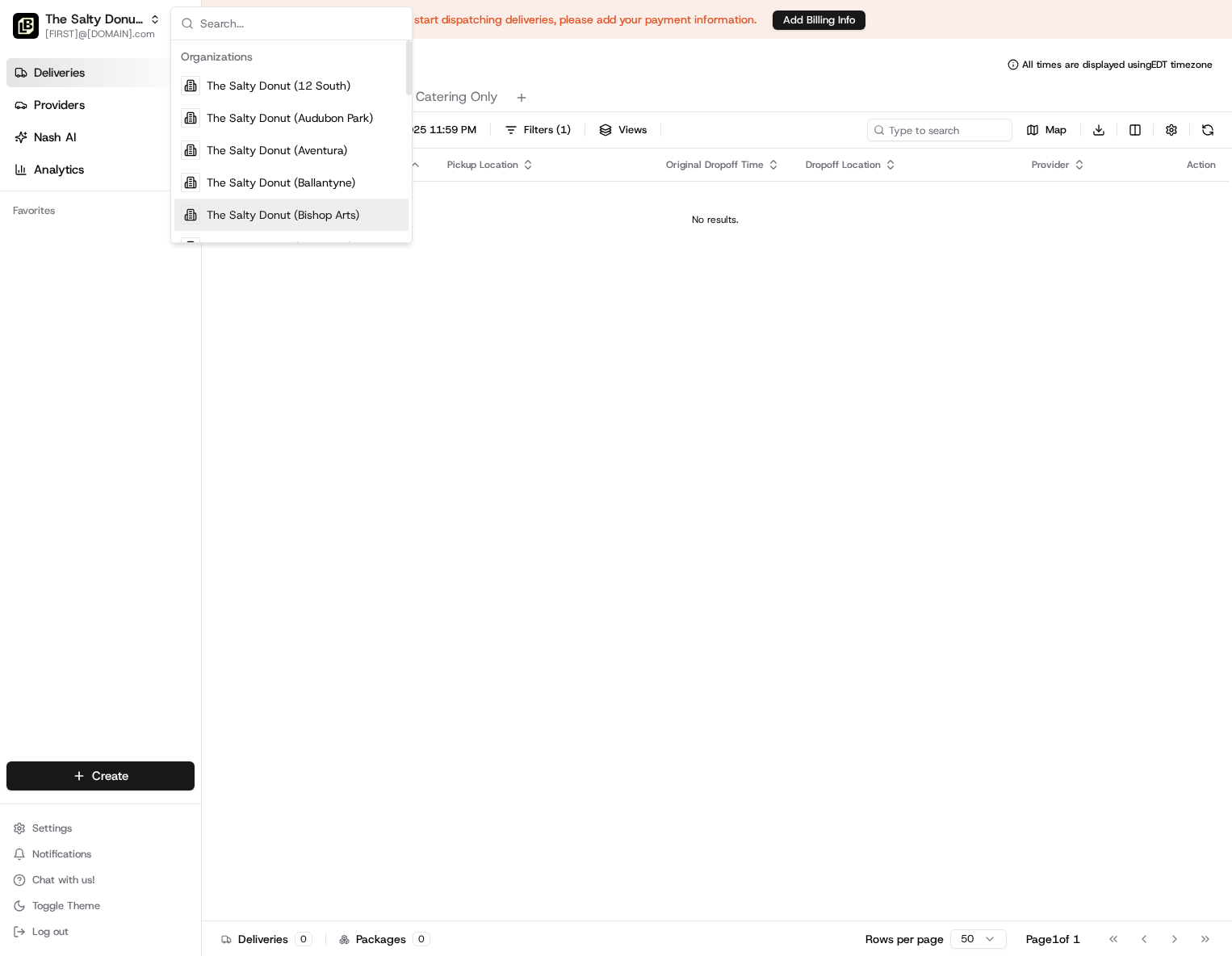 scroll, scrollTop: 37, scrollLeft: 0, axis: vertical 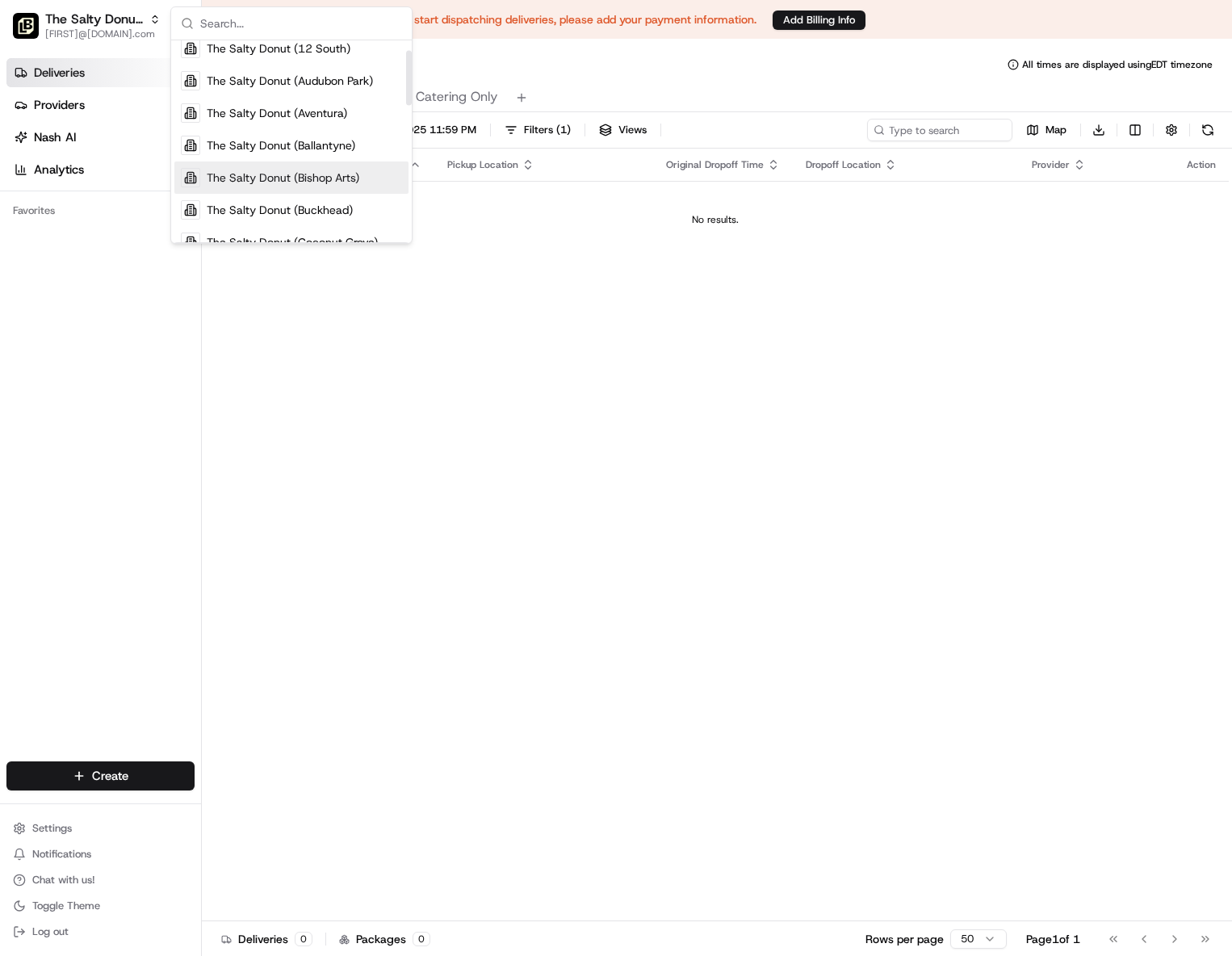 click on "The Salty Donut (Bishop Arts)" at bounding box center (283, 178) 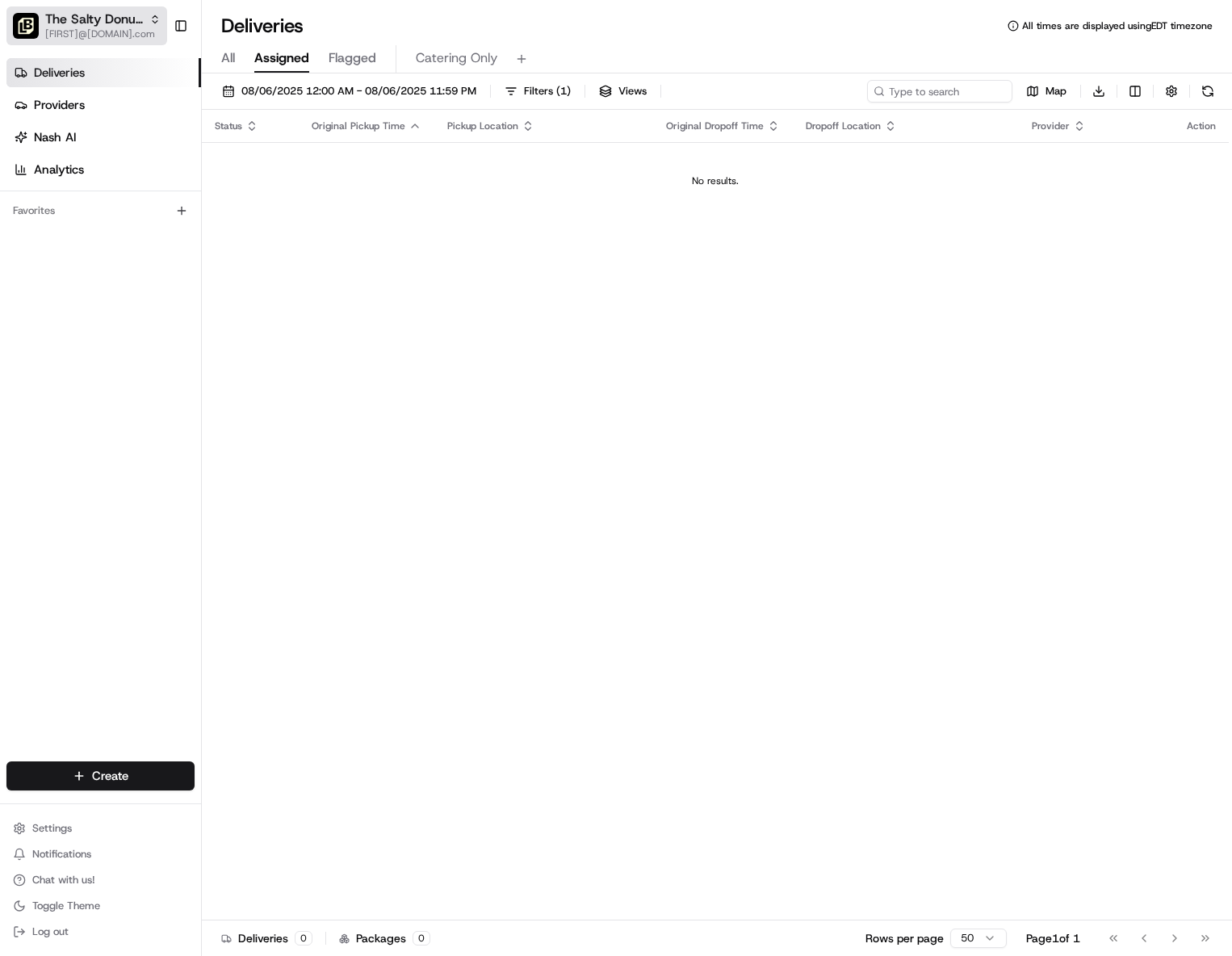 click on "The Salty Donut (Bishop Arts)" at bounding box center [94, 19] 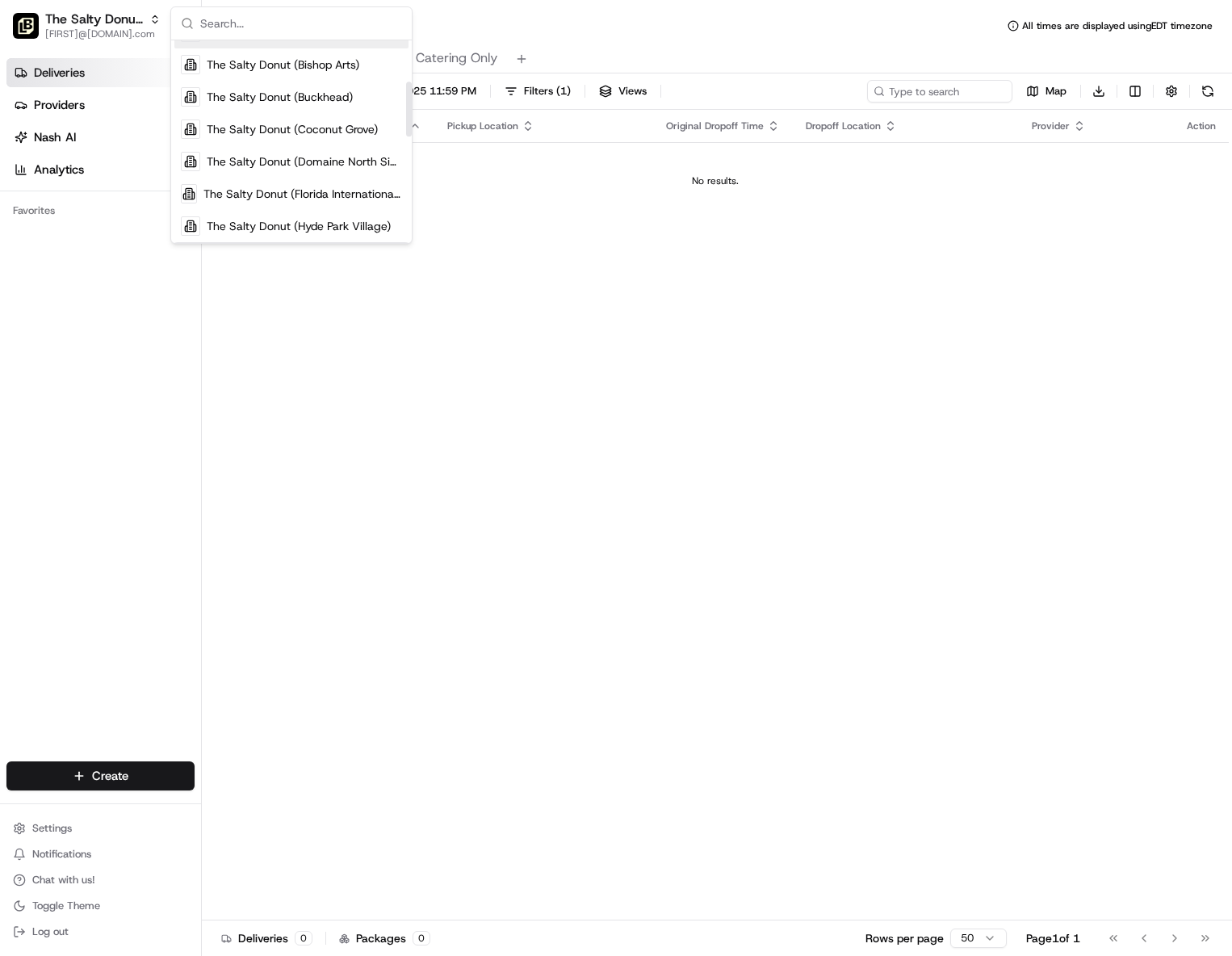 scroll, scrollTop: 153, scrollLeft: 0, axis: vertical 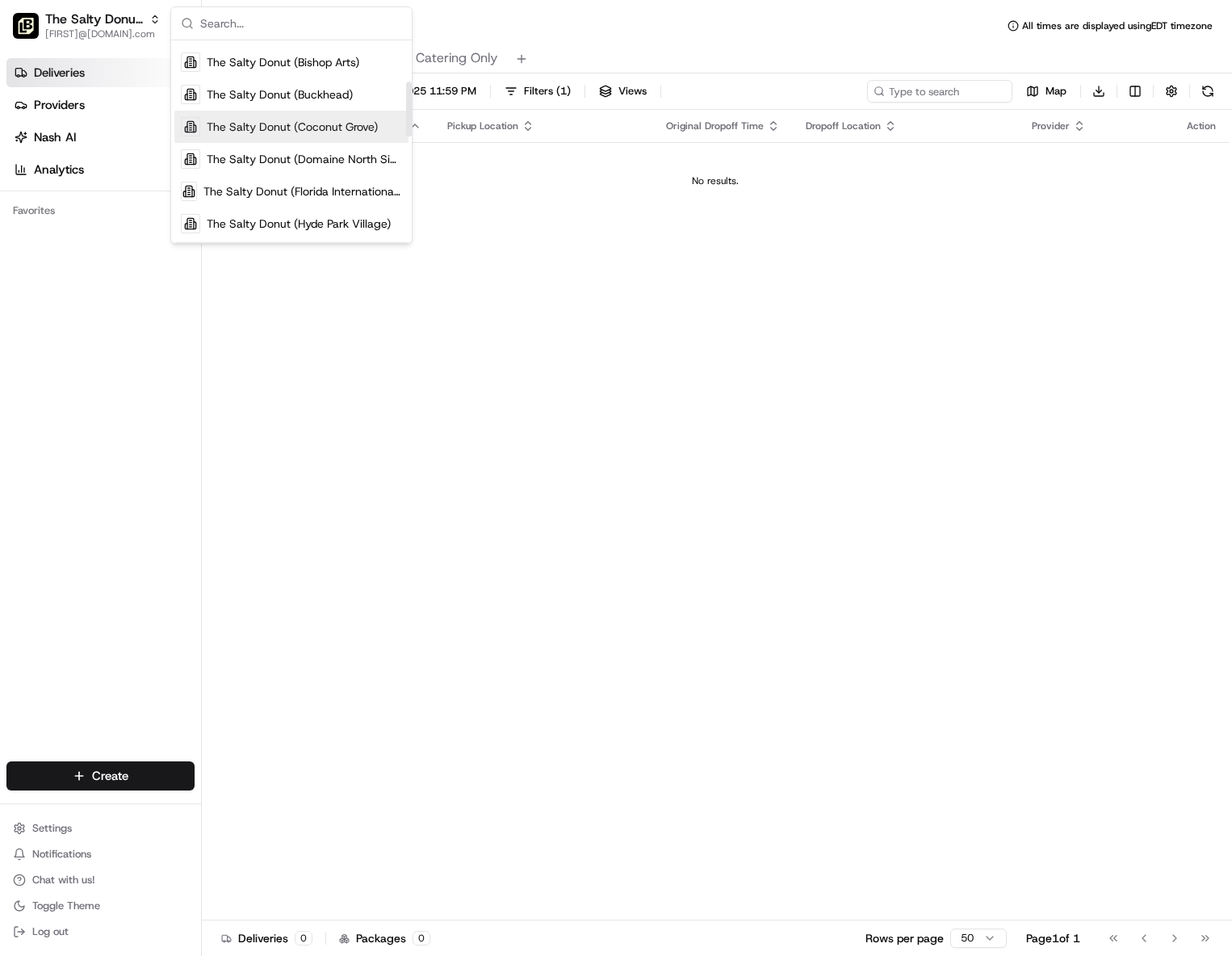 click on "The Salty Donut (Coconut Grove)" at bounding box center [292, 127] 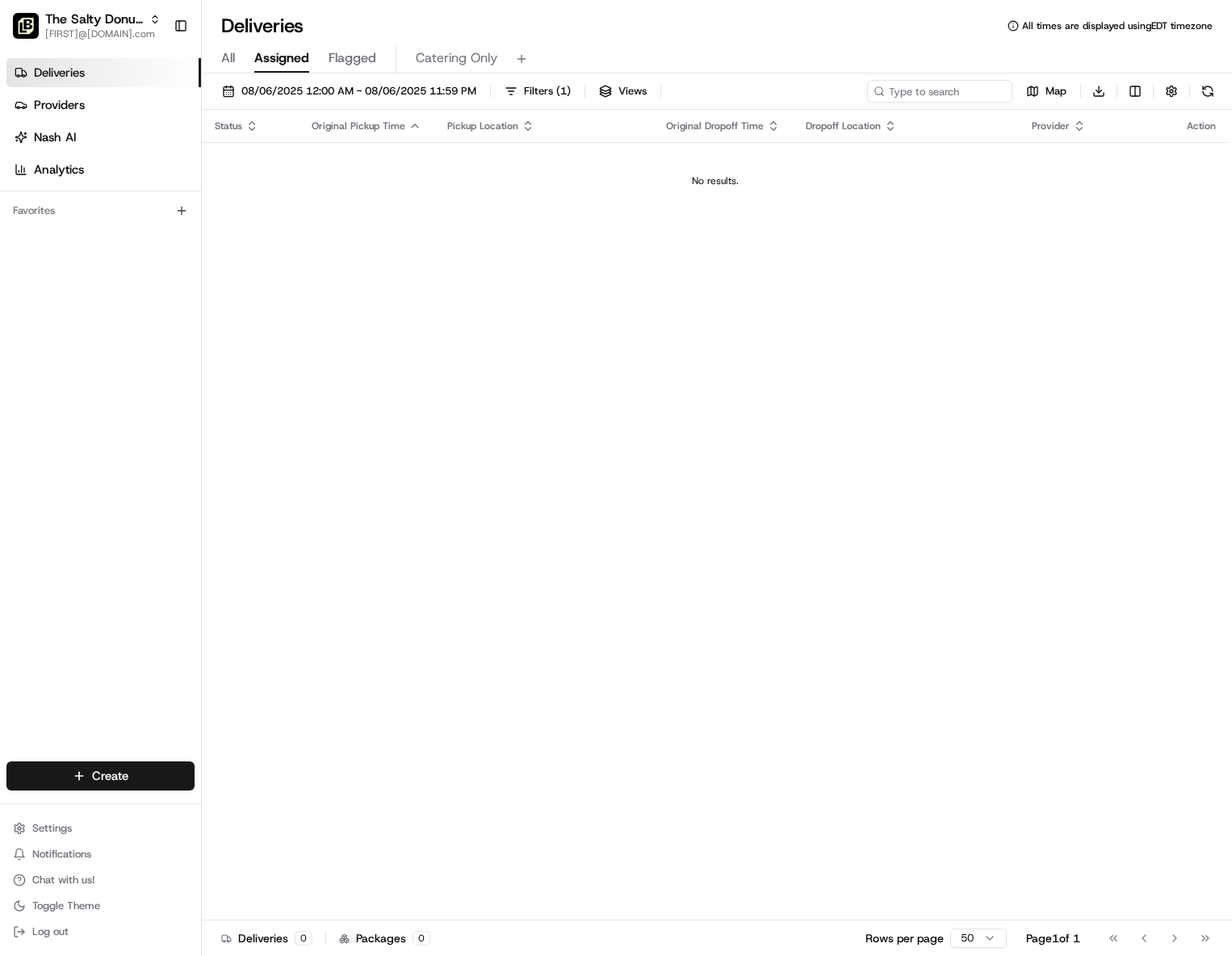 click on "All" at bounding box center (228, 58) 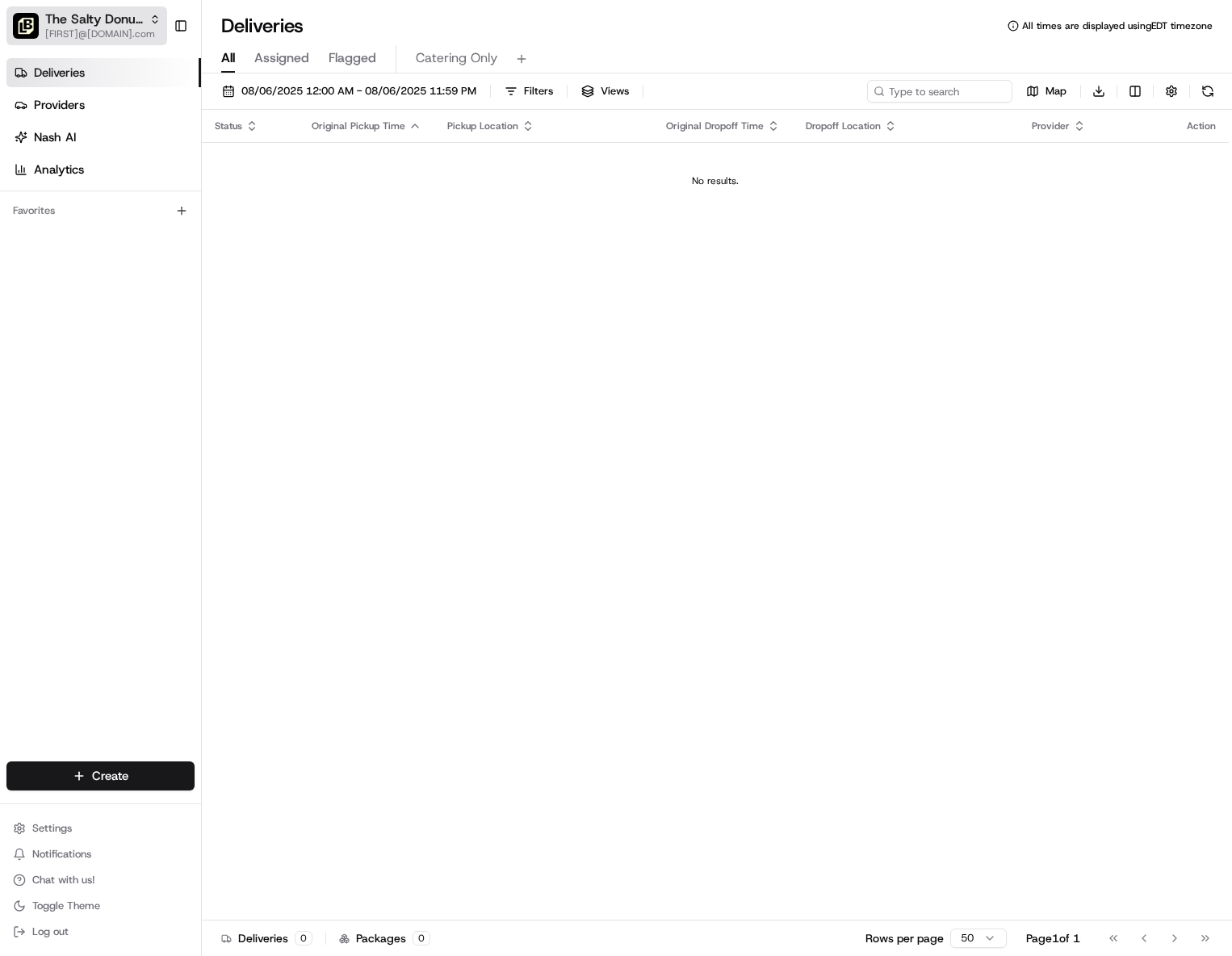 click on "[EMAIL]" at bounding box center [103, 34] 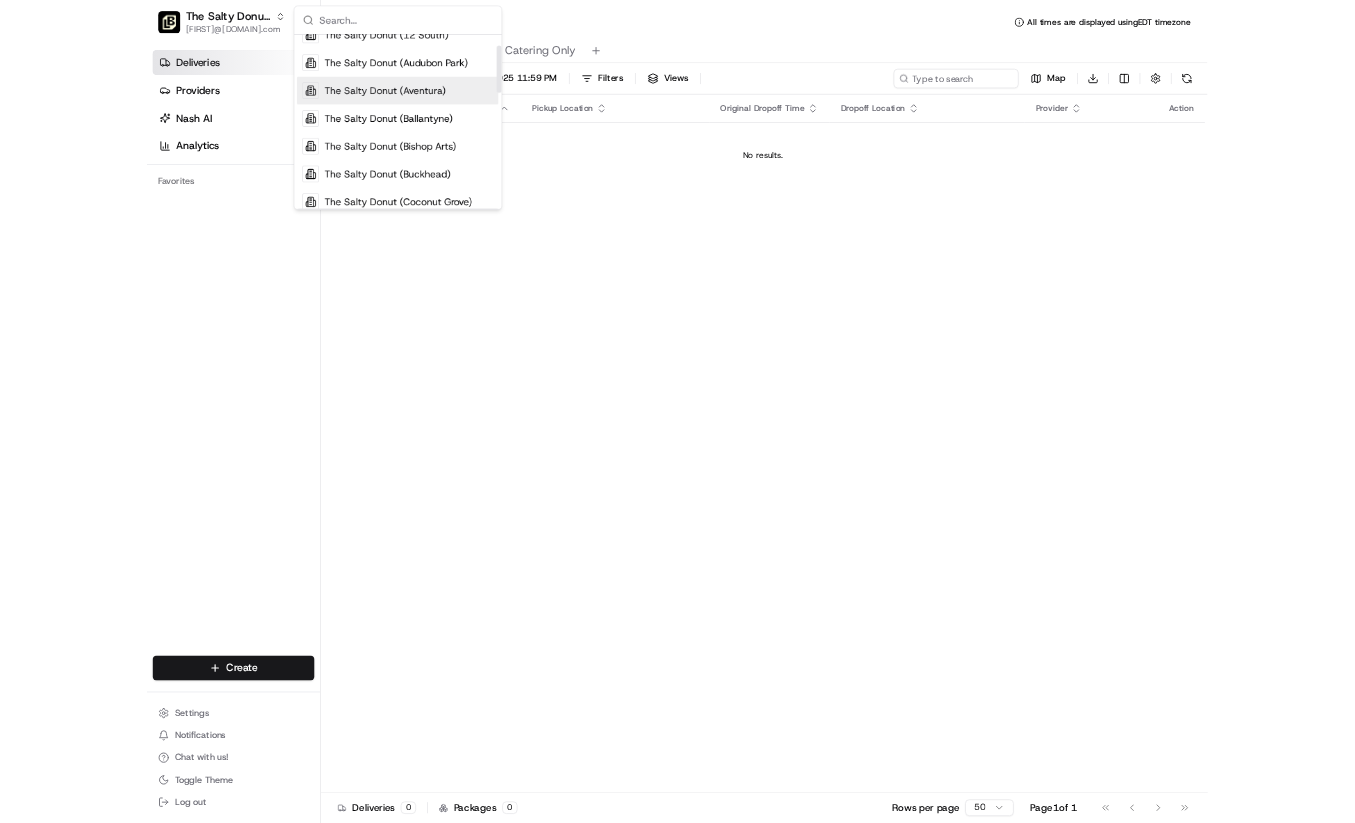 scroll, scrollTop: 57, scrollLeft: 0, axis: vertical 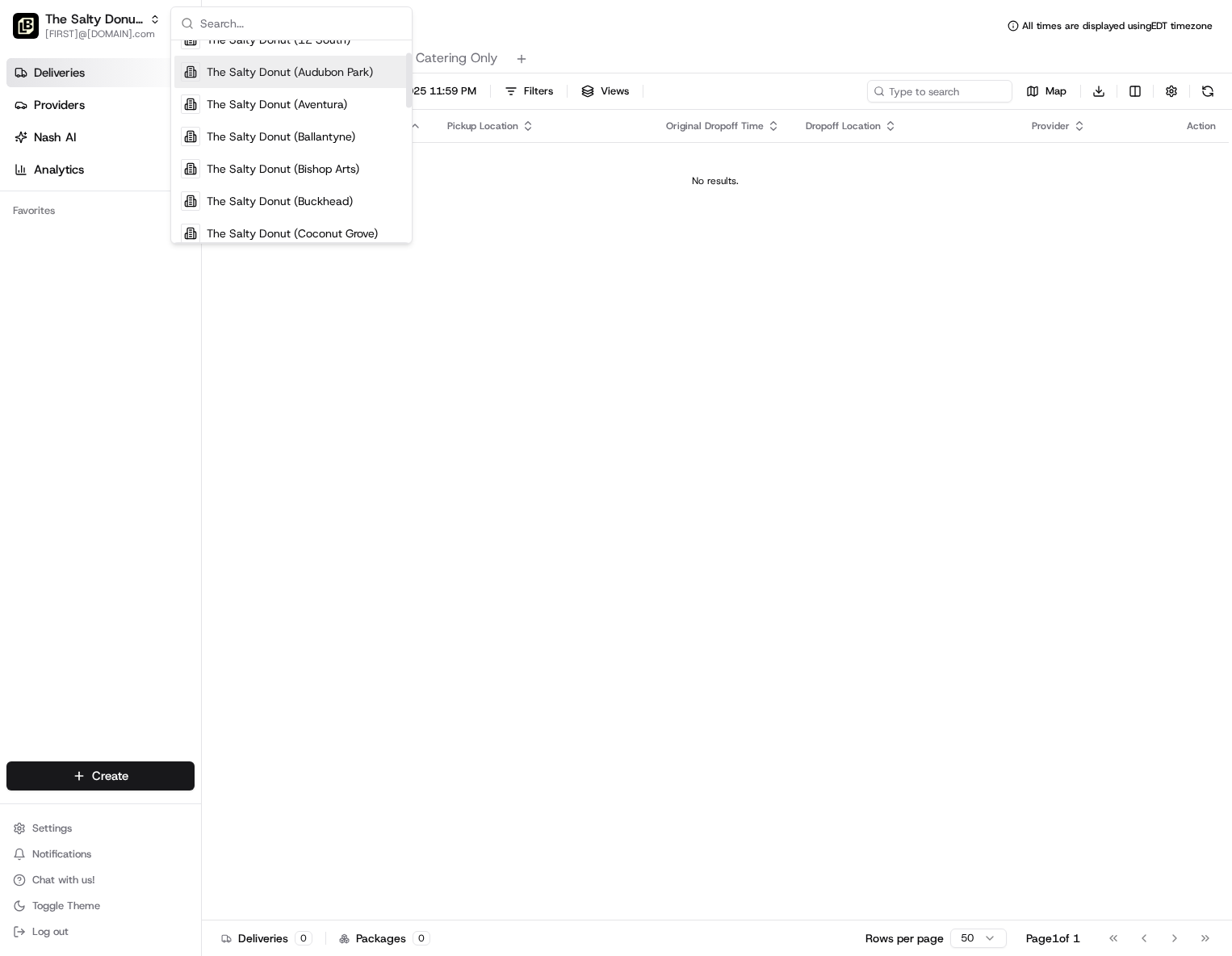 click on "The Salty Donut (Audubon Park)" at bounding box center [290, 72] 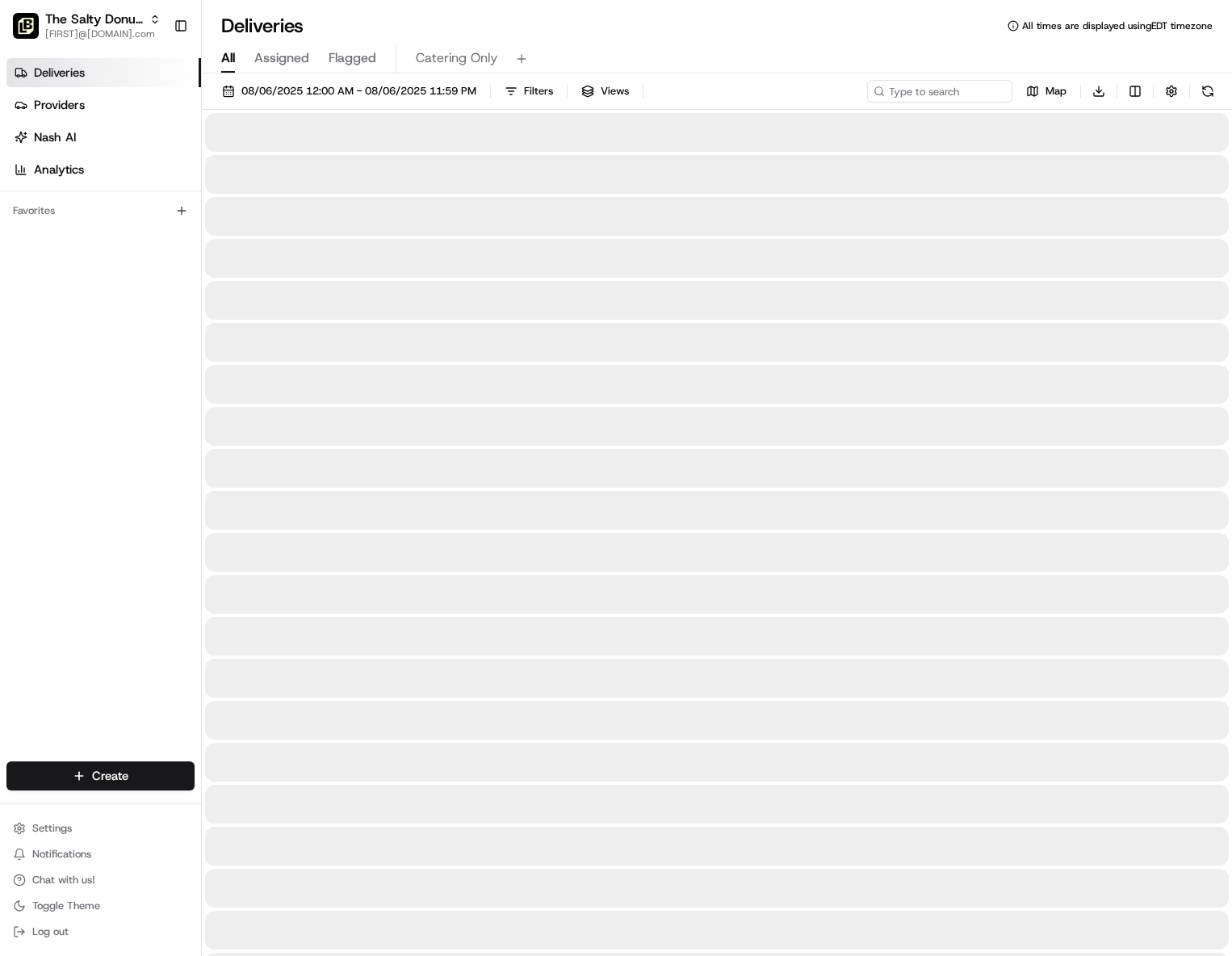 click on "All" at bounding box center (228, 58) 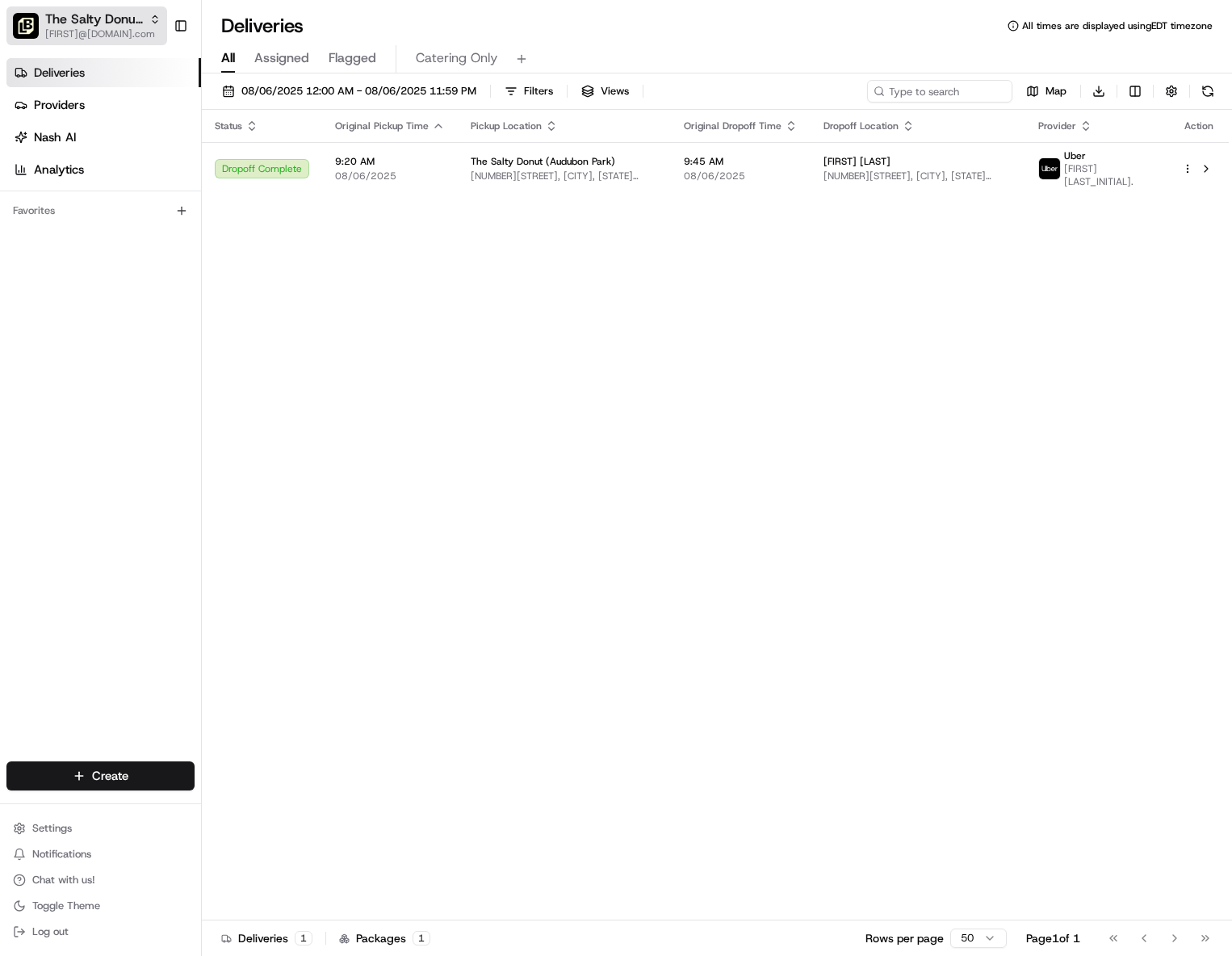 click on "The Salty Donut (Audubon Park)" at bounding box center (103, 19) 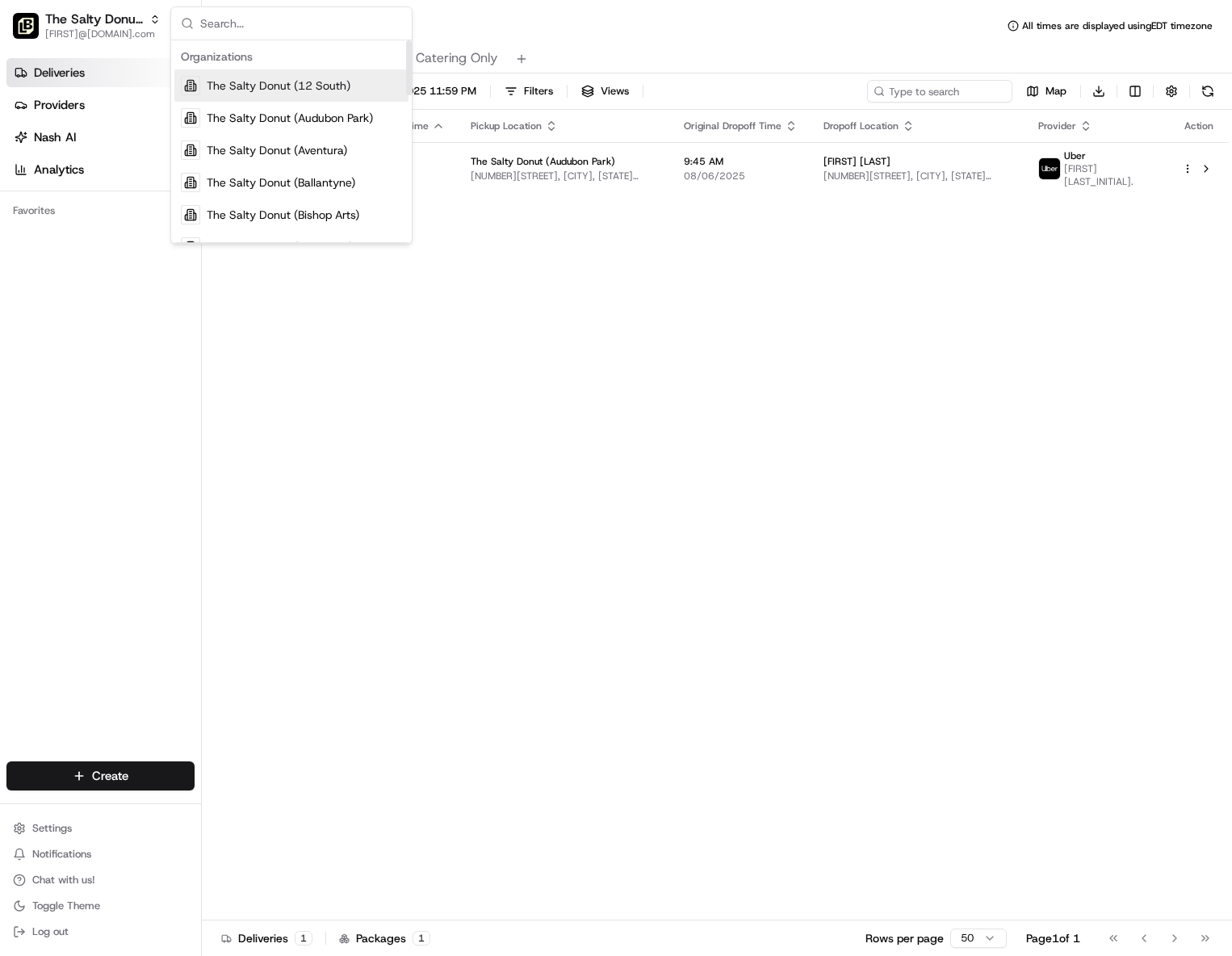 click on "The Salty Donut (12 South)" at bounding box center [279, 86] 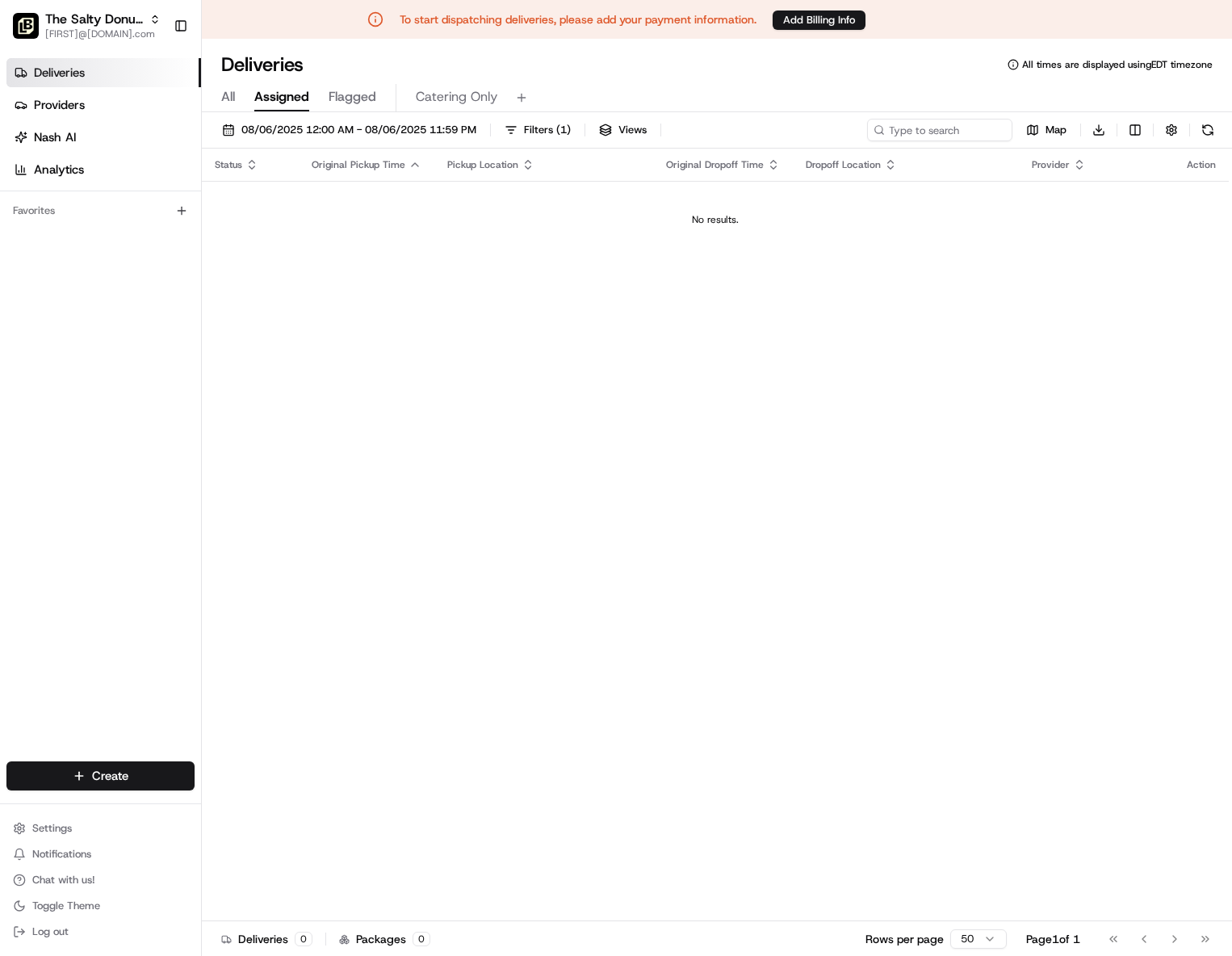 click on "All" at bounding box center [228, 97] 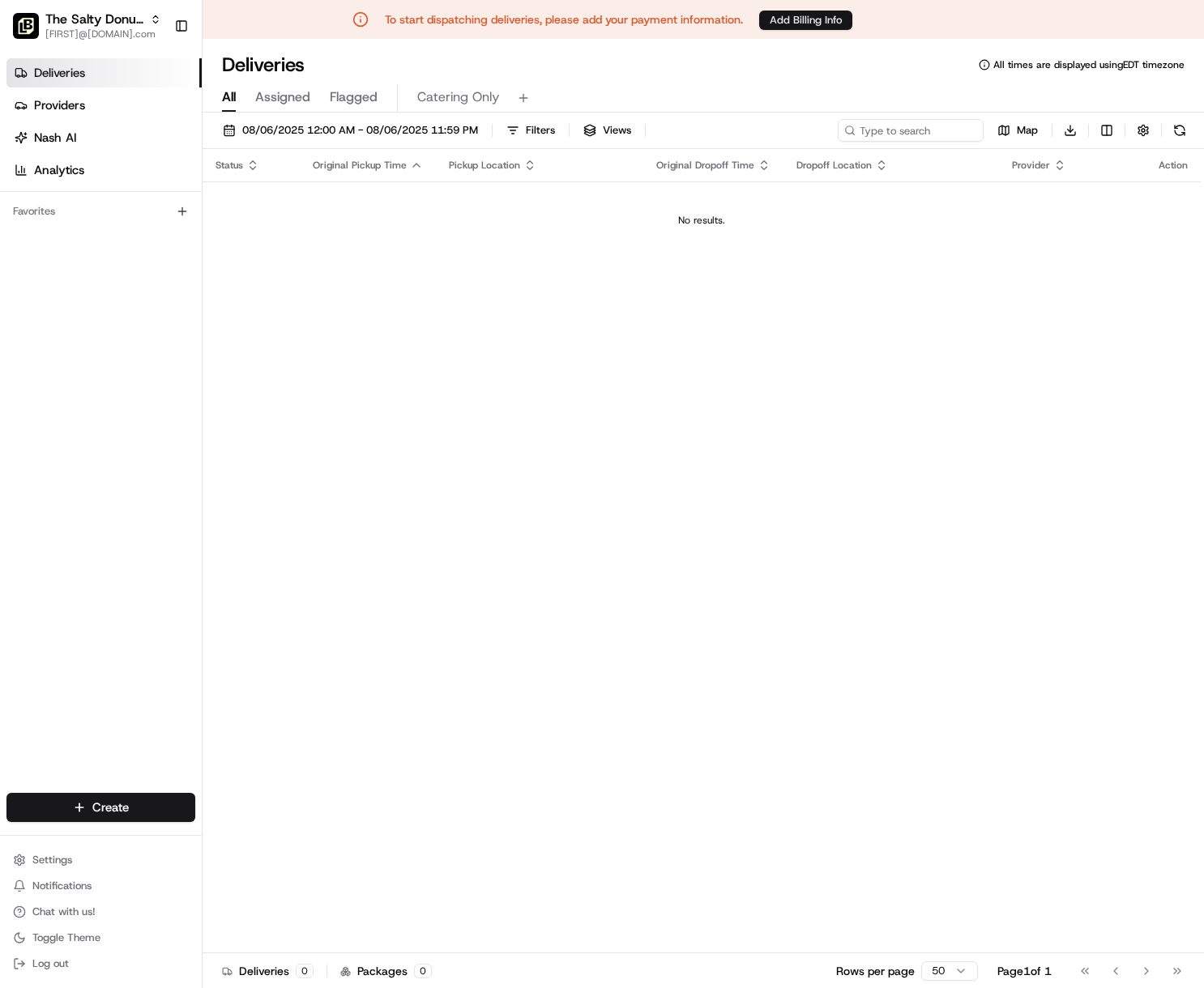 click on "Add Billing Info" at bounding box center (805, 20) 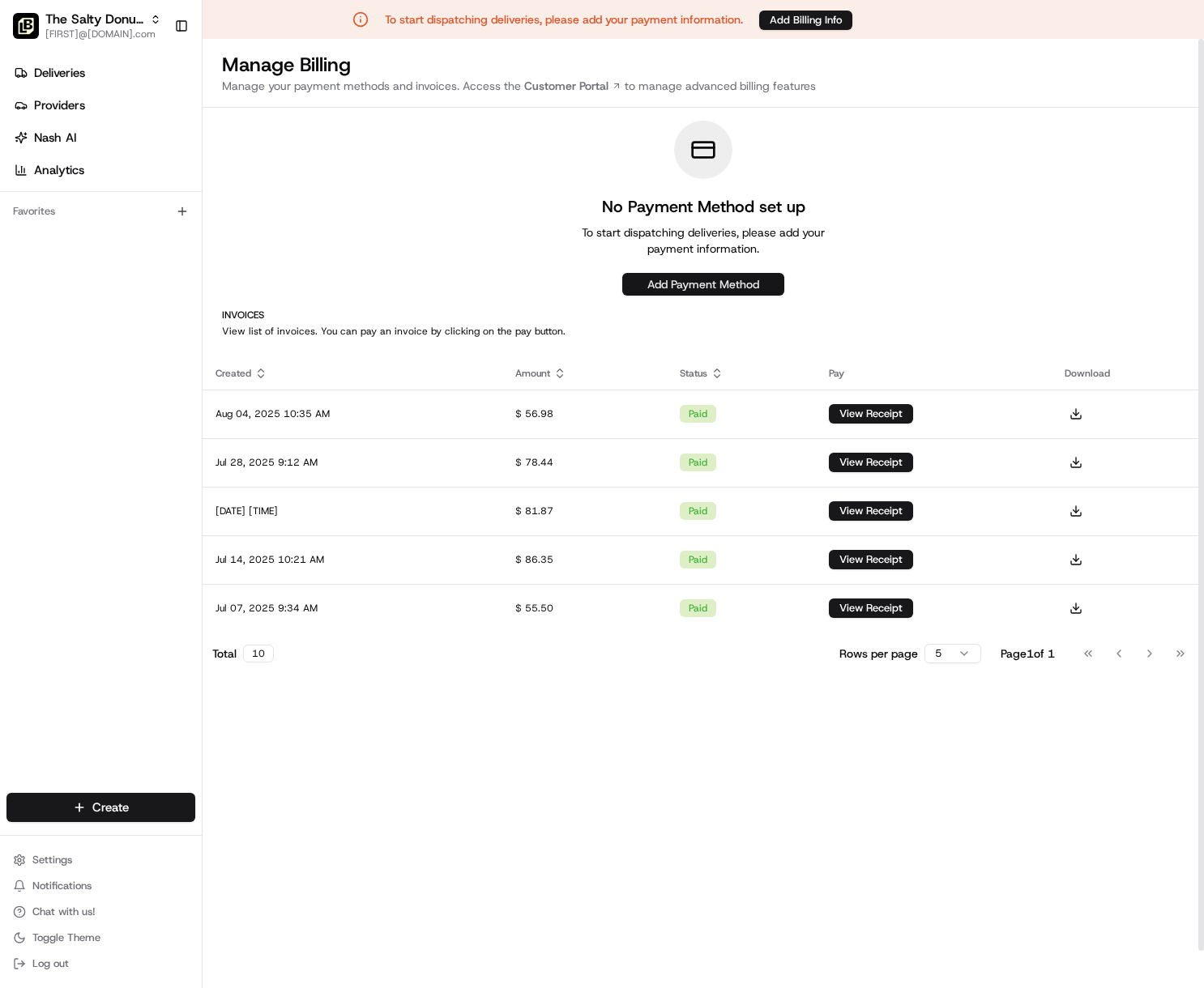 click on "Add Payment Method" at bounding box center (703, 284) 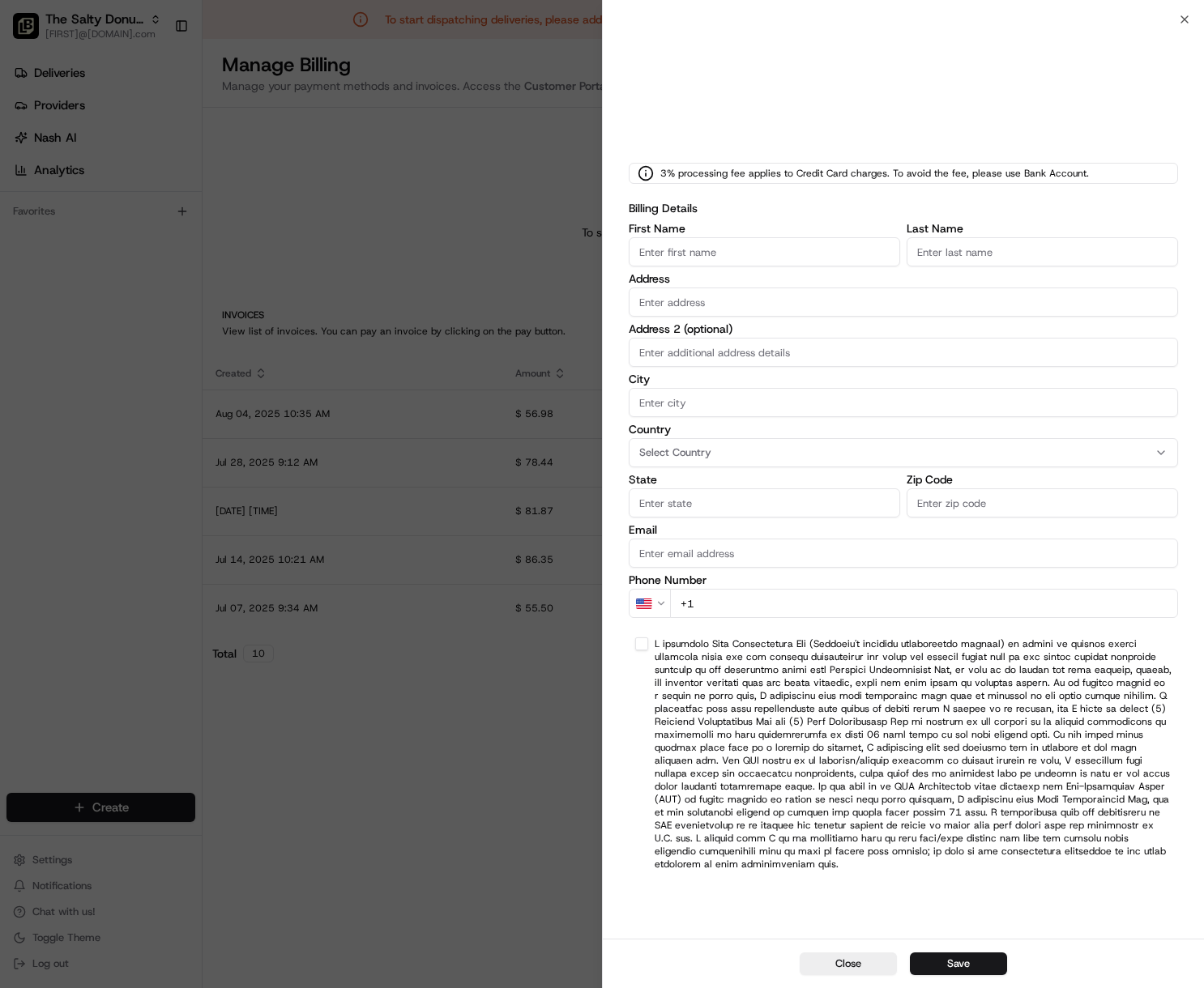 click on "First Name" at bounding box center [764, 252] 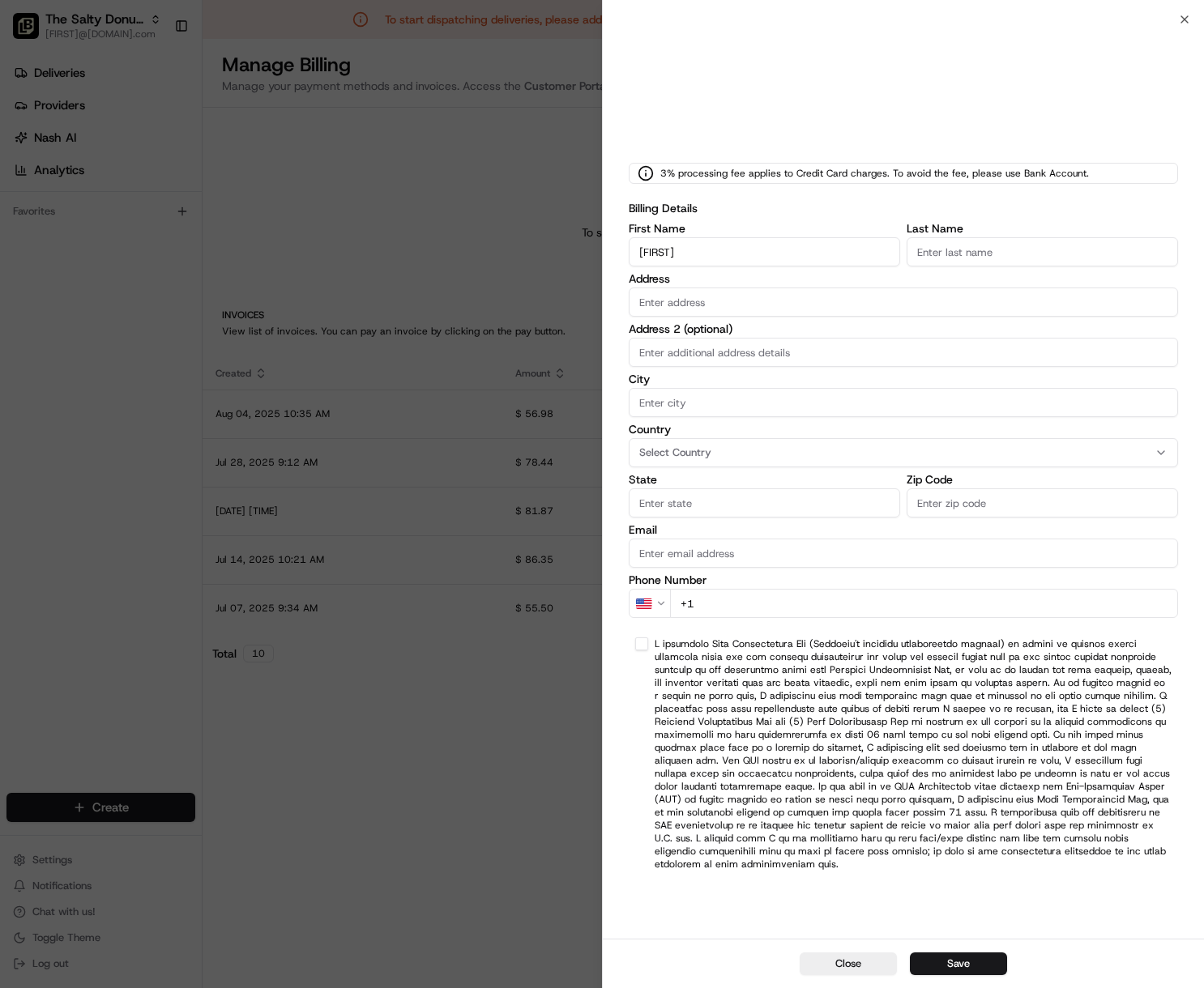 type on "Andres" 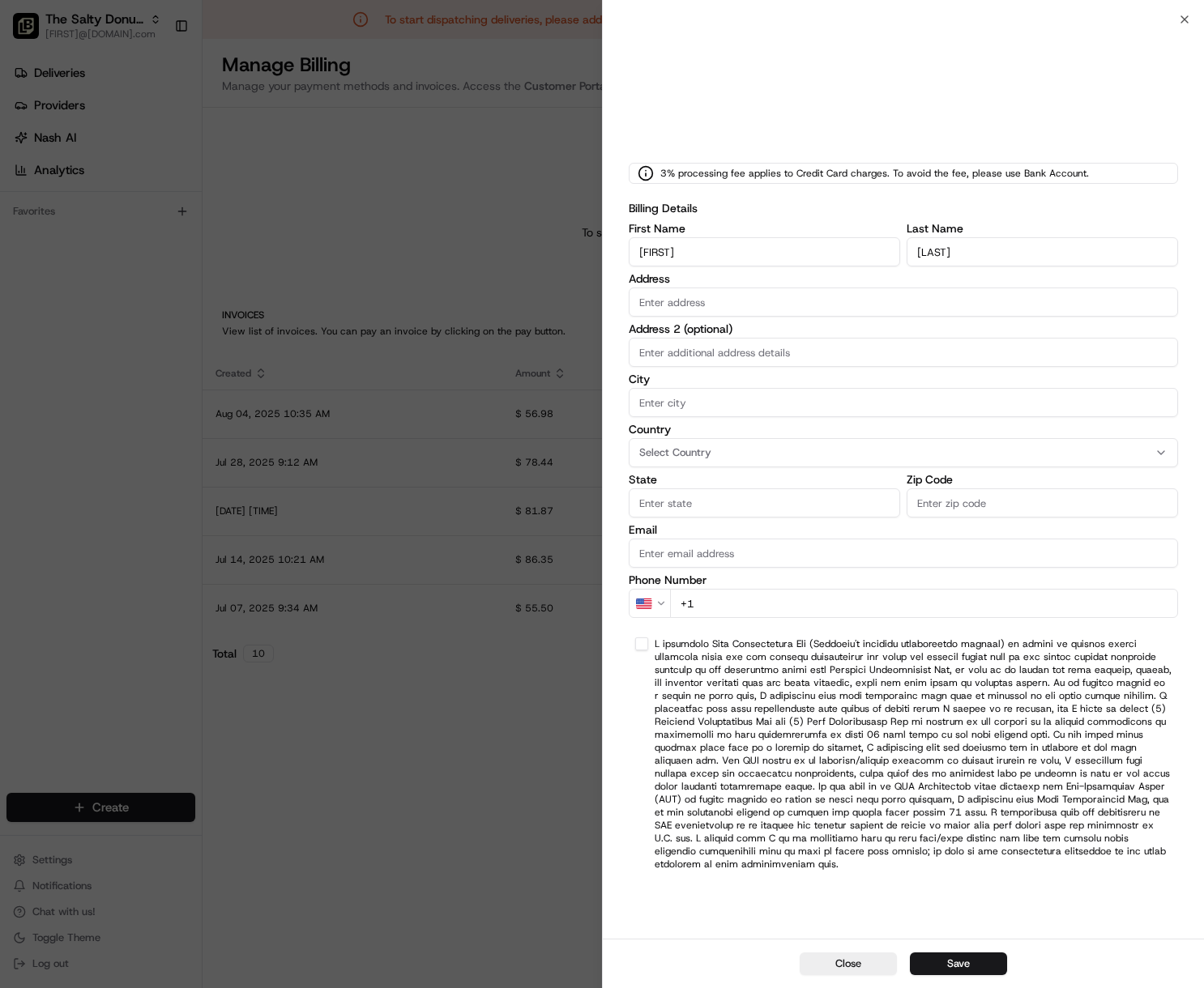 type on "Rodriguez" 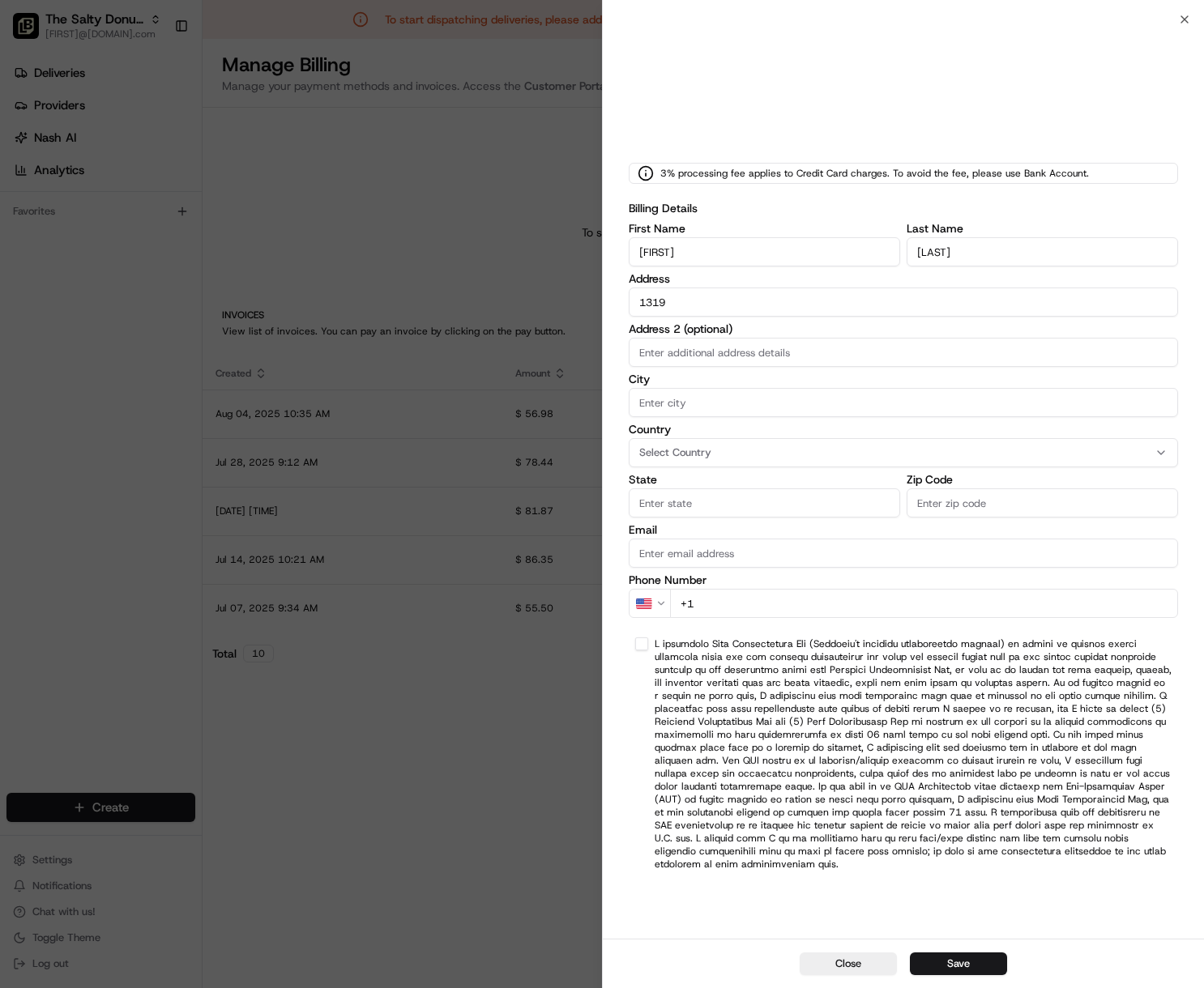 type on "1319 Castile Ave" 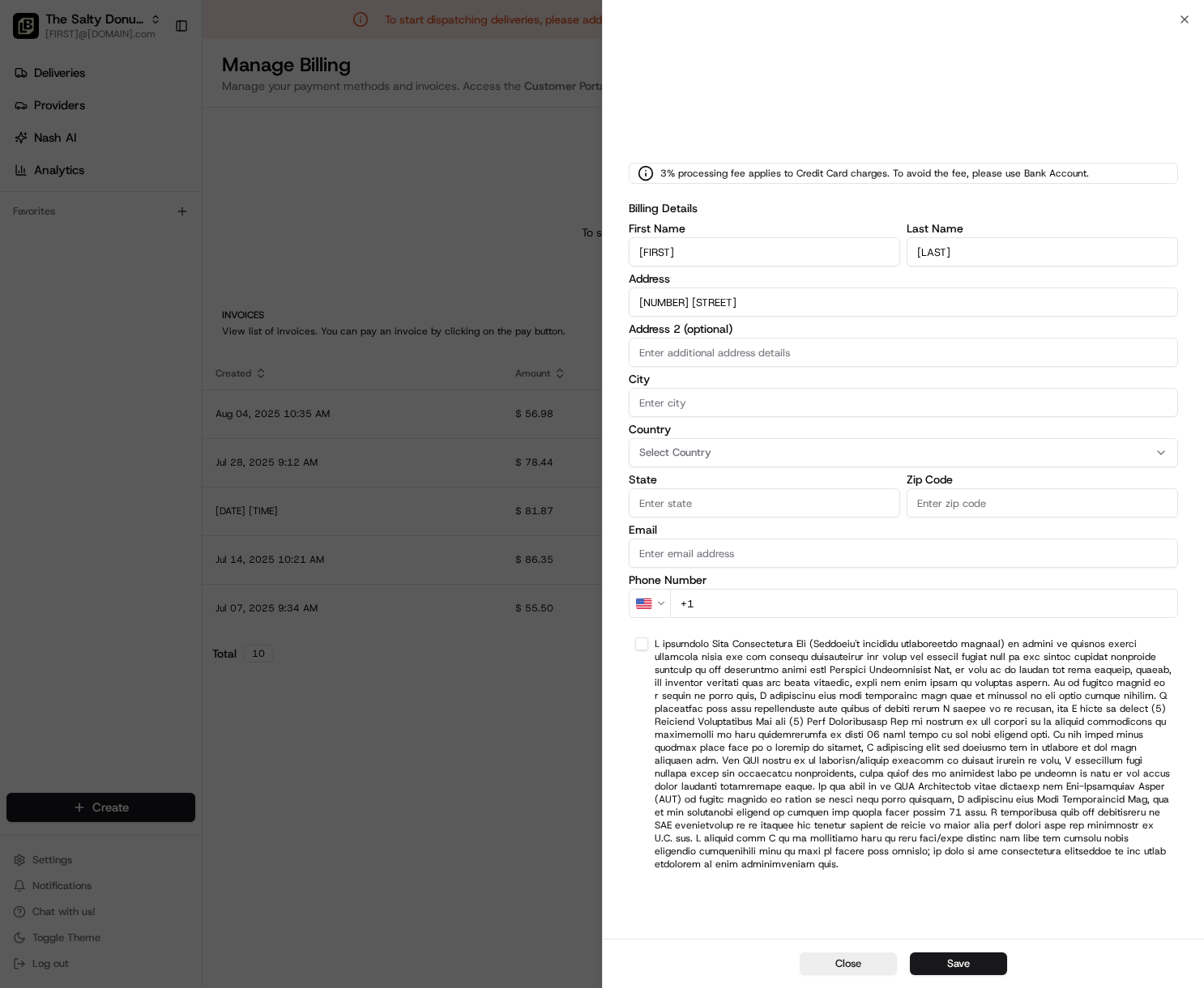 type on "Coral Gables" 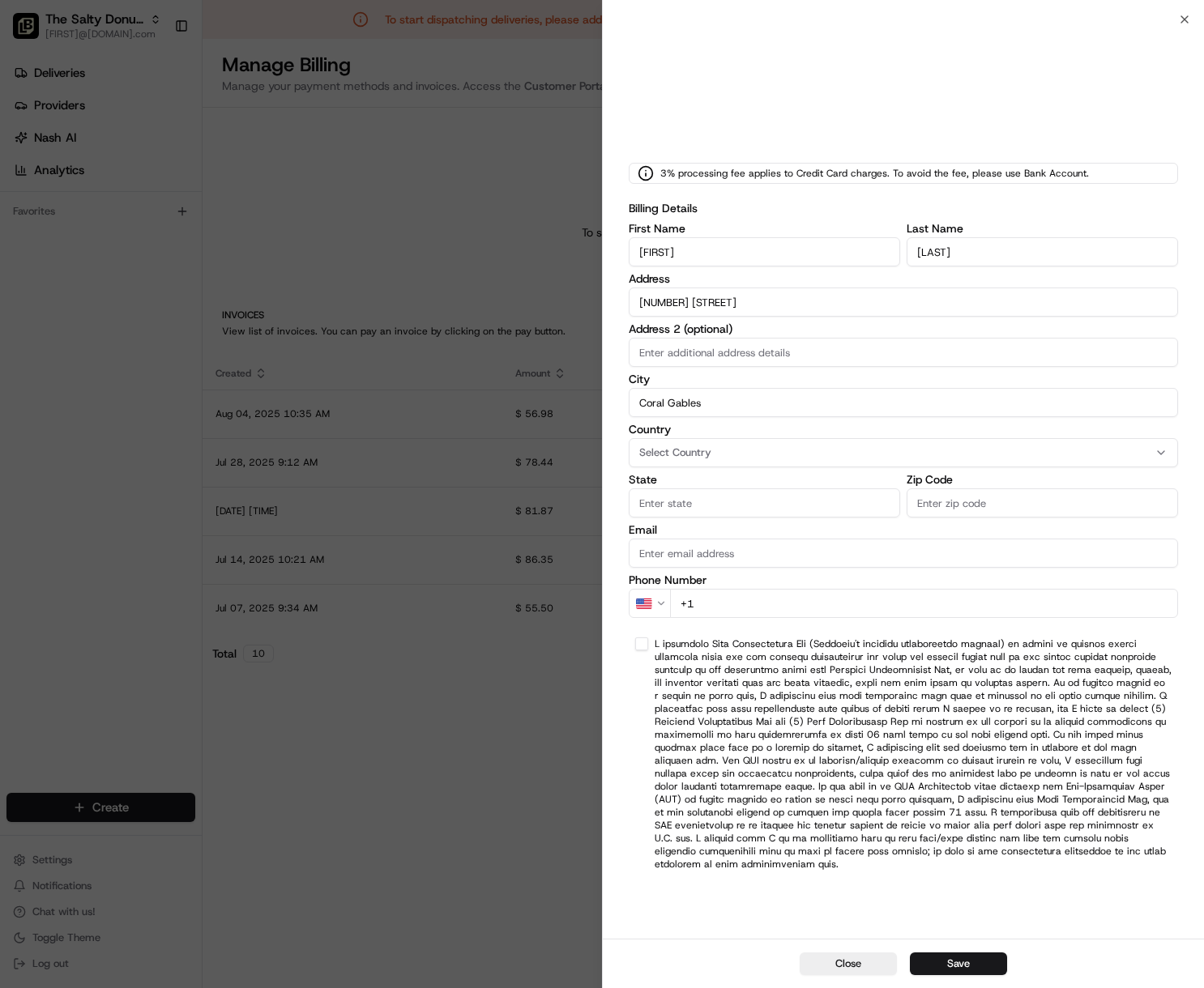 type on "FL" 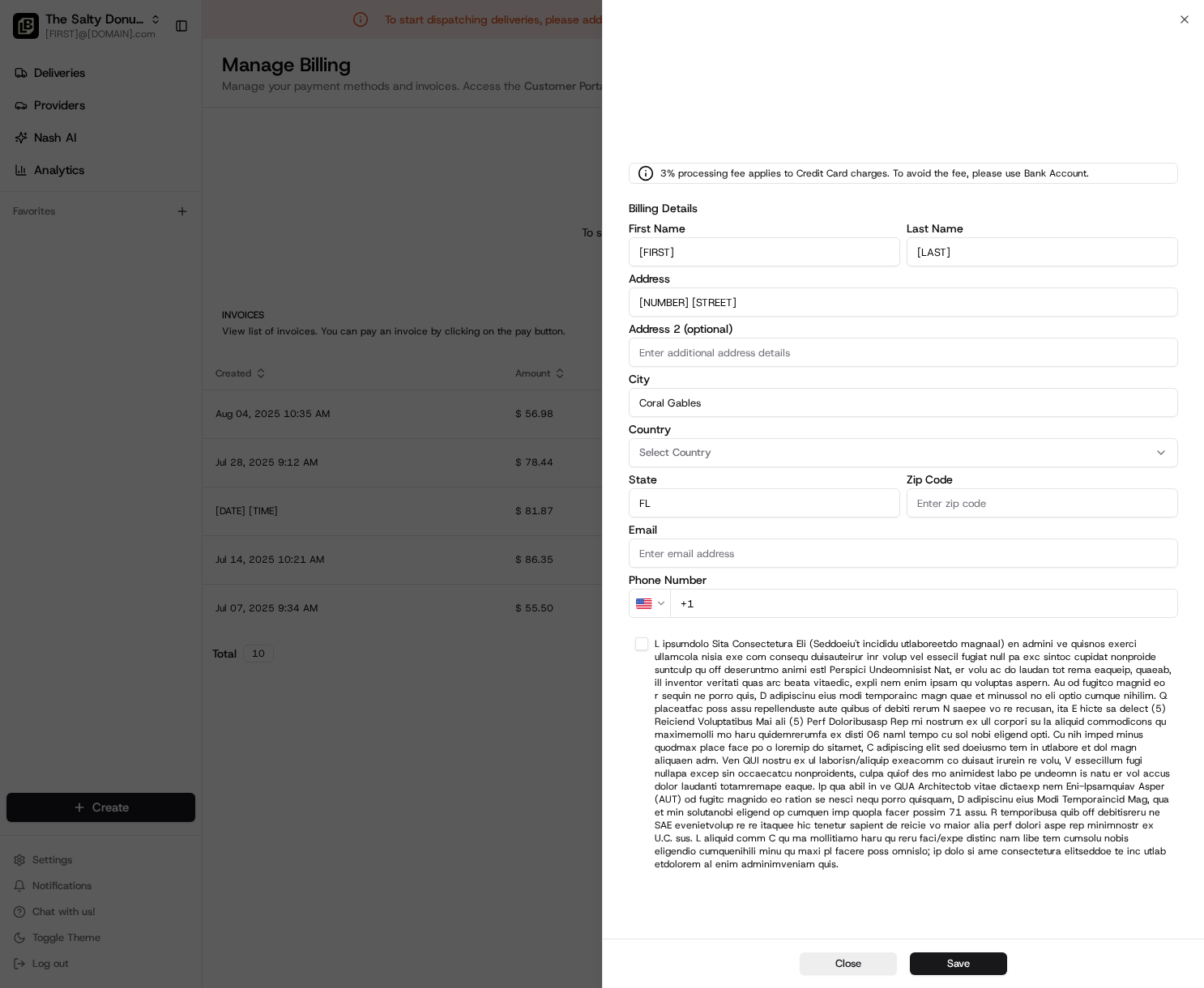 type on "33134" 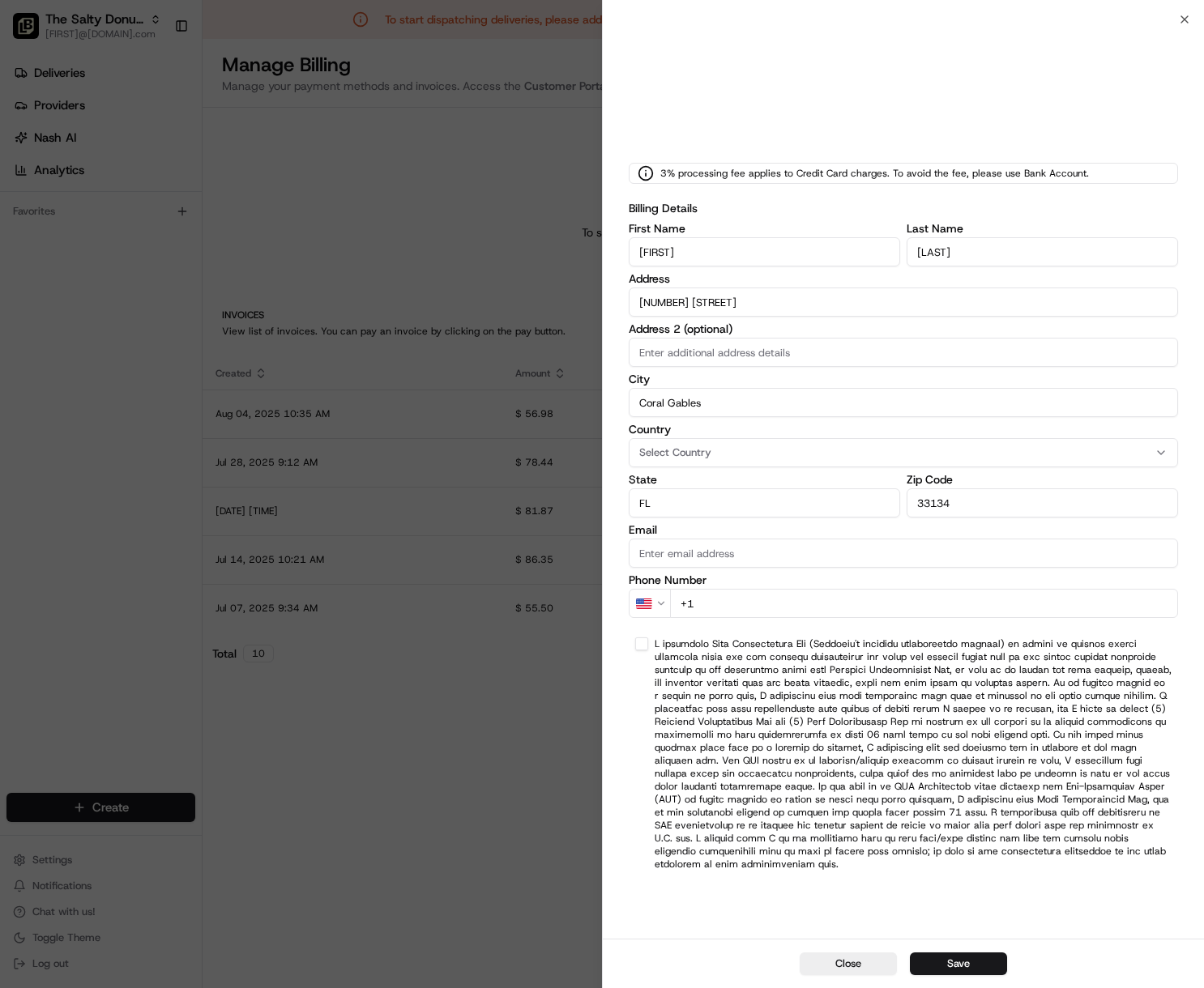 click on "Select Country" at bounding box center [903, 453] 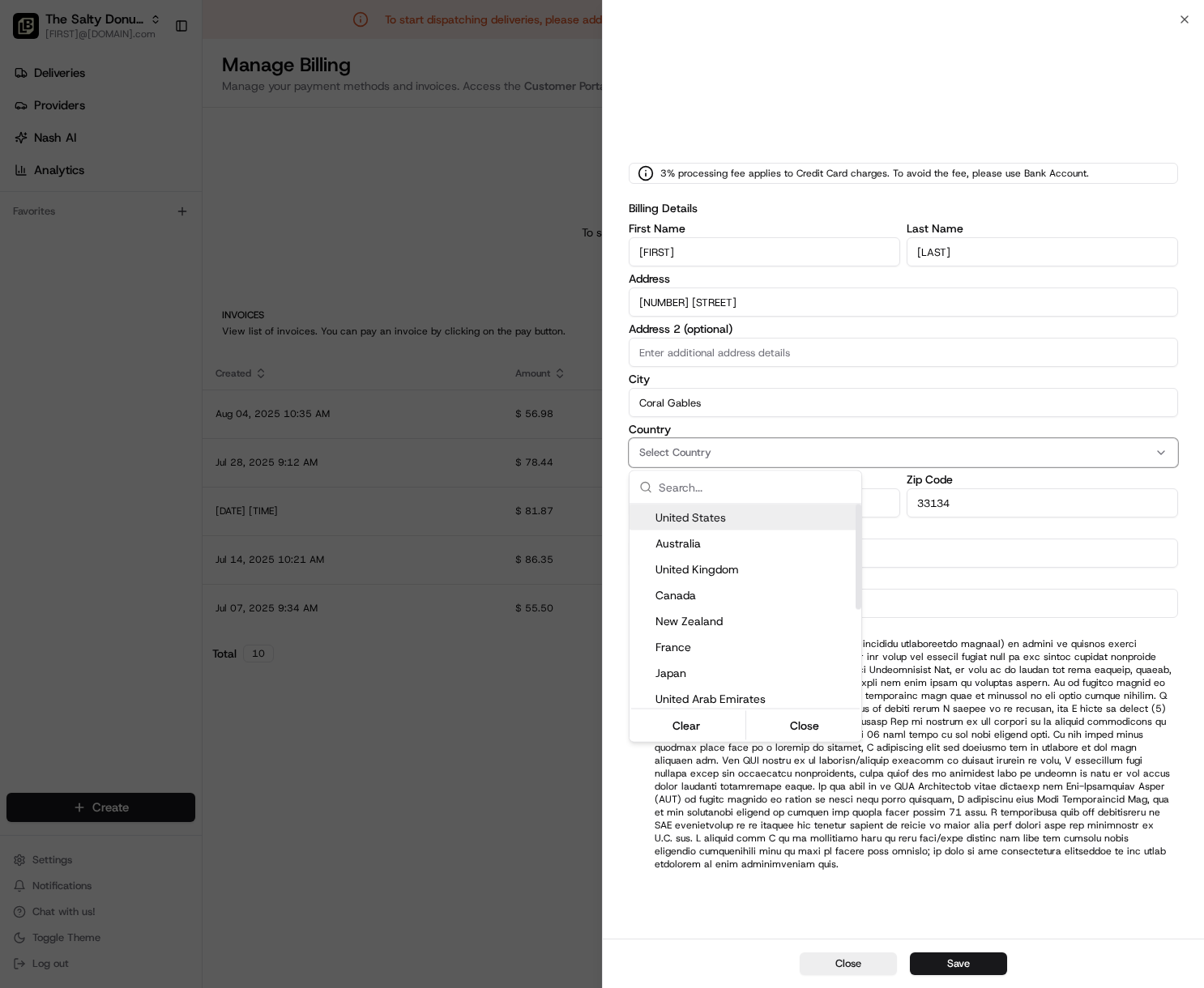 click on "United States" at bounding box center [755, 517] 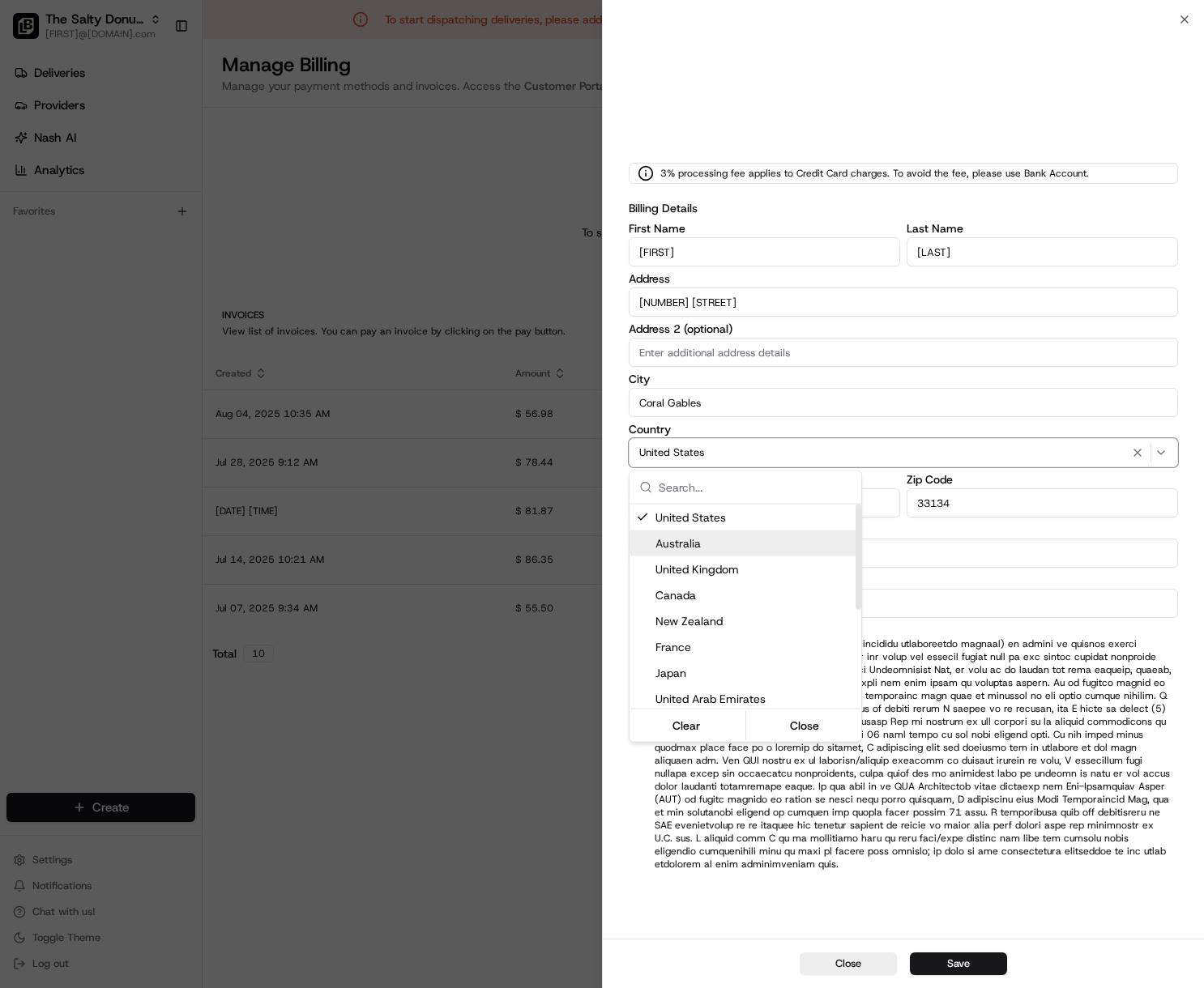 click at bounding box center [602, 494] 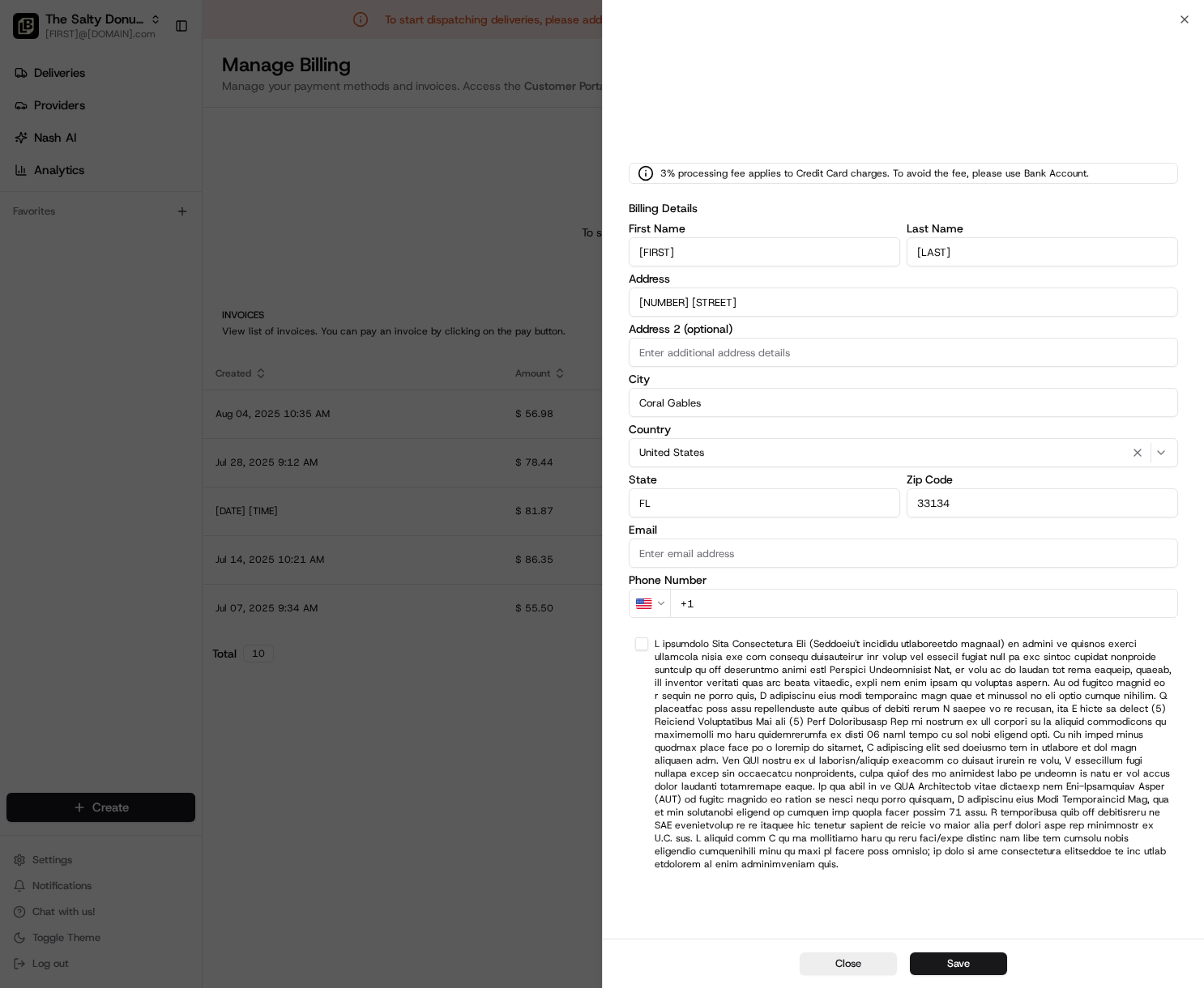 click at bounding box center [913, 754] 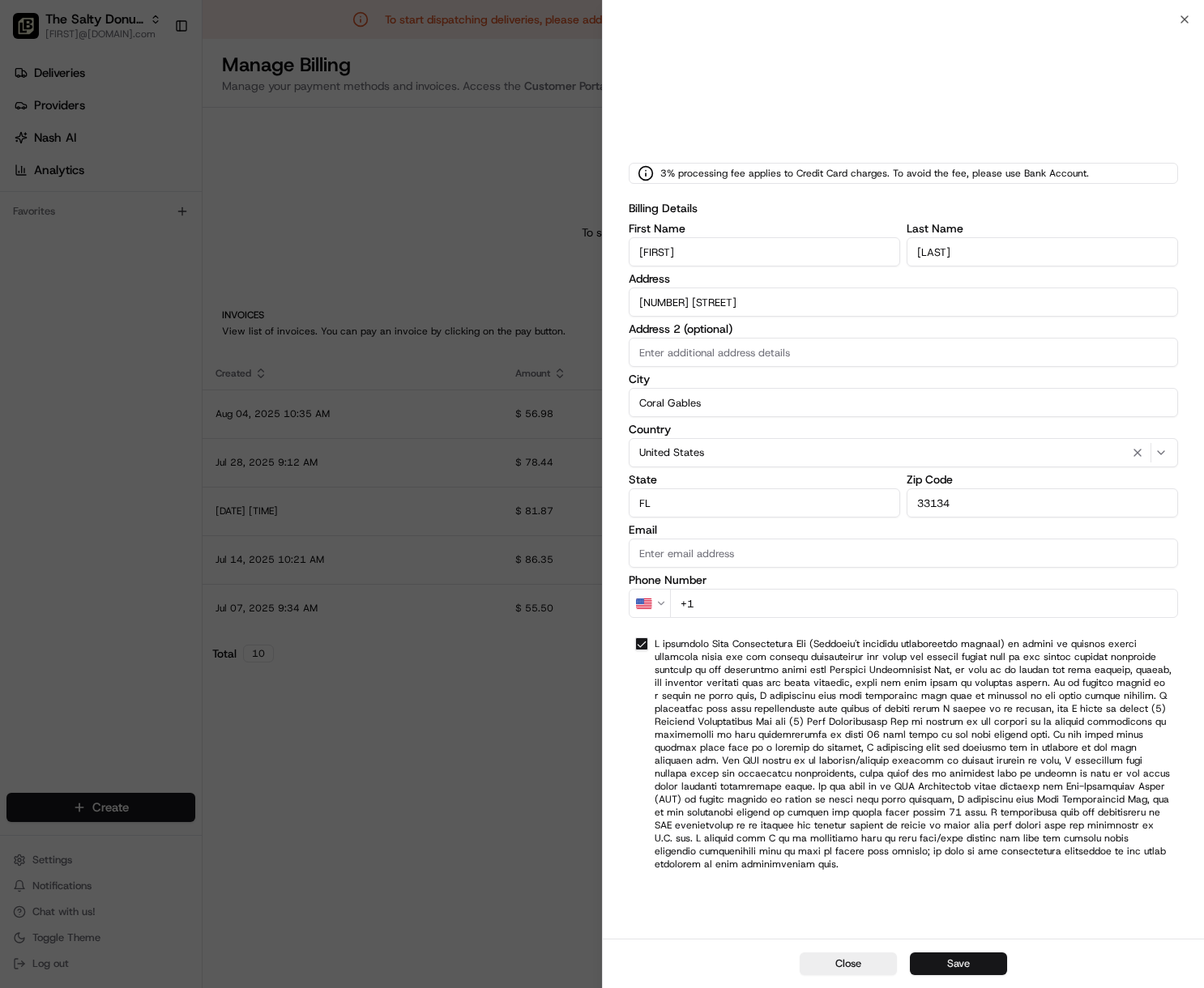 click on "Save" at bounding box center [959, 964] 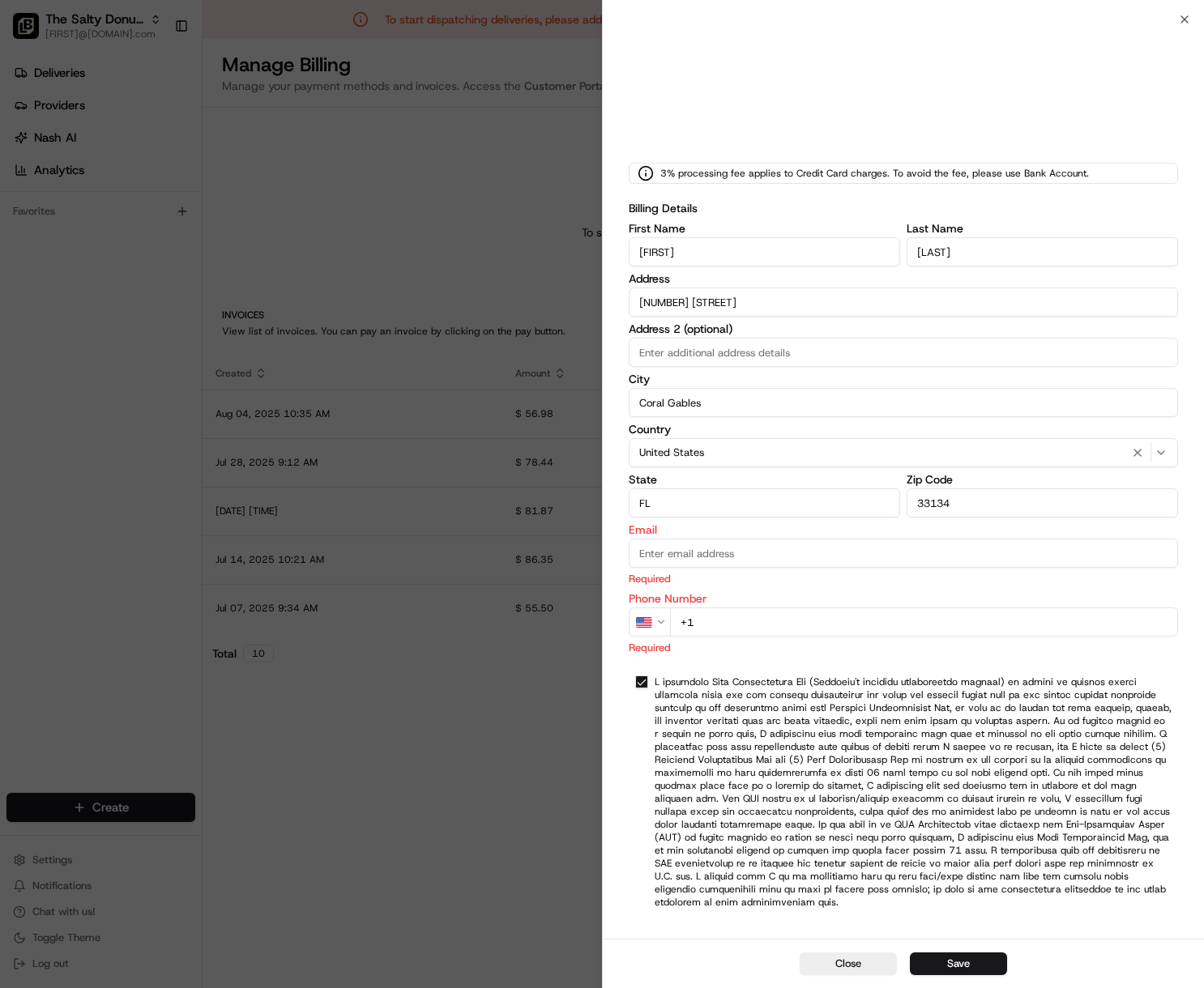 click on "Email" at bounding box center [903, 553] 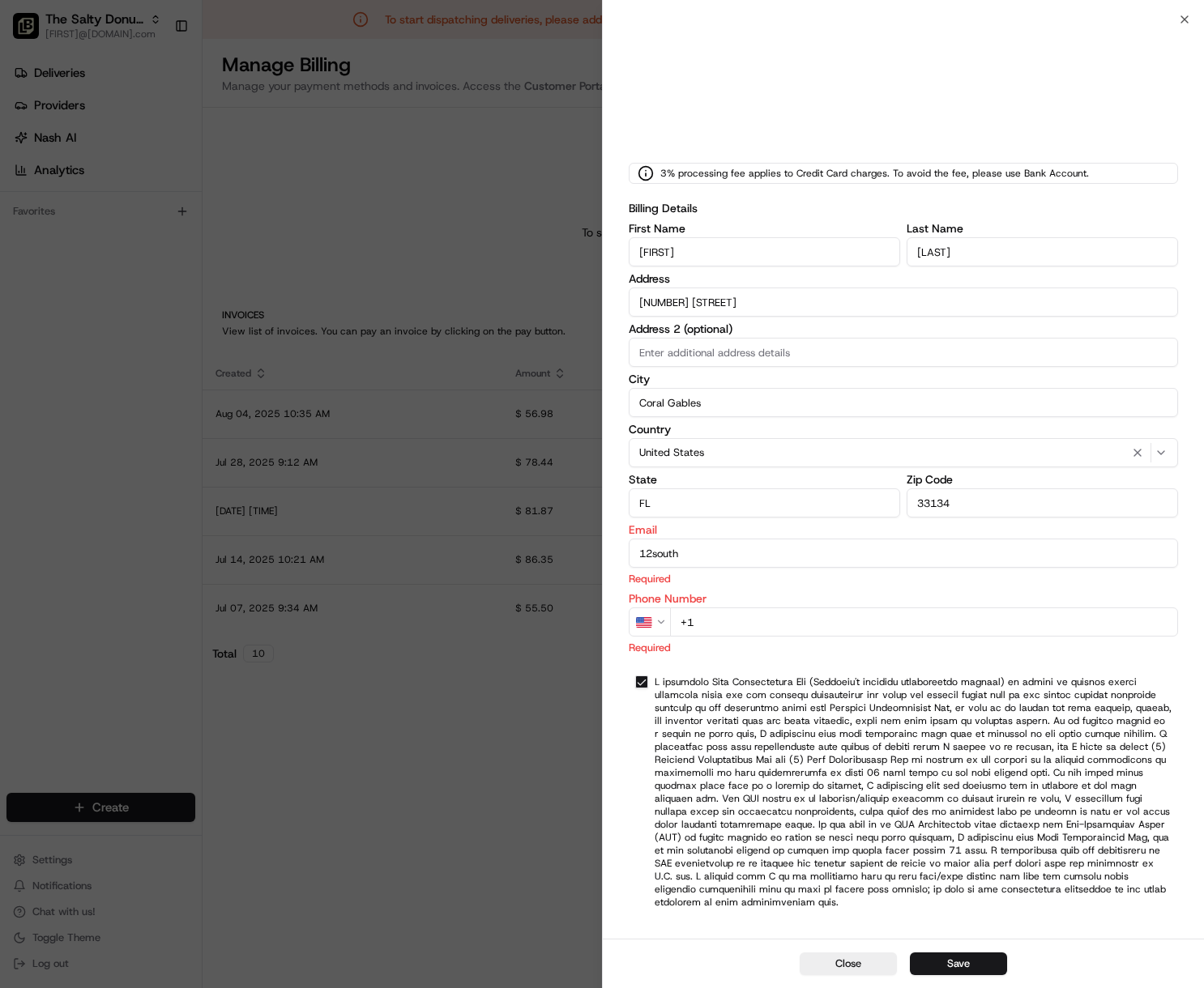 type on "12south@saltydonut.com" 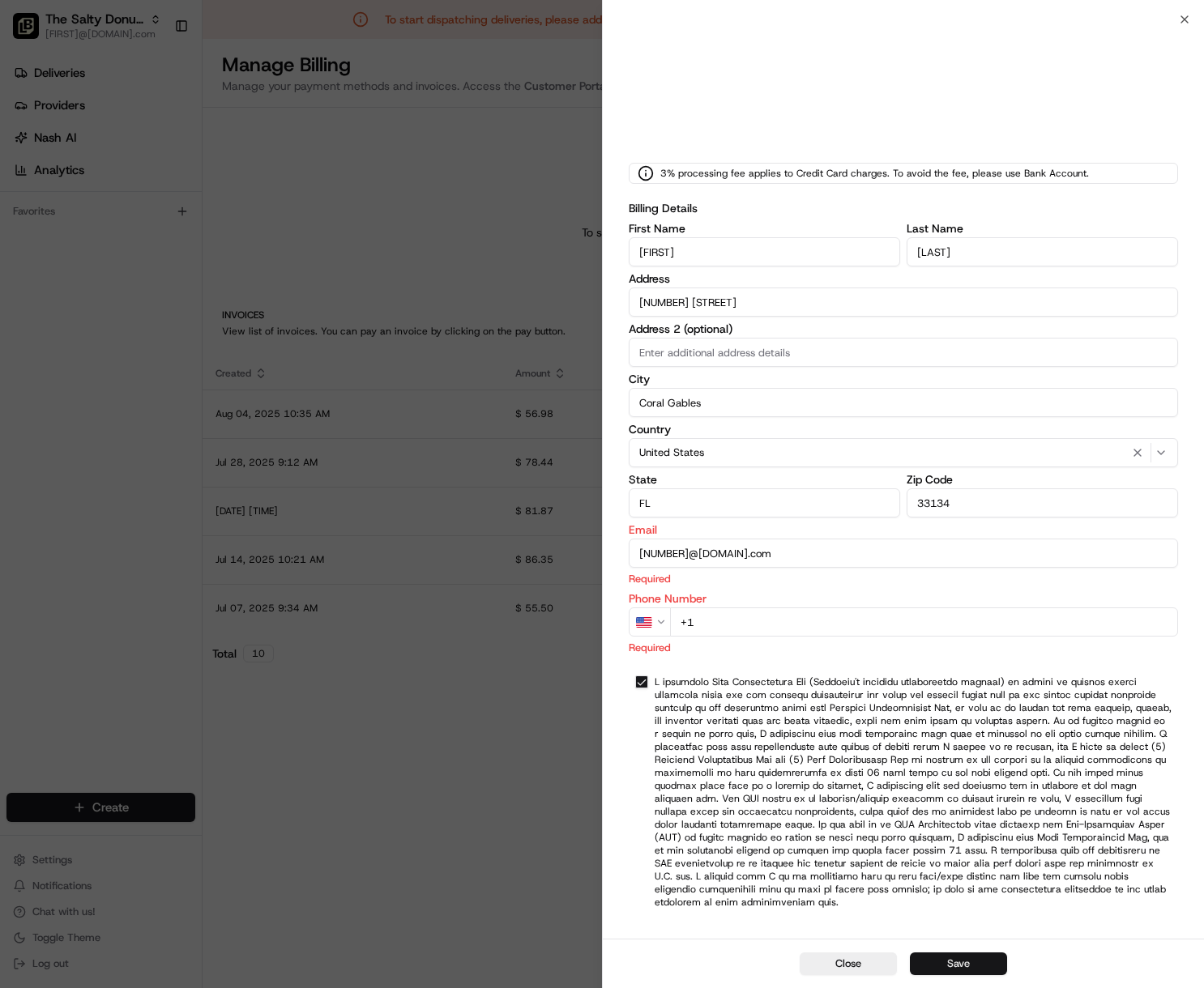 click on "Save" at bounding box center (959, 964) 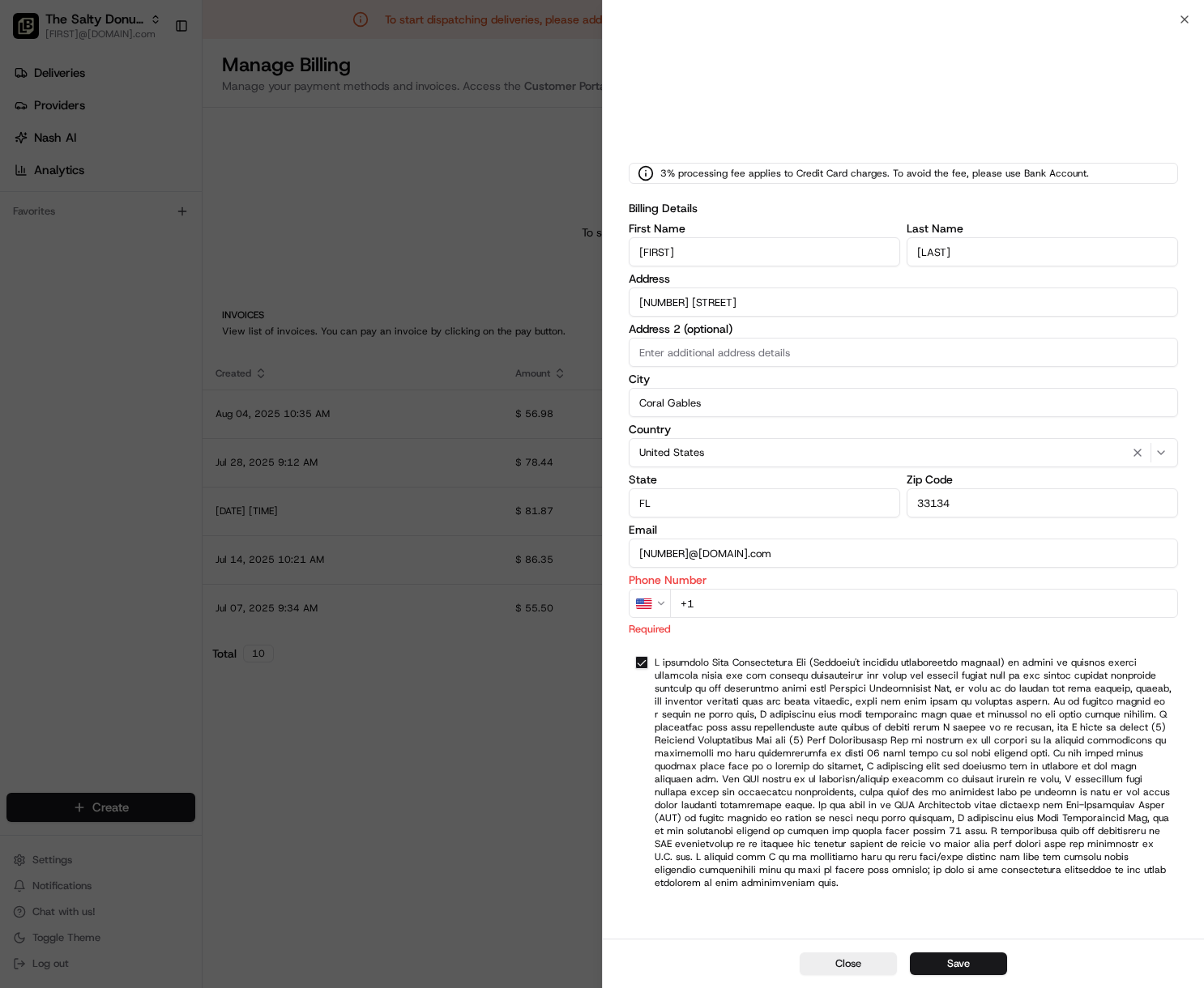 click on "+1" at bounding box center [924, 603] 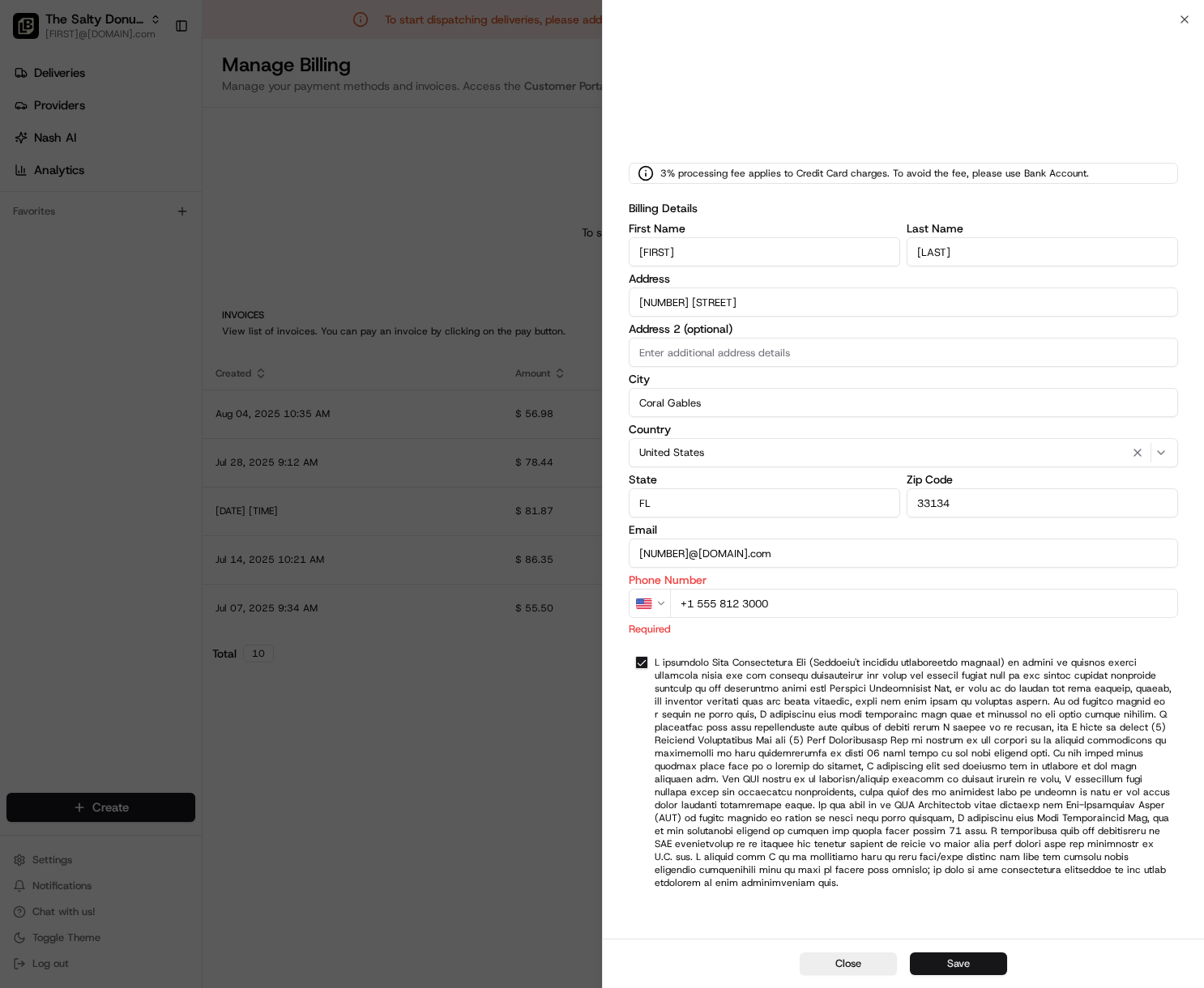 type on "+1 [PHONE]" 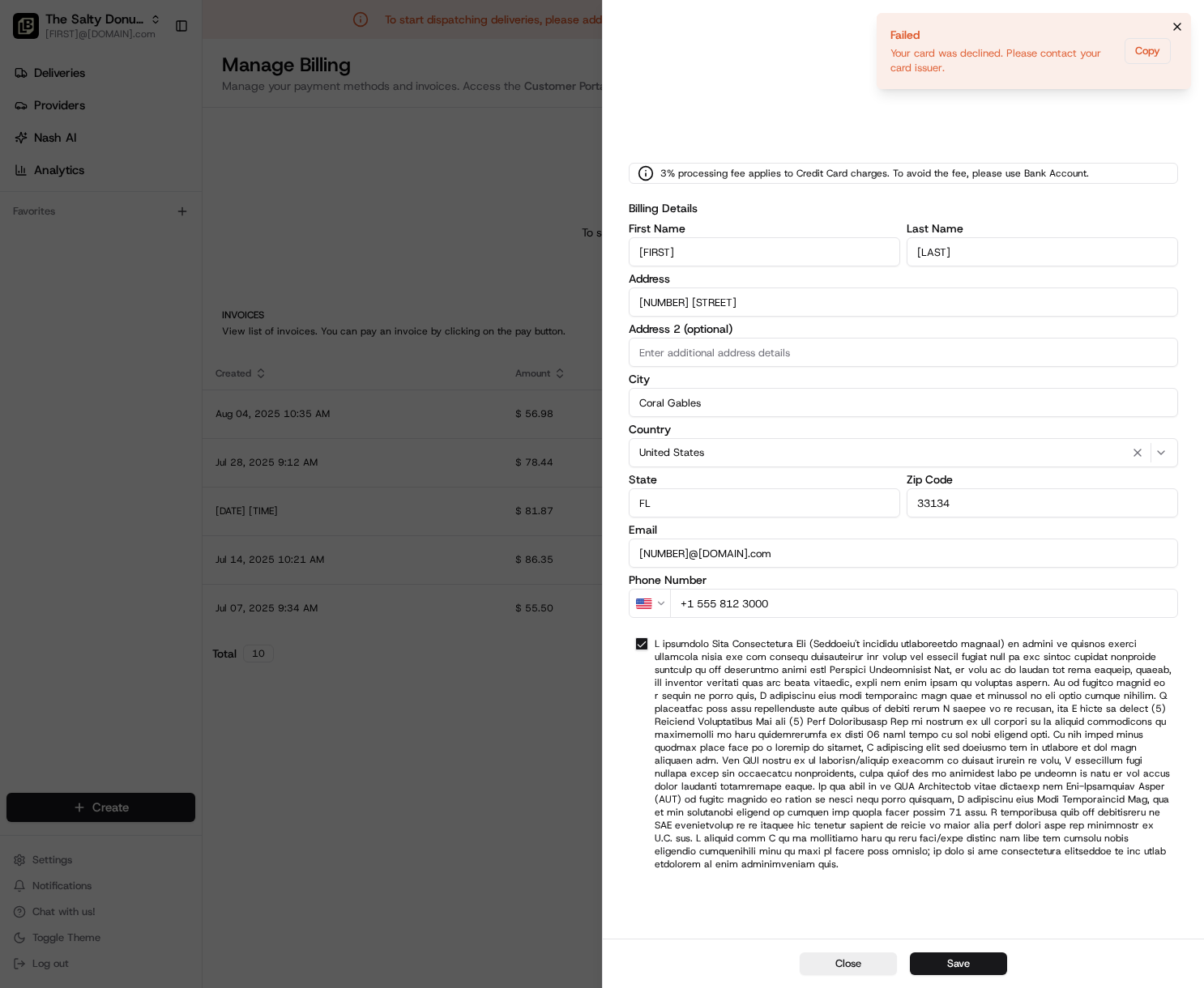 click 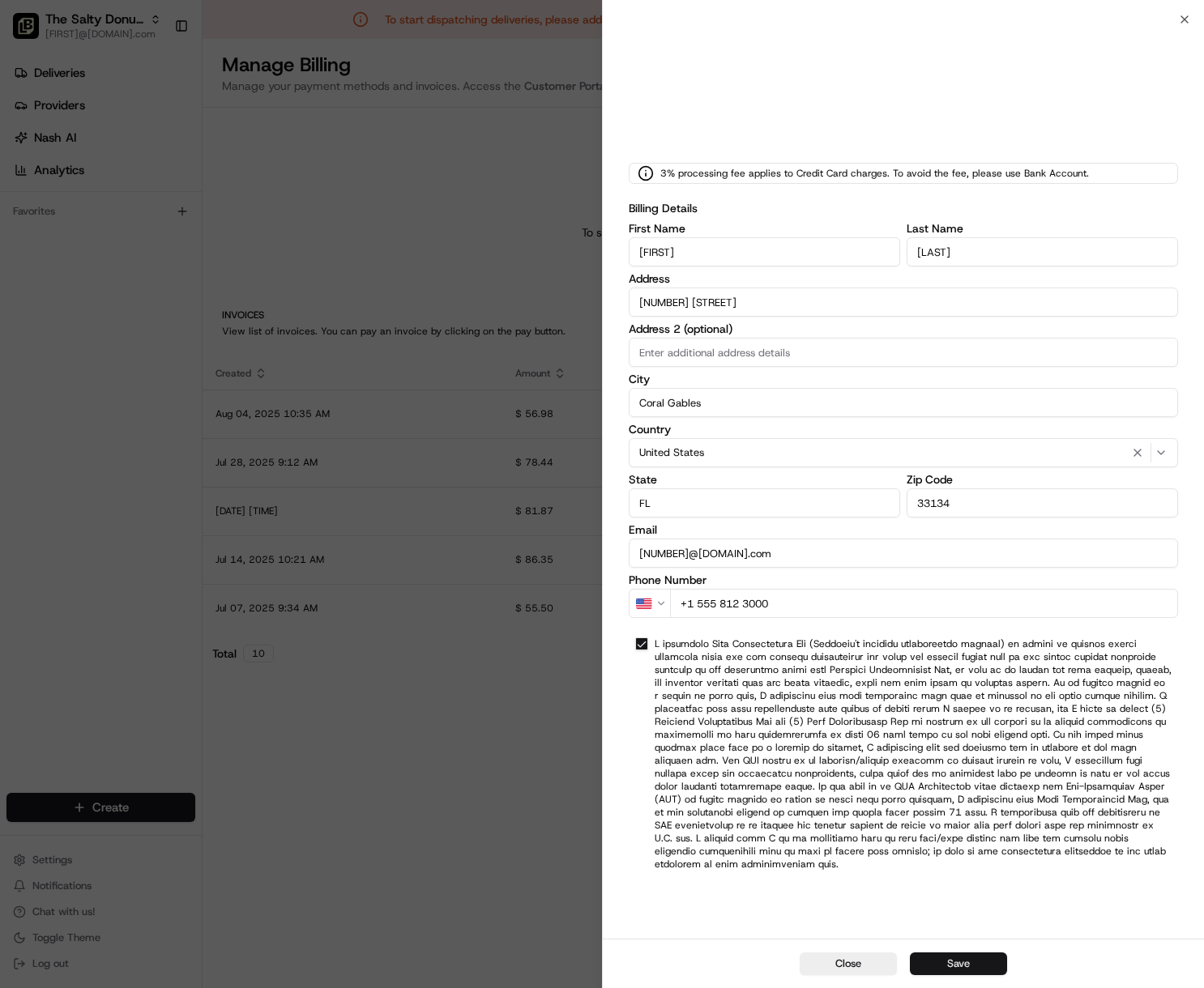 click on "Save" at bounding box center (959, 964) 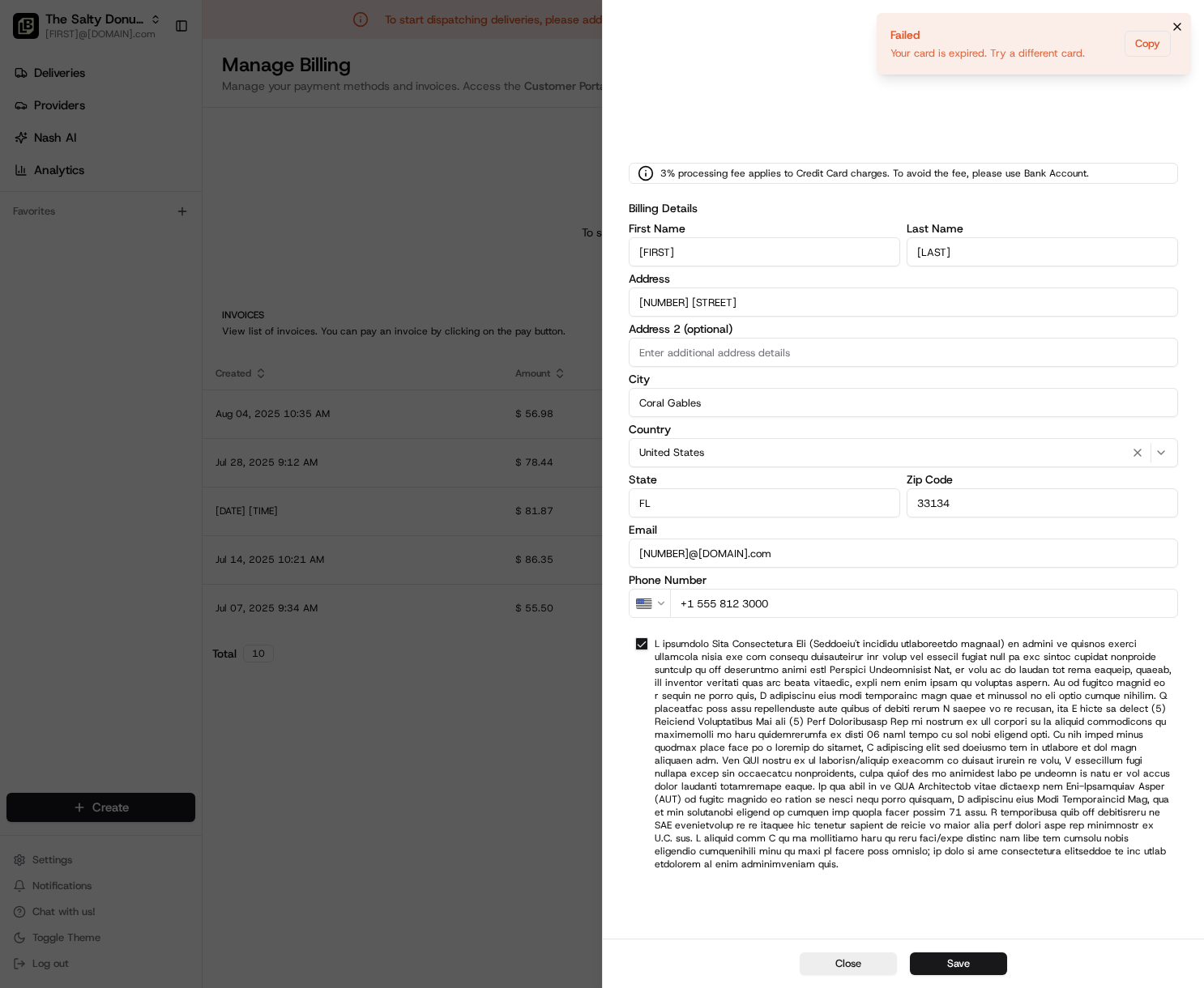 click 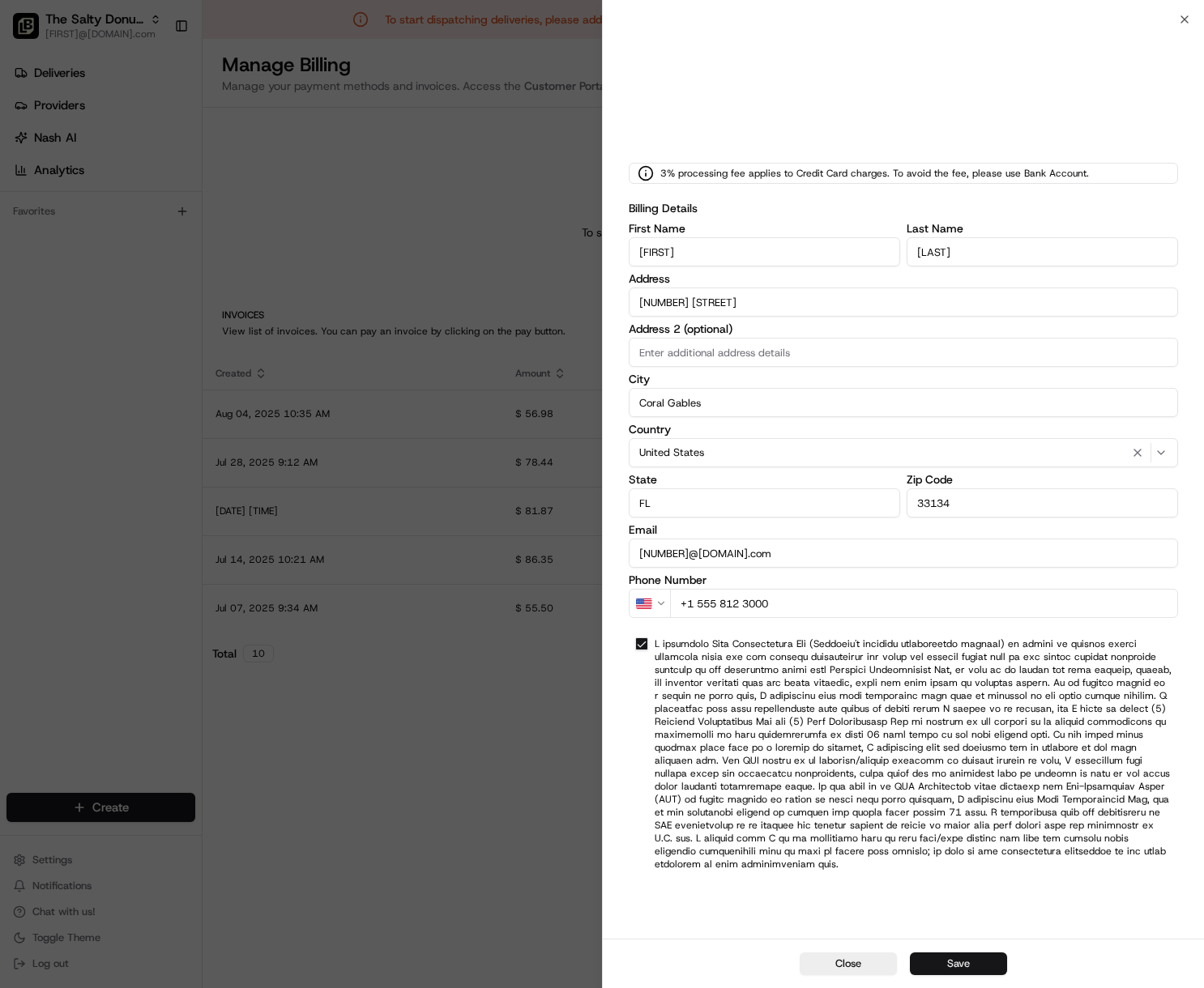click on "Save" at bounding box center [959, 964] 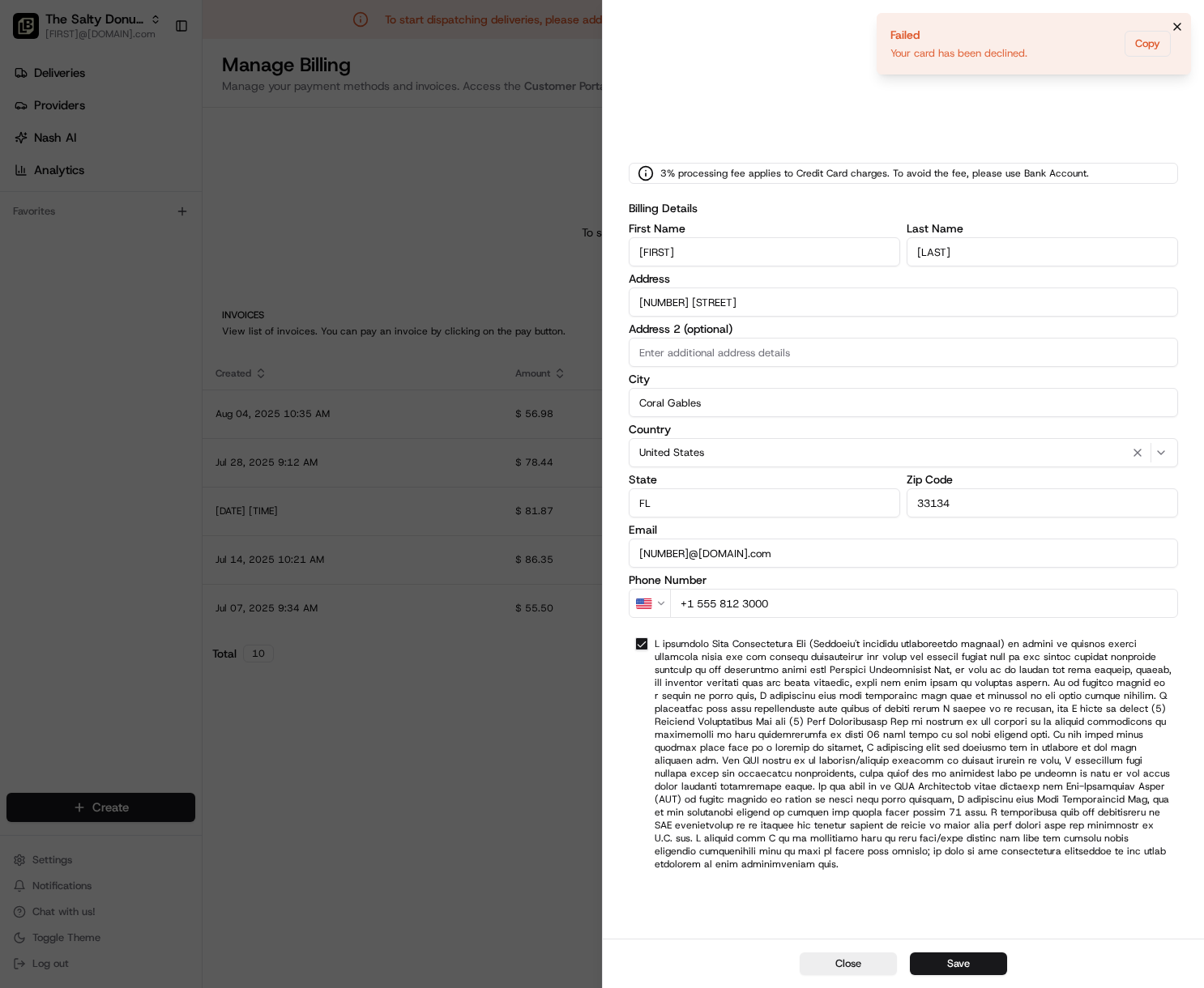 click 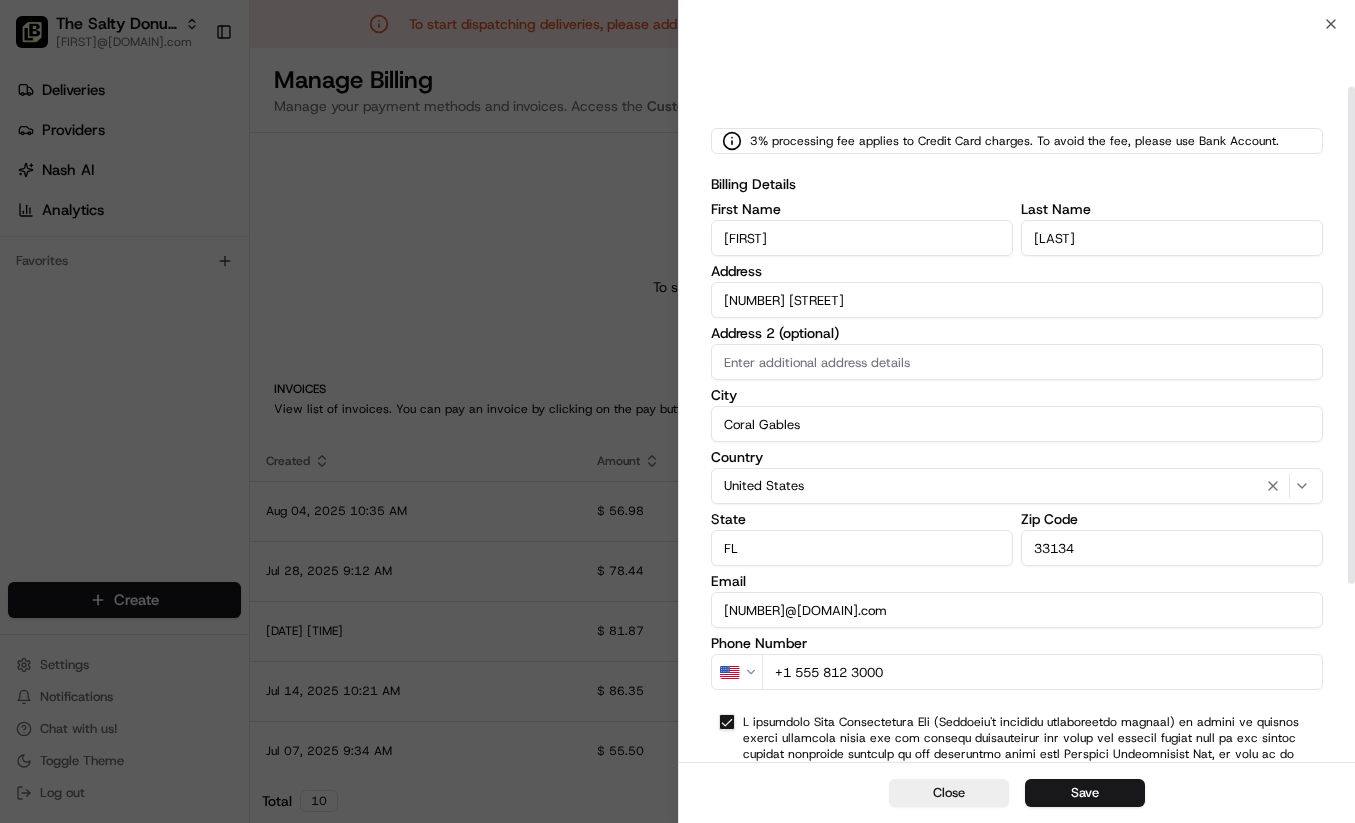 scroll, scrollTop: 94, scrollLeft: 0, axis: vertical 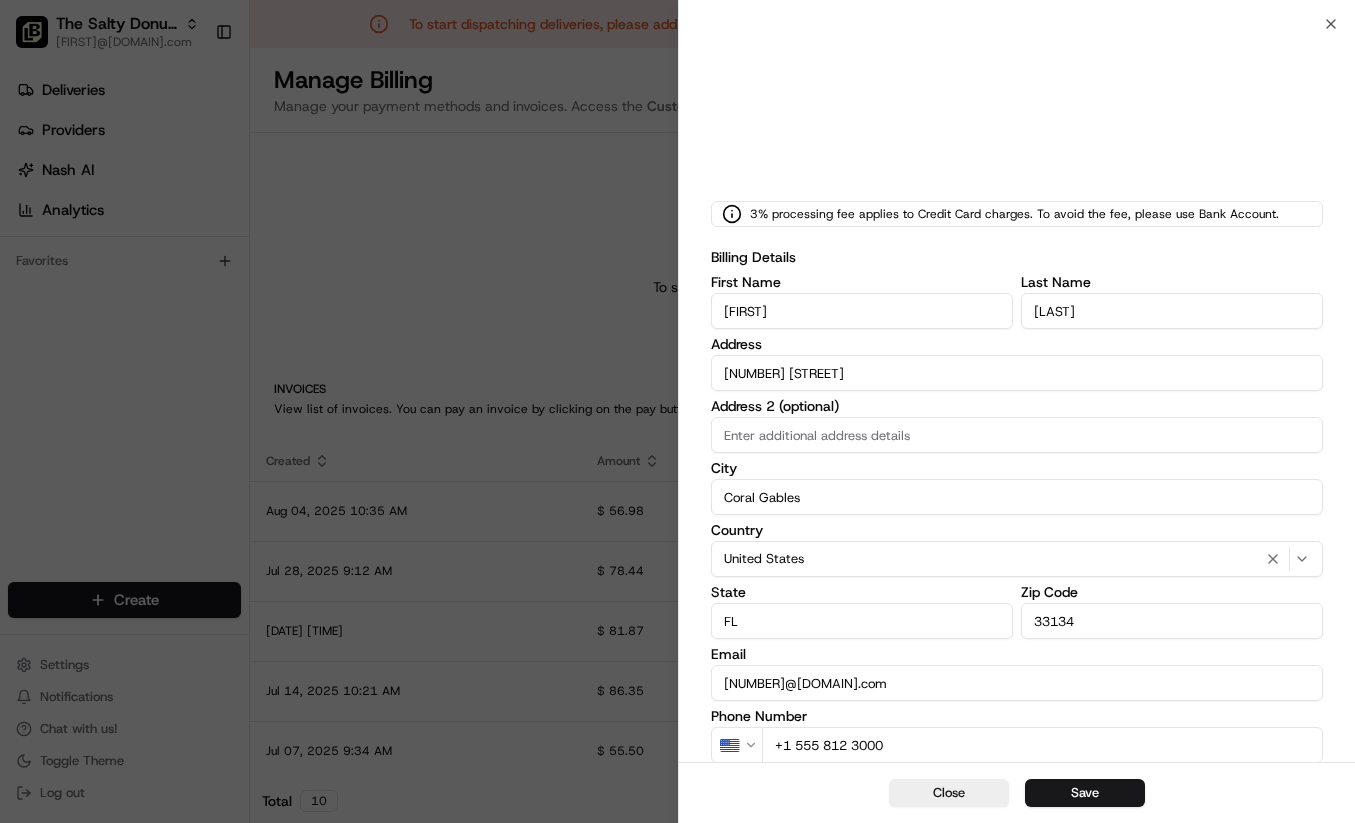 click on "1319 Castile Ave" at bounding box center (1017, 373) 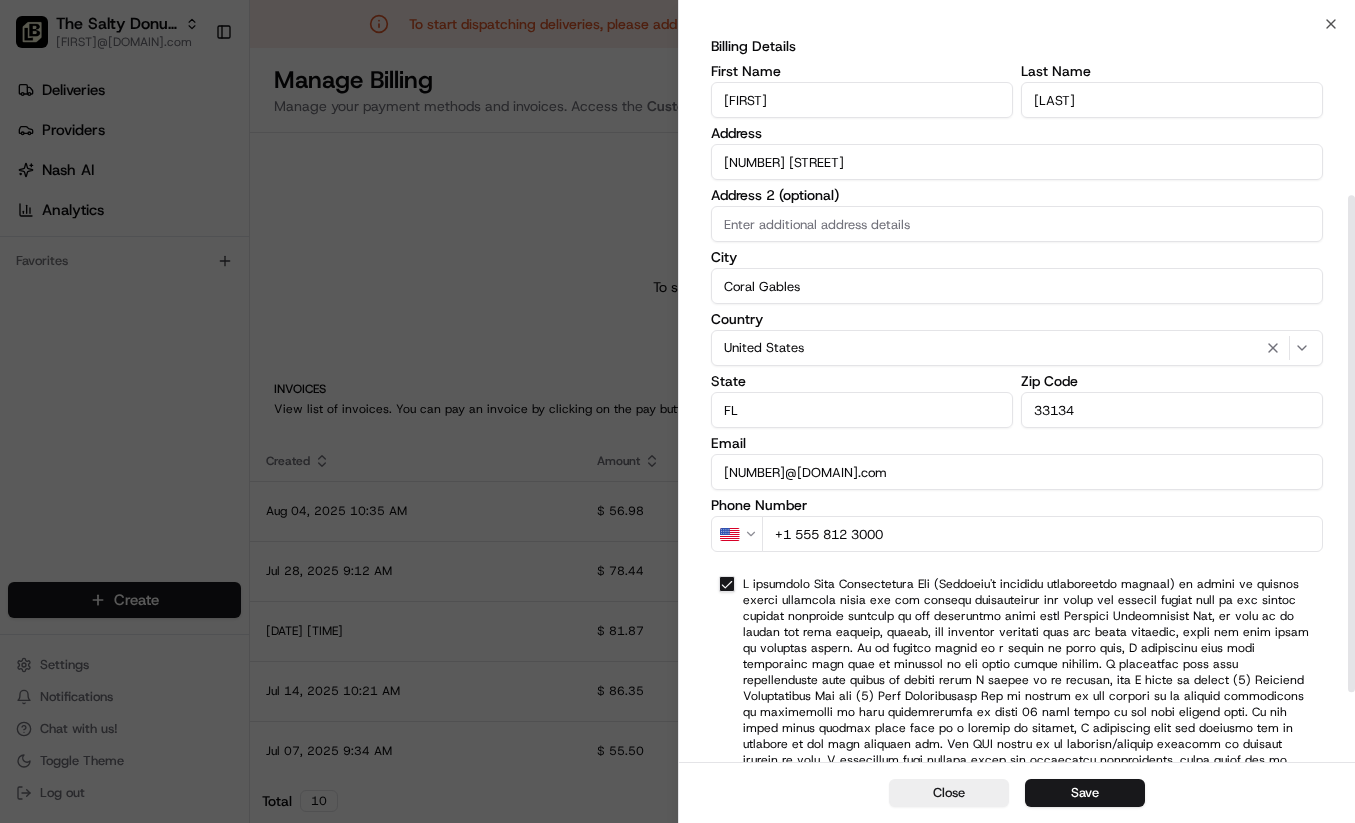 scroll, scrollTop: 254, scrollLeft: 0, axis: vertical 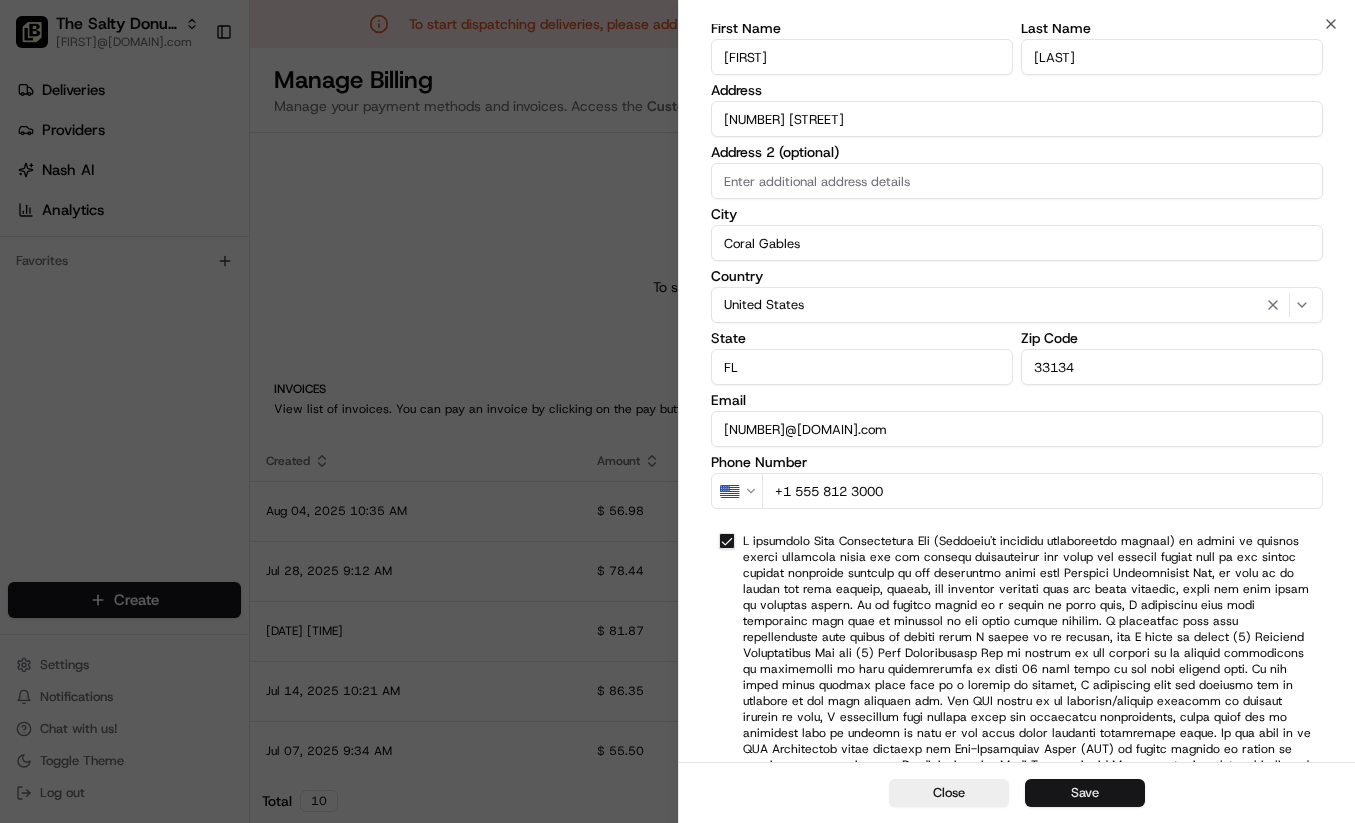 click on "Save" at bounding box center (1085, 793) 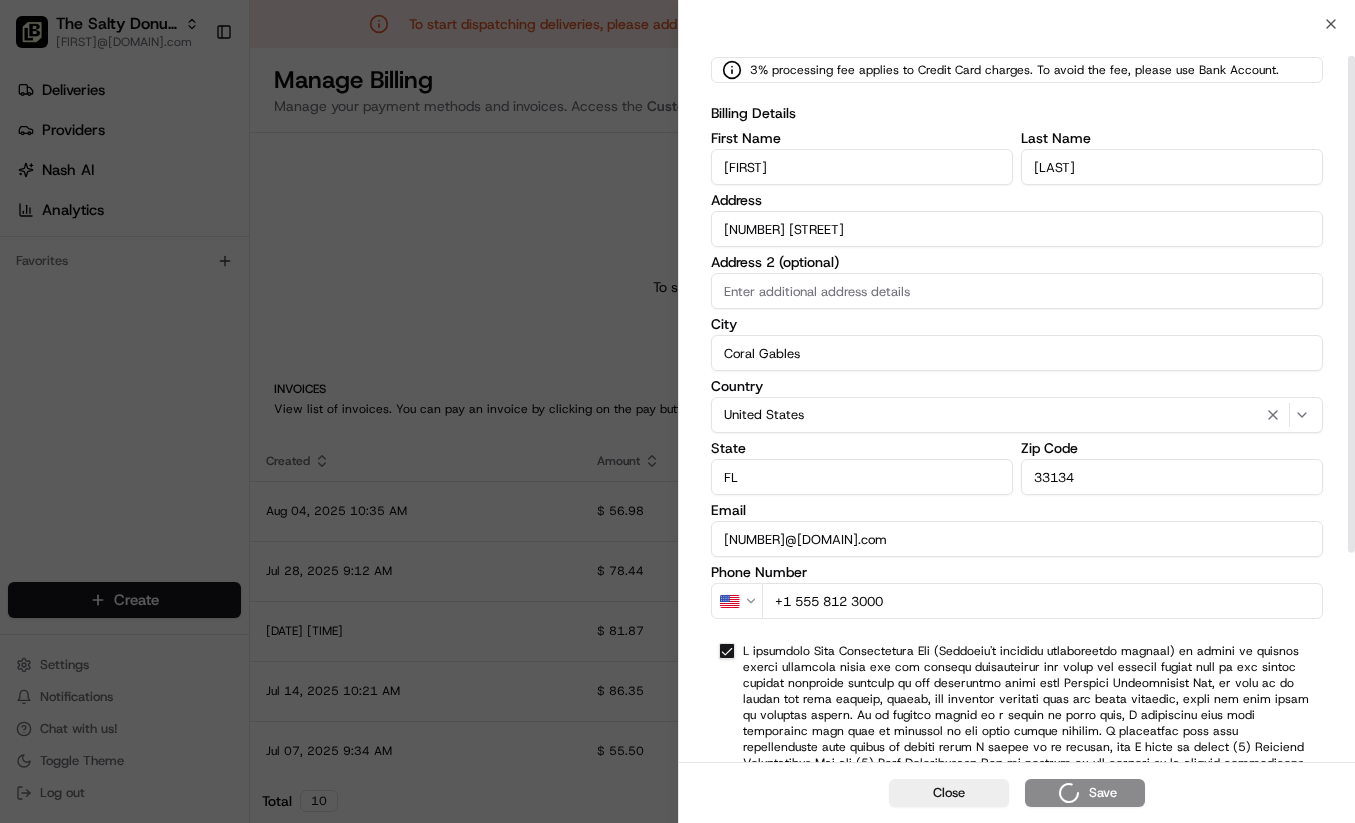scroll, scrollTop: 0, scrollLeft: 0, axis: both 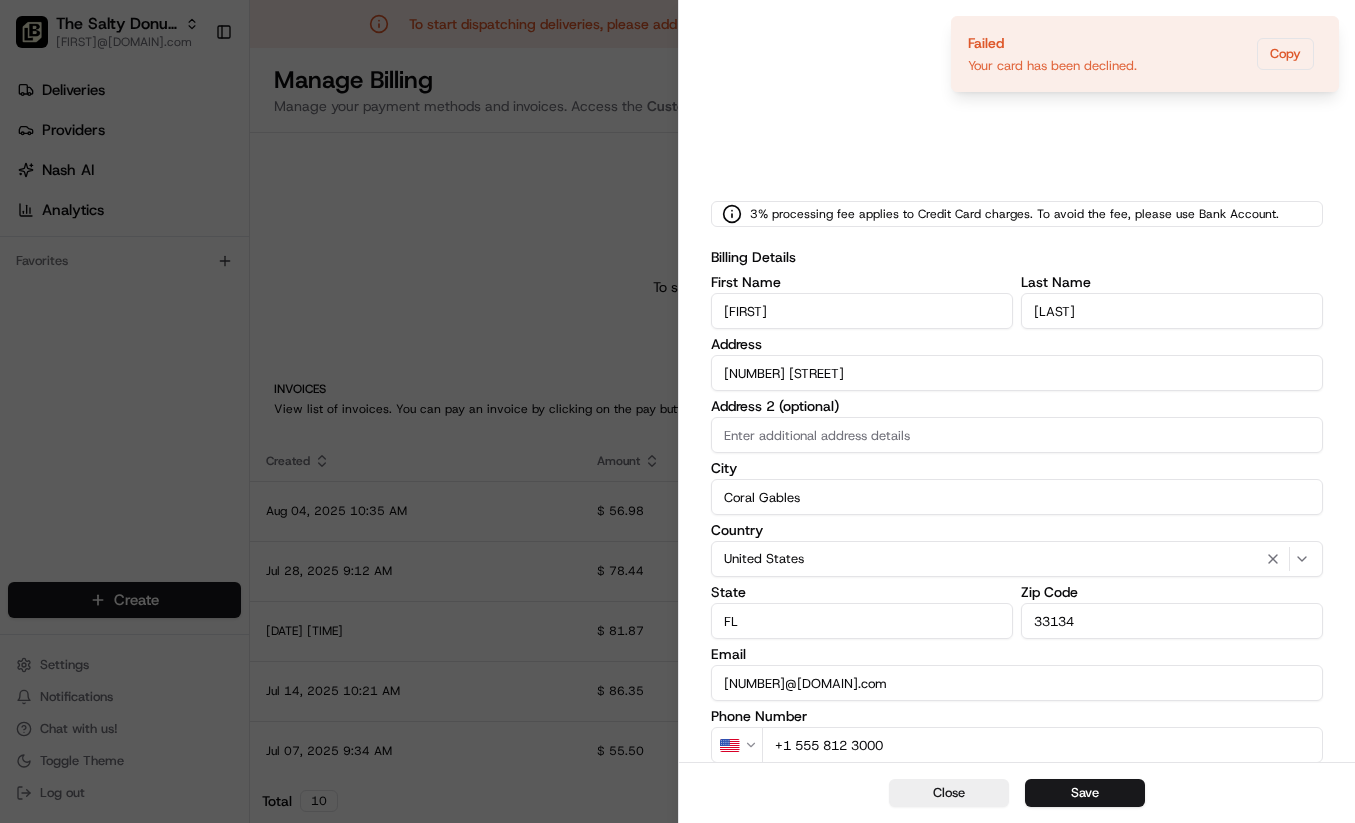click at bounding box center (677, 411) 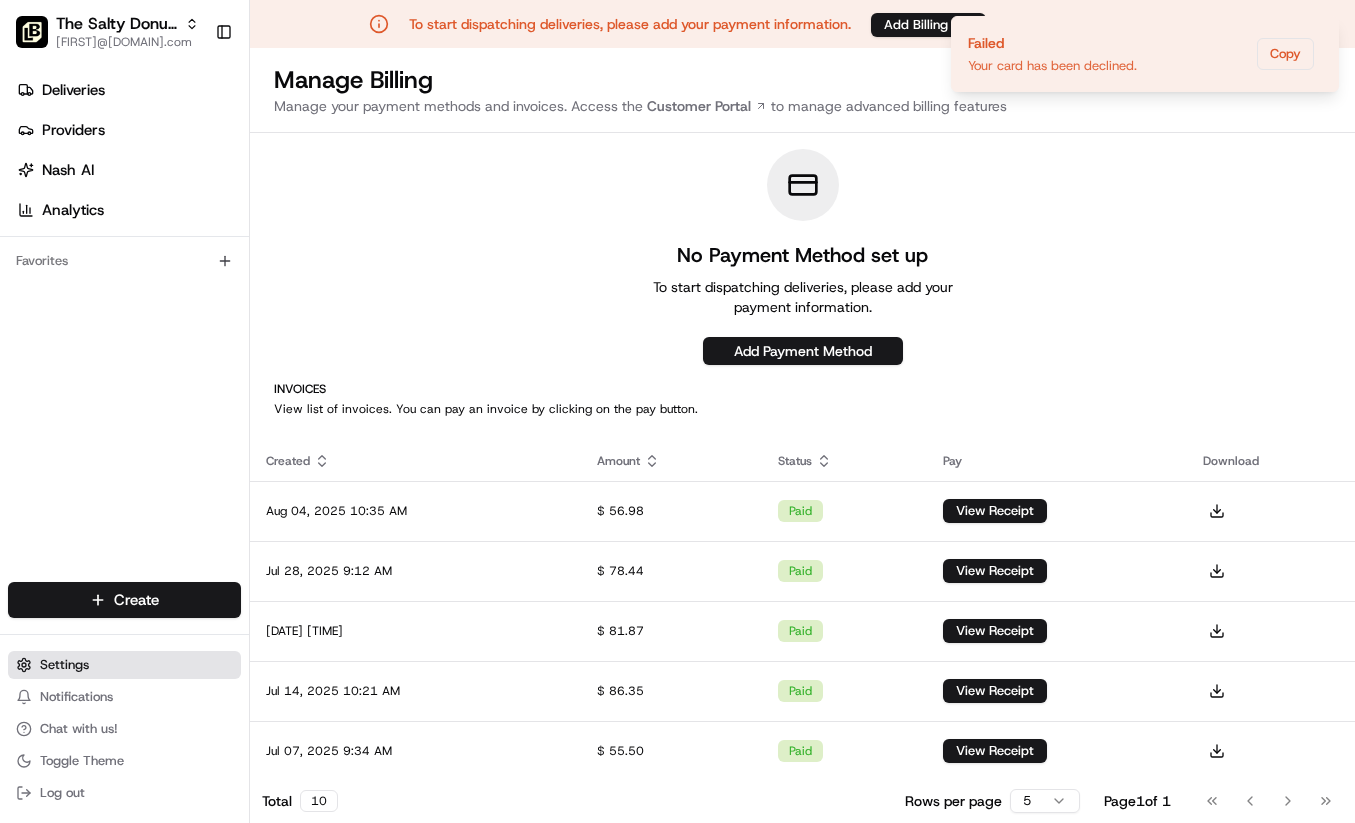 click on "Settings" at bounding box center (124, 665) 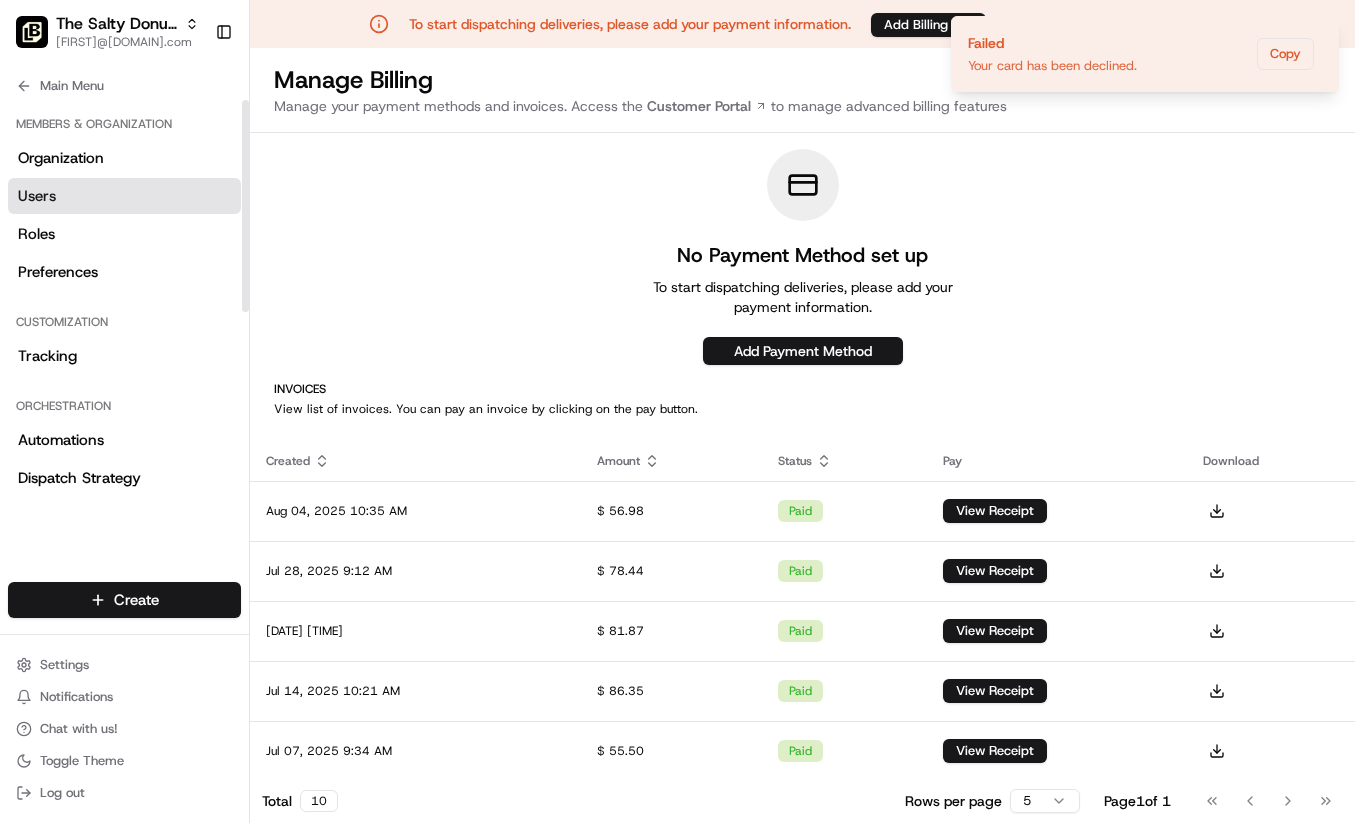 click on "Users" at bounding box center [124, 196] 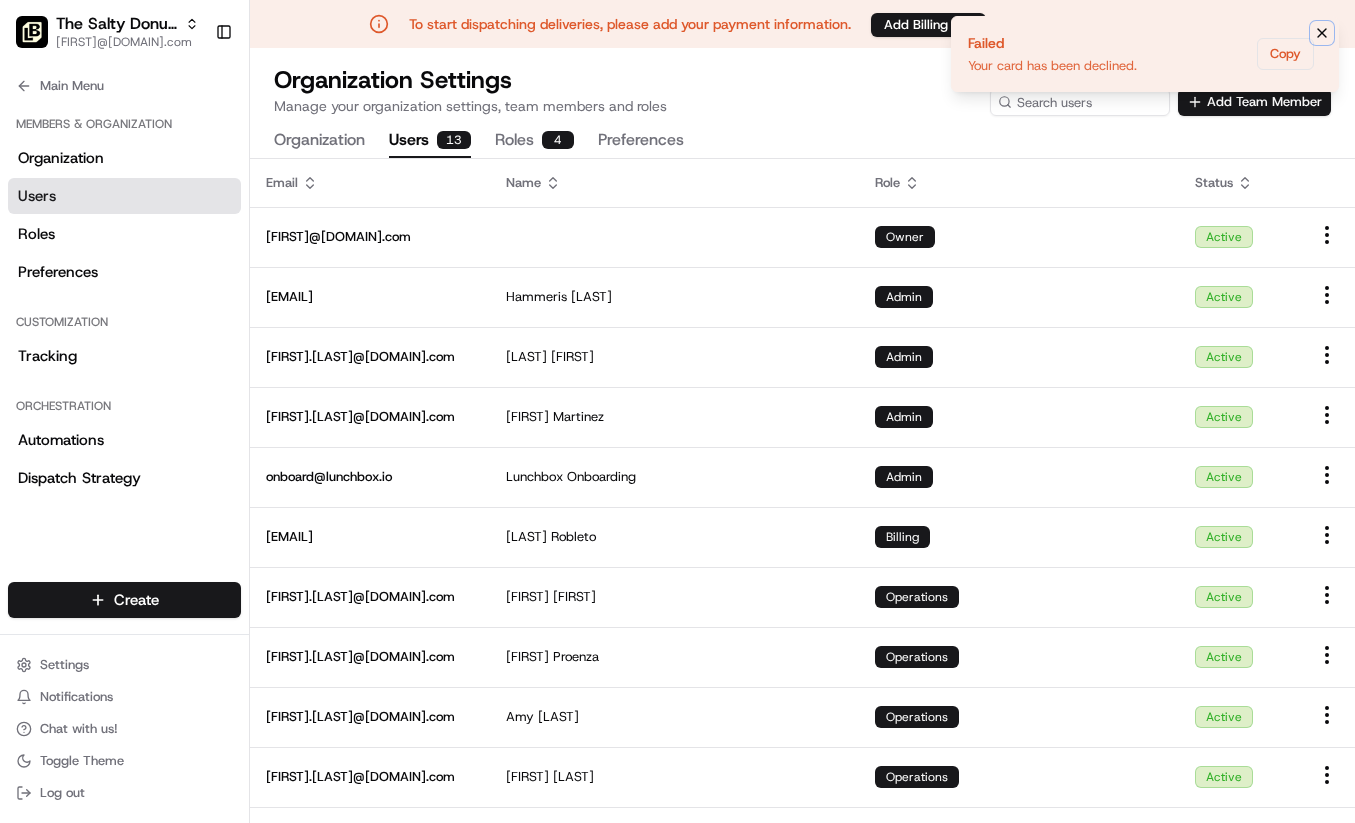click 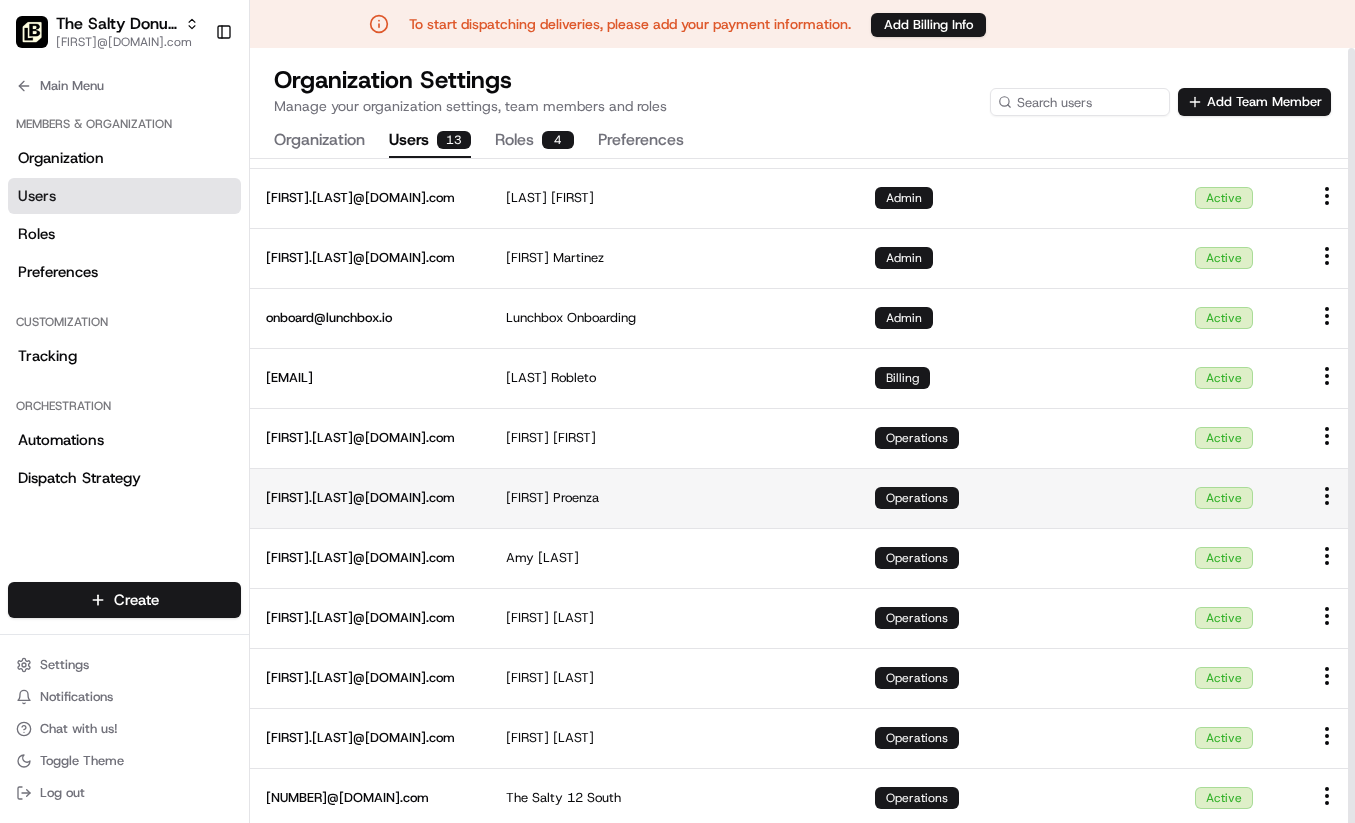 scroll, scrollTop: 161, scrollLeft: 0, axis: vertical 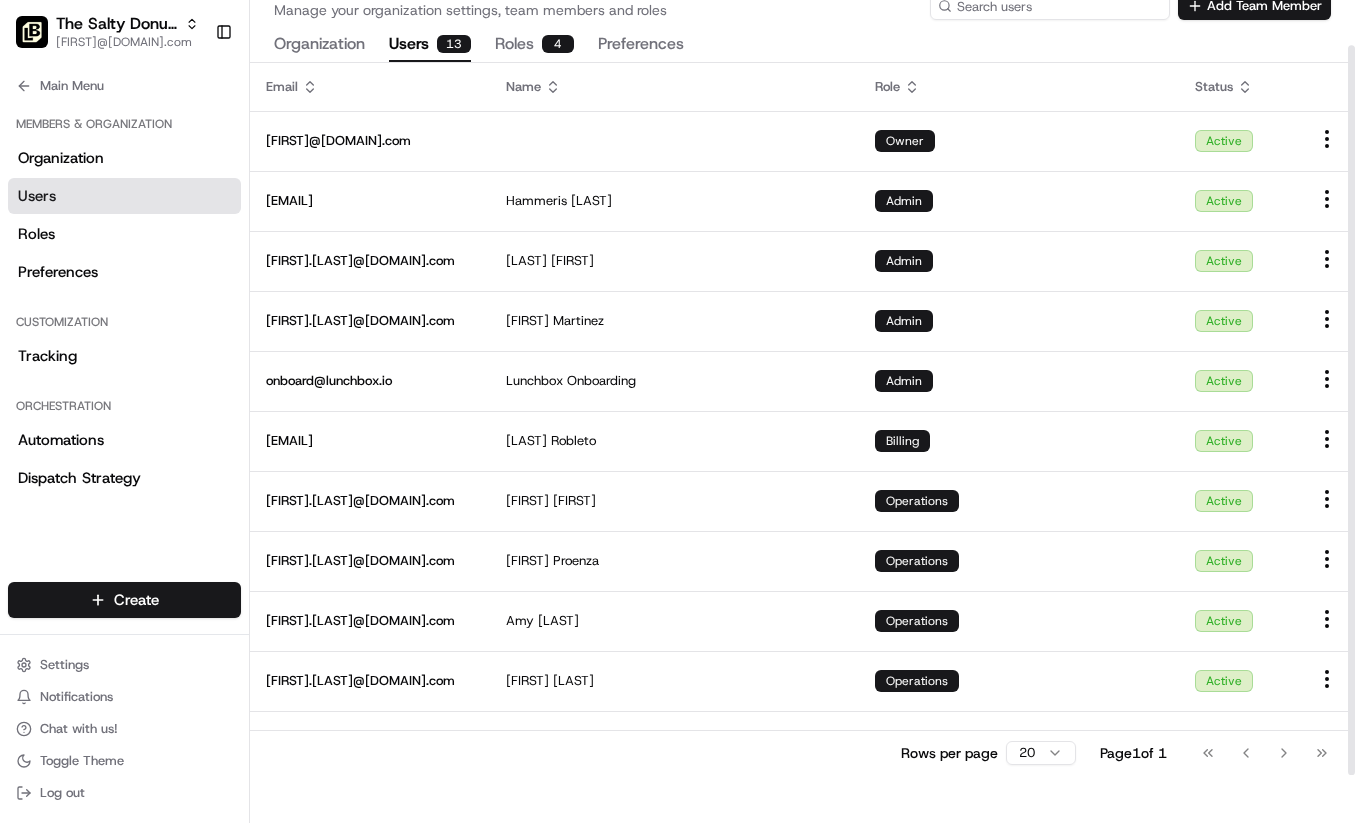 click at bounding box center (1050, 6) 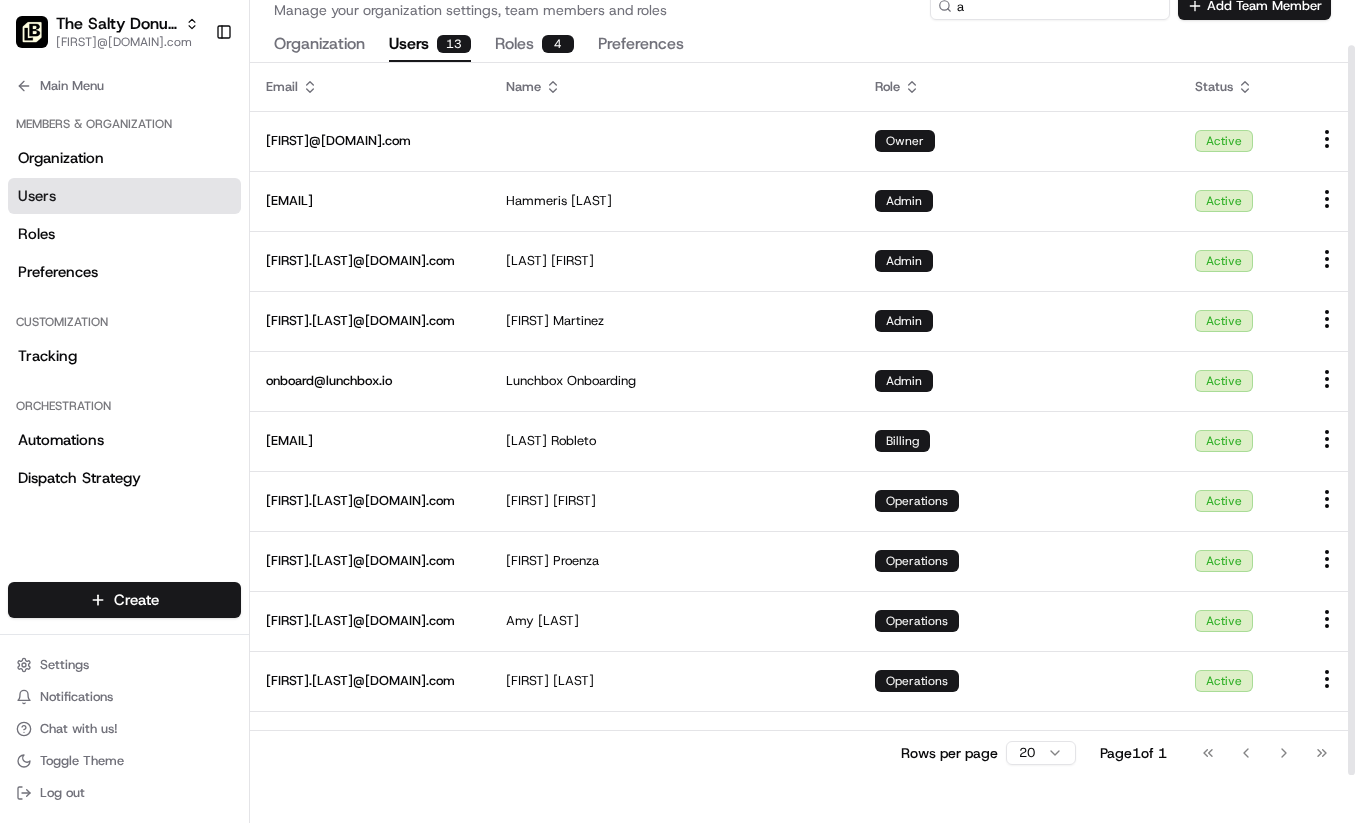 scroll, scrollTop: 45, scrollLeft: 0, axis: vertical 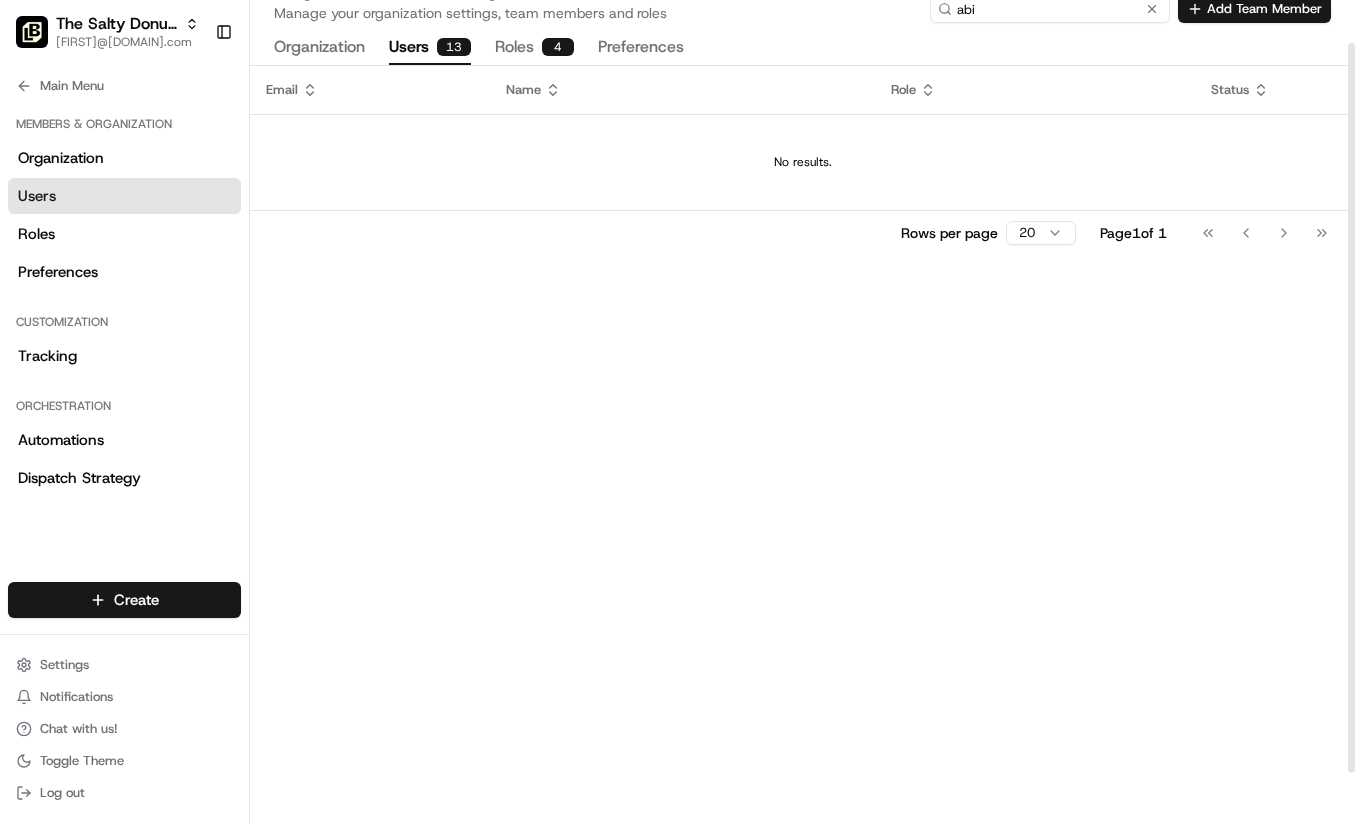 click on "abi" at bounding box center [1050, 9] 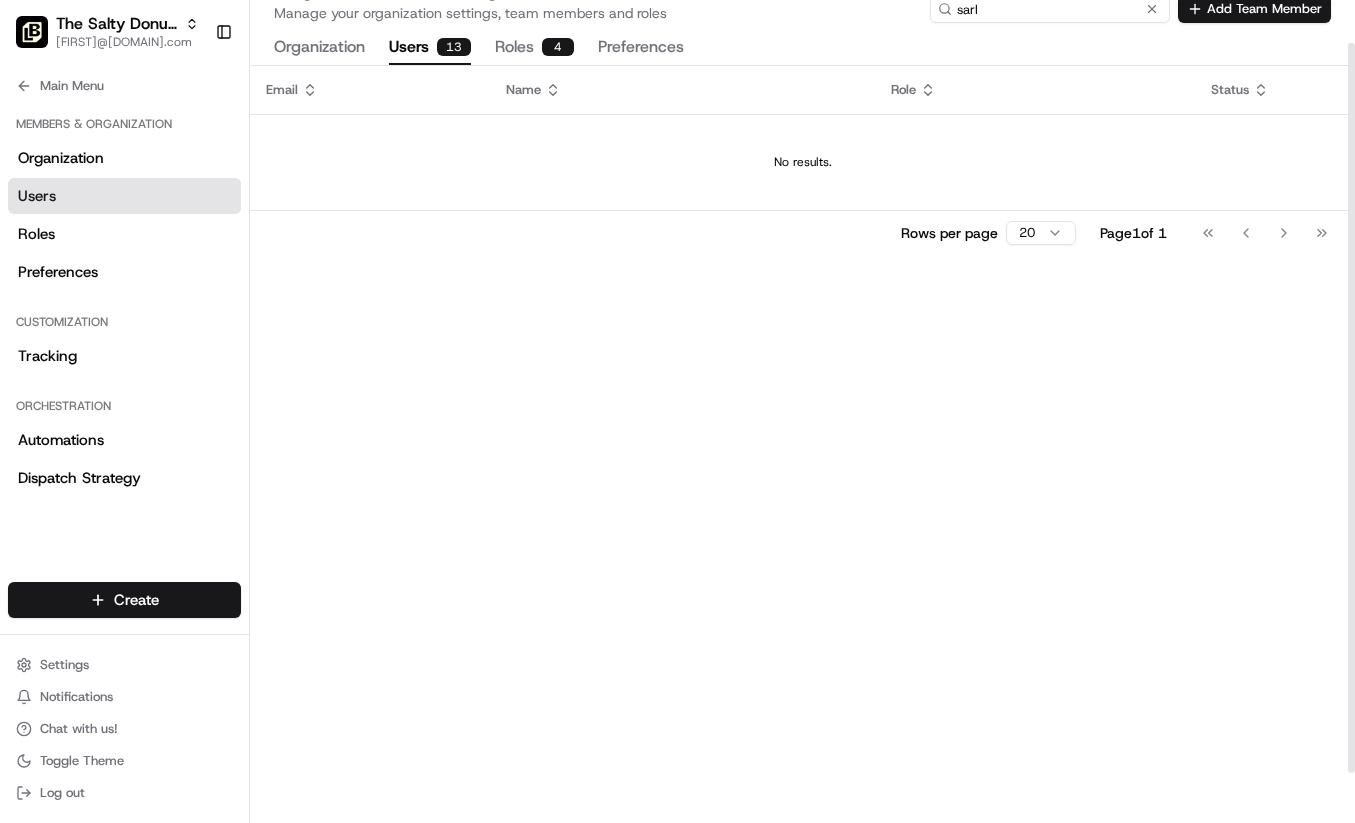 type on "sarl" 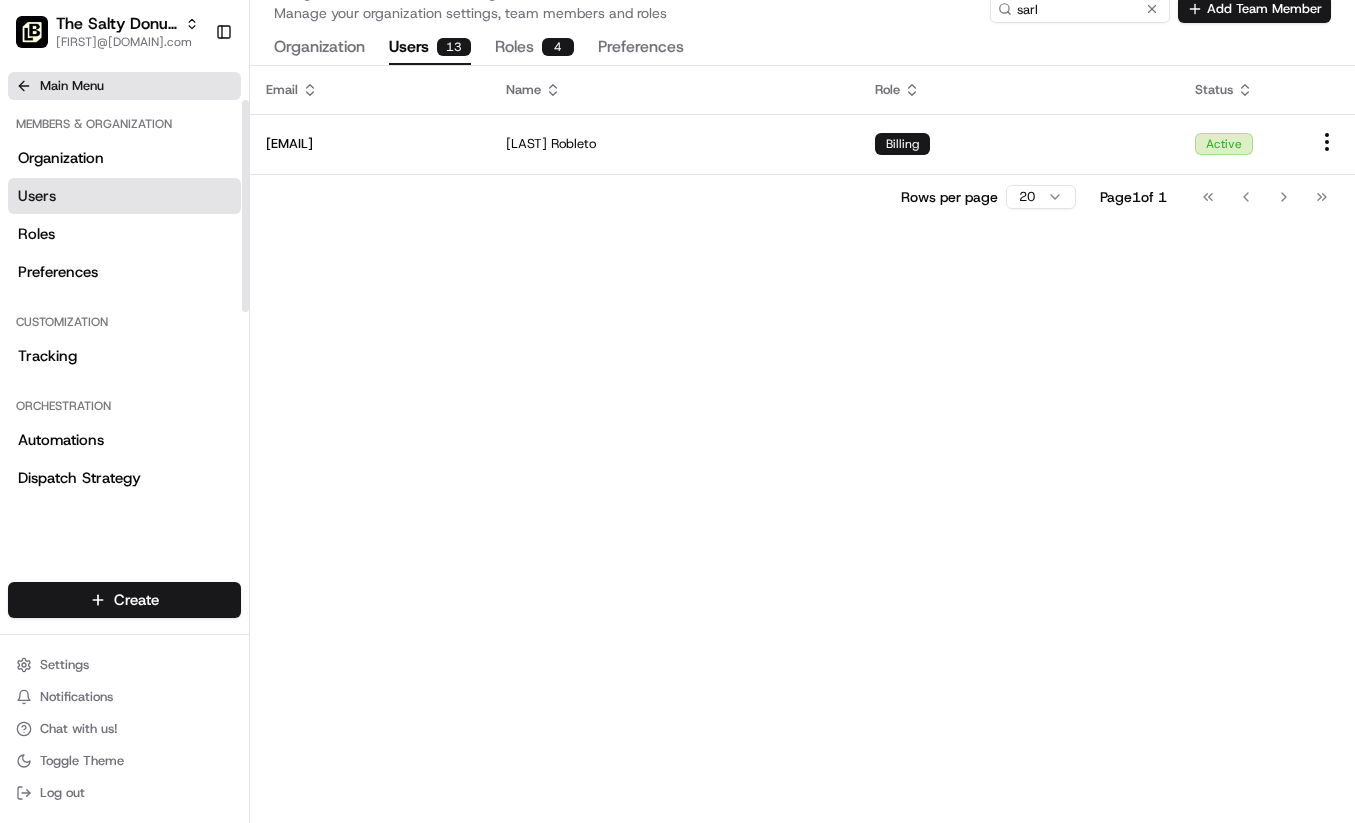 click on "Main Menu" at bounding box center (72, 86) 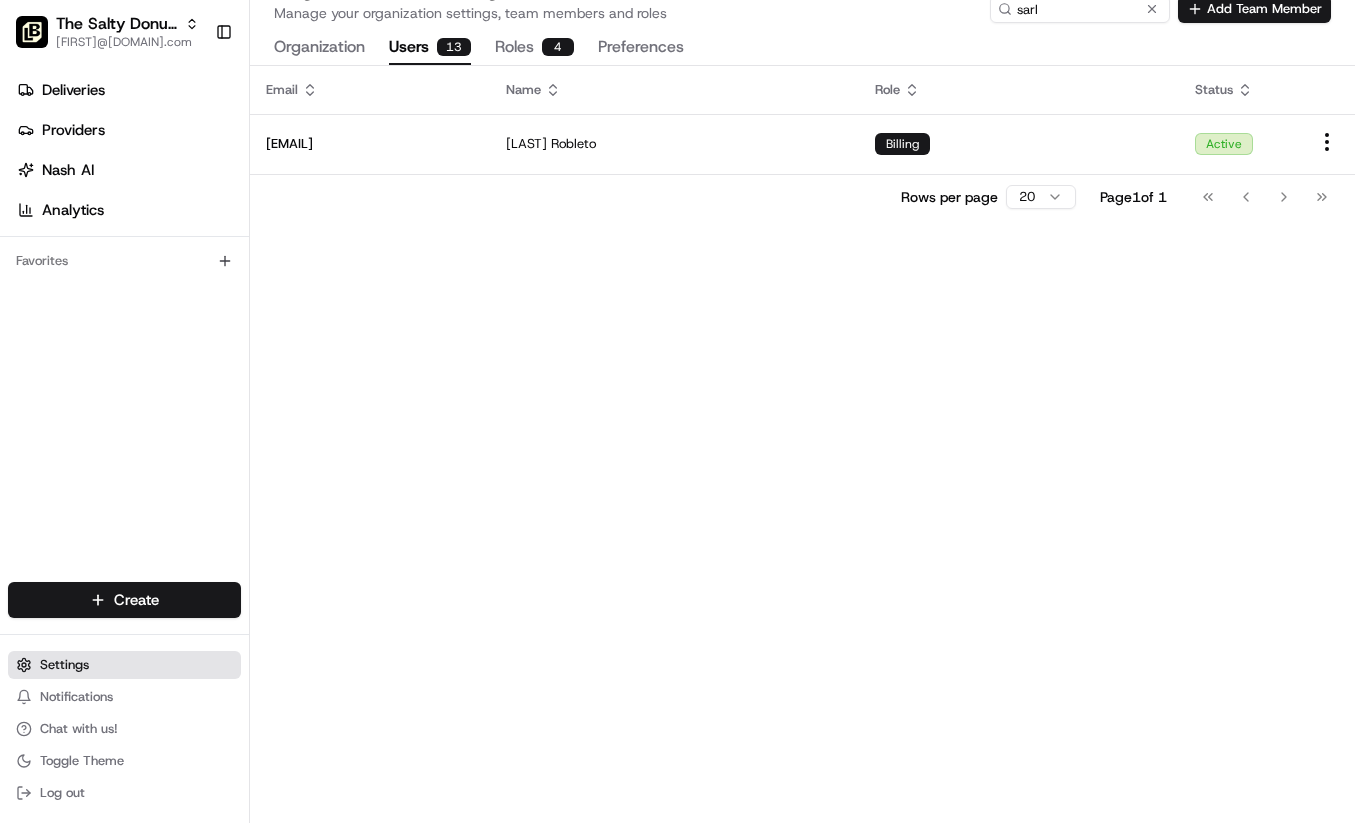 click on "Settings" at bounding box center (64, 665) 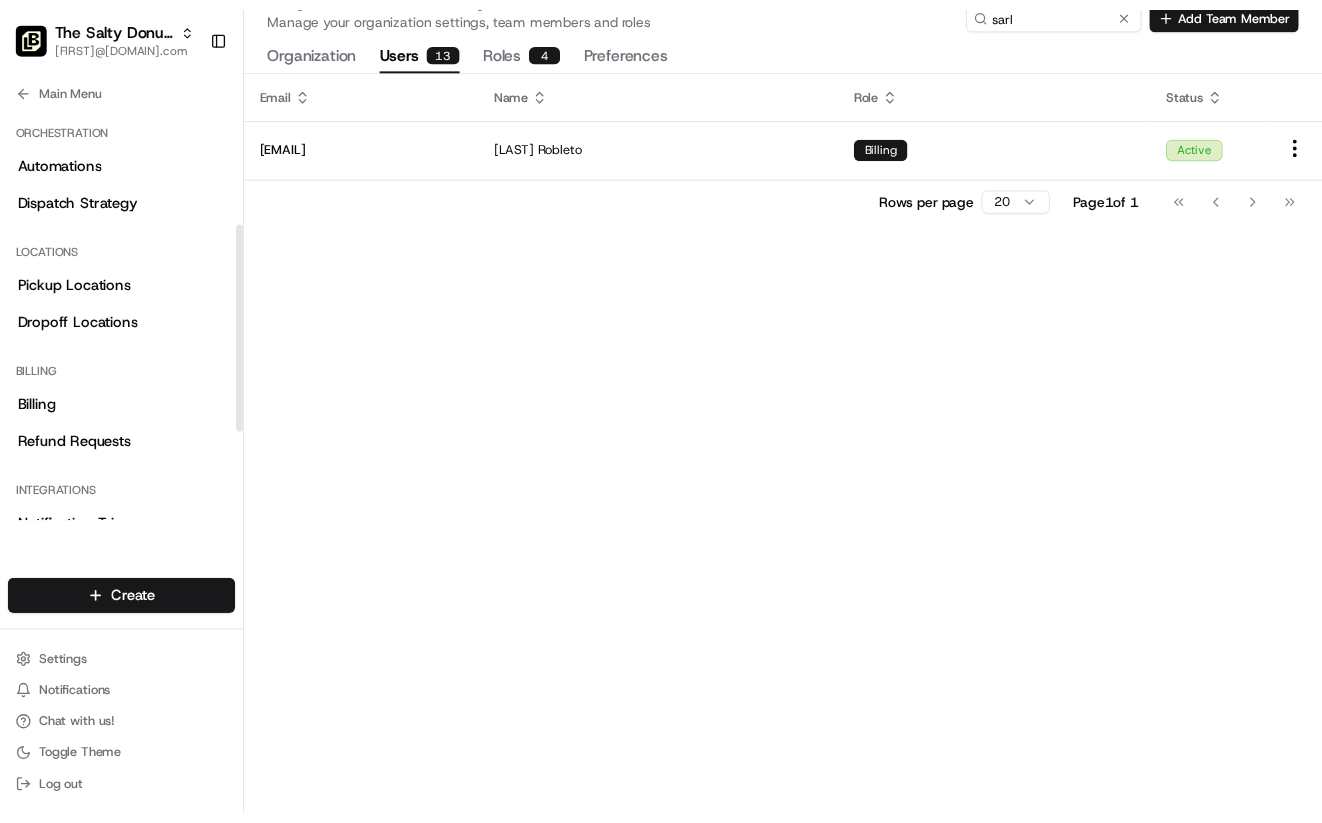 scroll, scrollTop: 295, scrollLeft: 0, axis: vertical 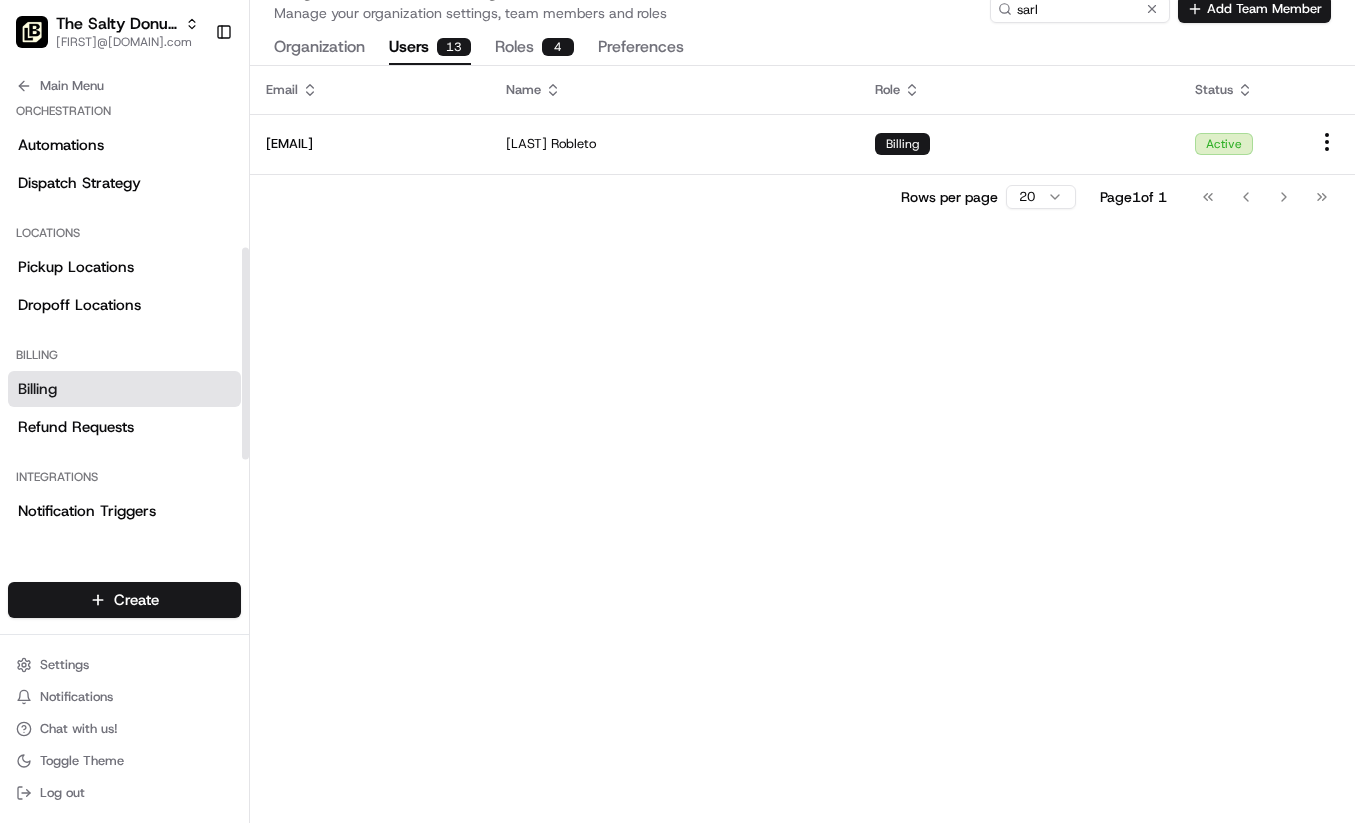 click on "Billing" at bounding box center [124, 389] 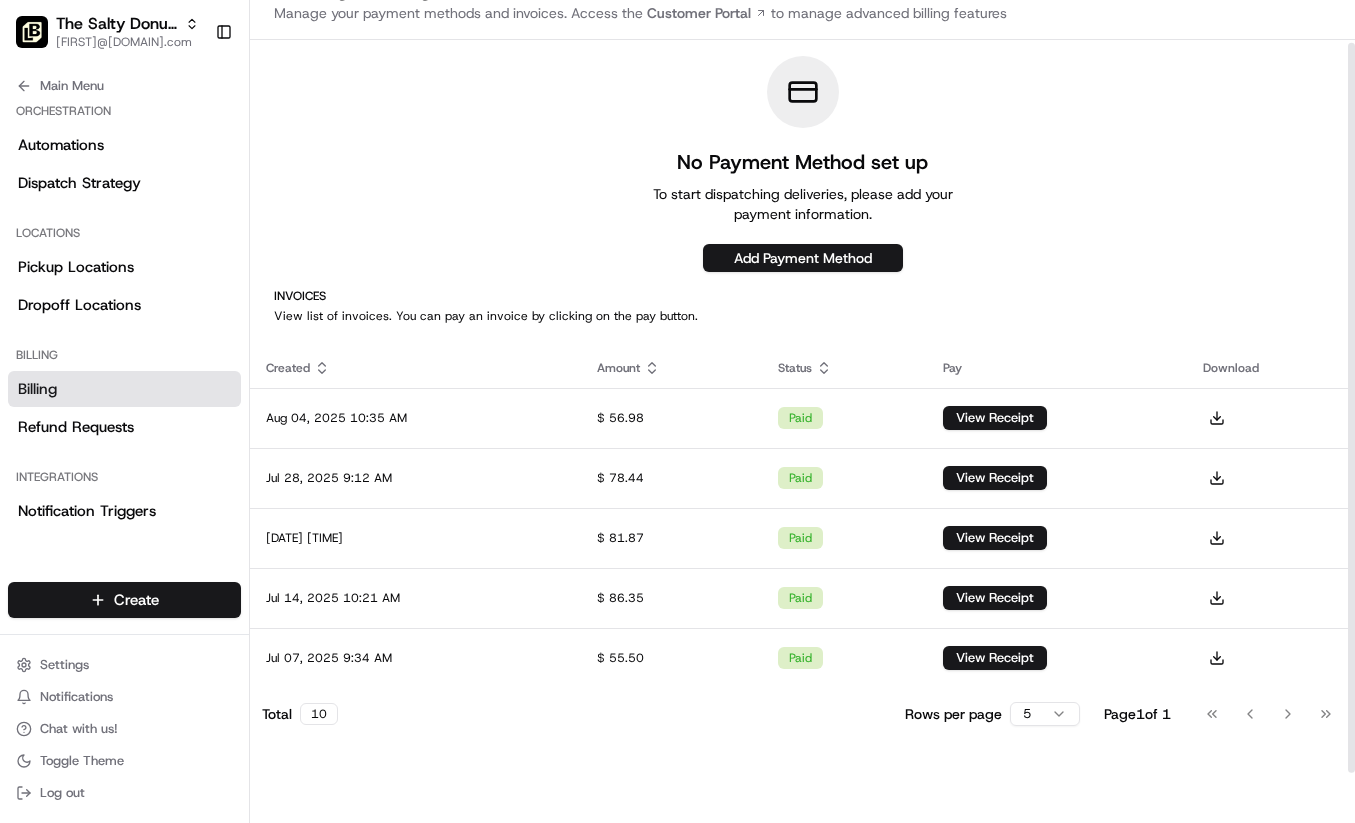 click on "No Payment Method set up To start dispatching deliveries, please add your payment information. Add Payment Method" at bounding box center [802, 164] 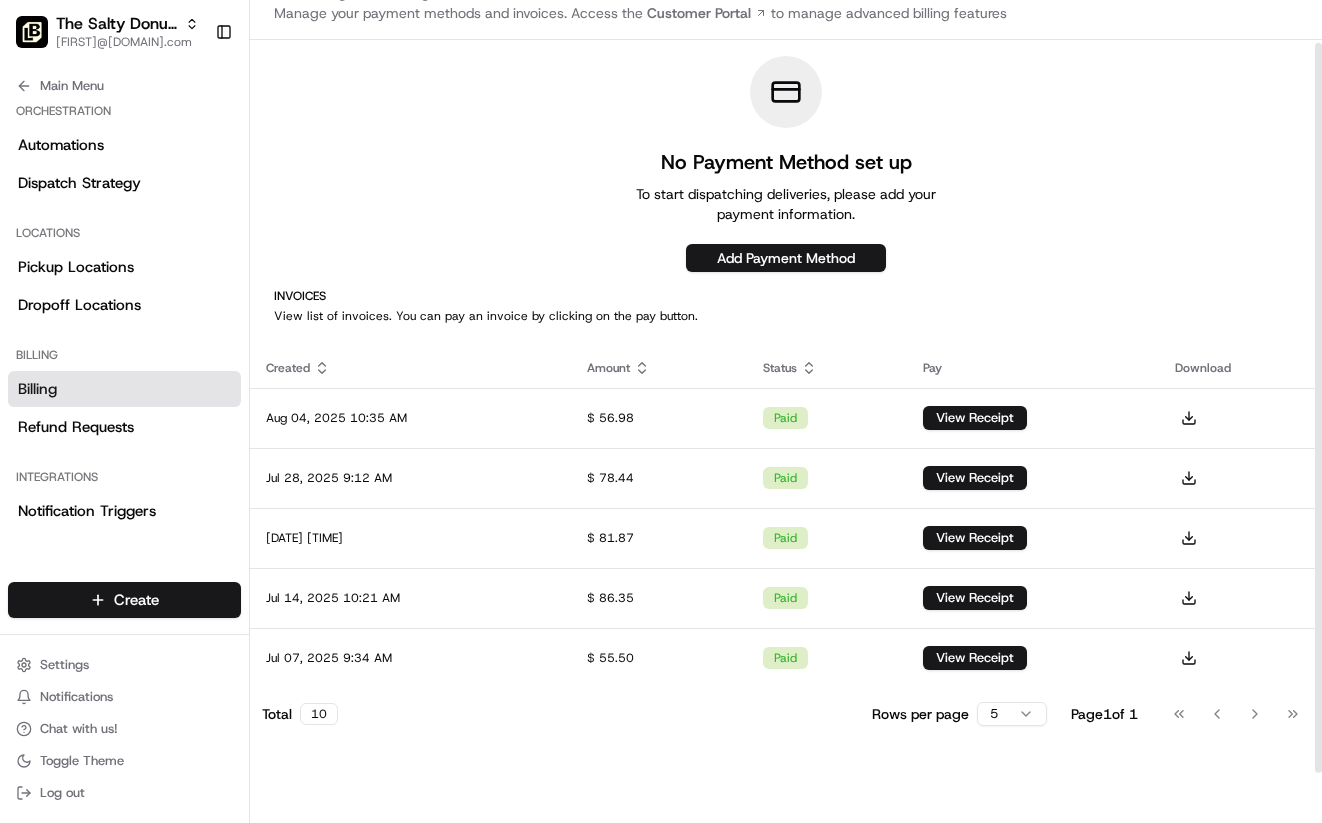 scroll, scrollTop: 0, scrollLeft: 0, axis: both 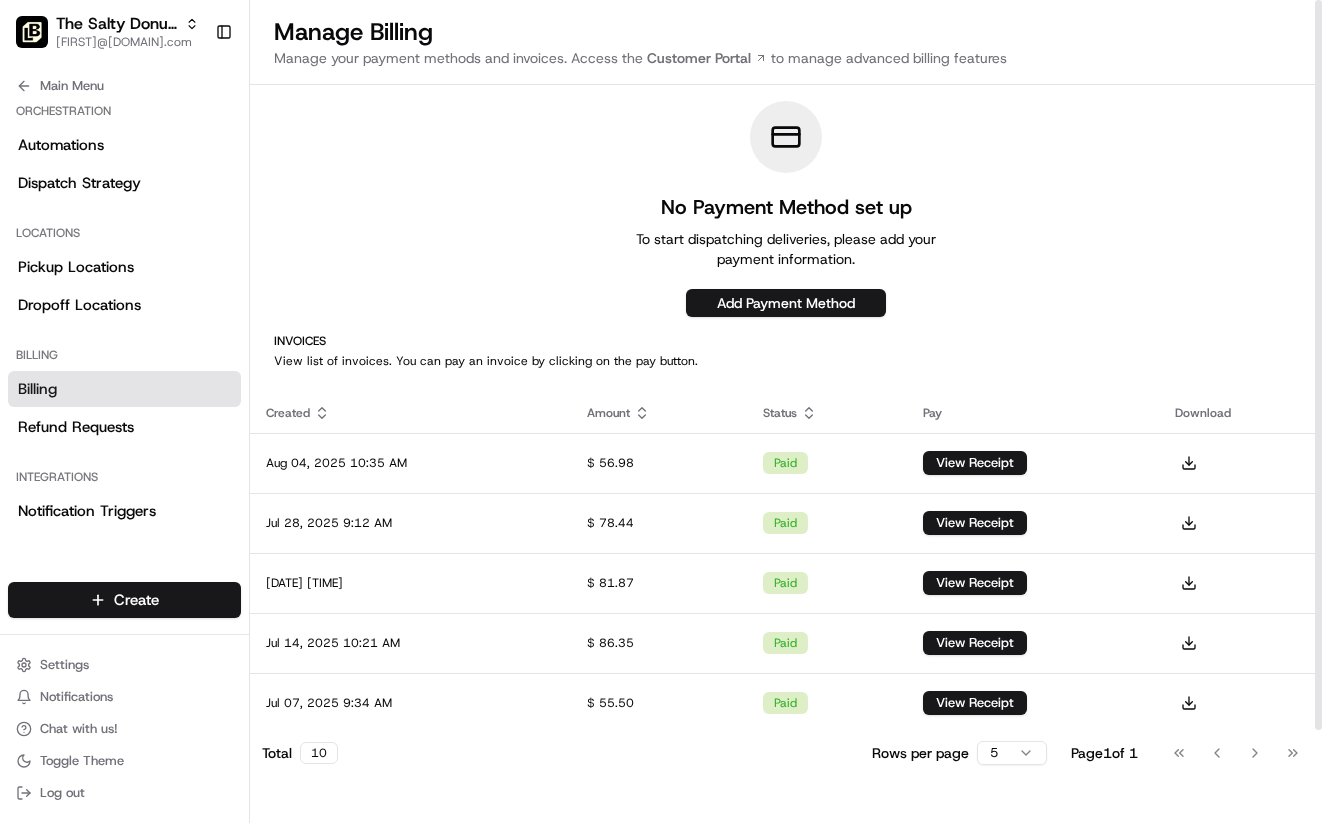click on "No Payment Method set up" at bounding box center (786, 207) 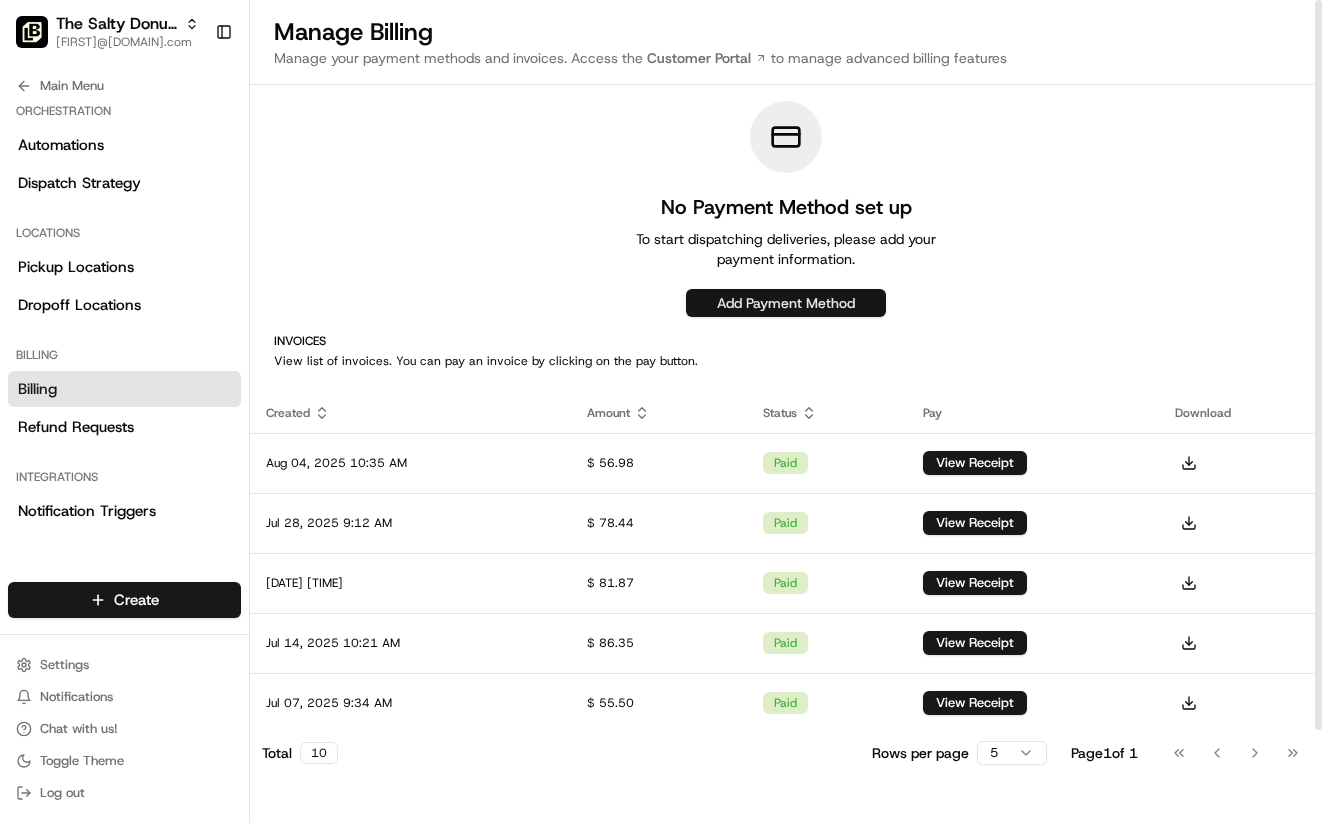 scroll, scrollTop: 0, scrollLeft: 0, axis: both 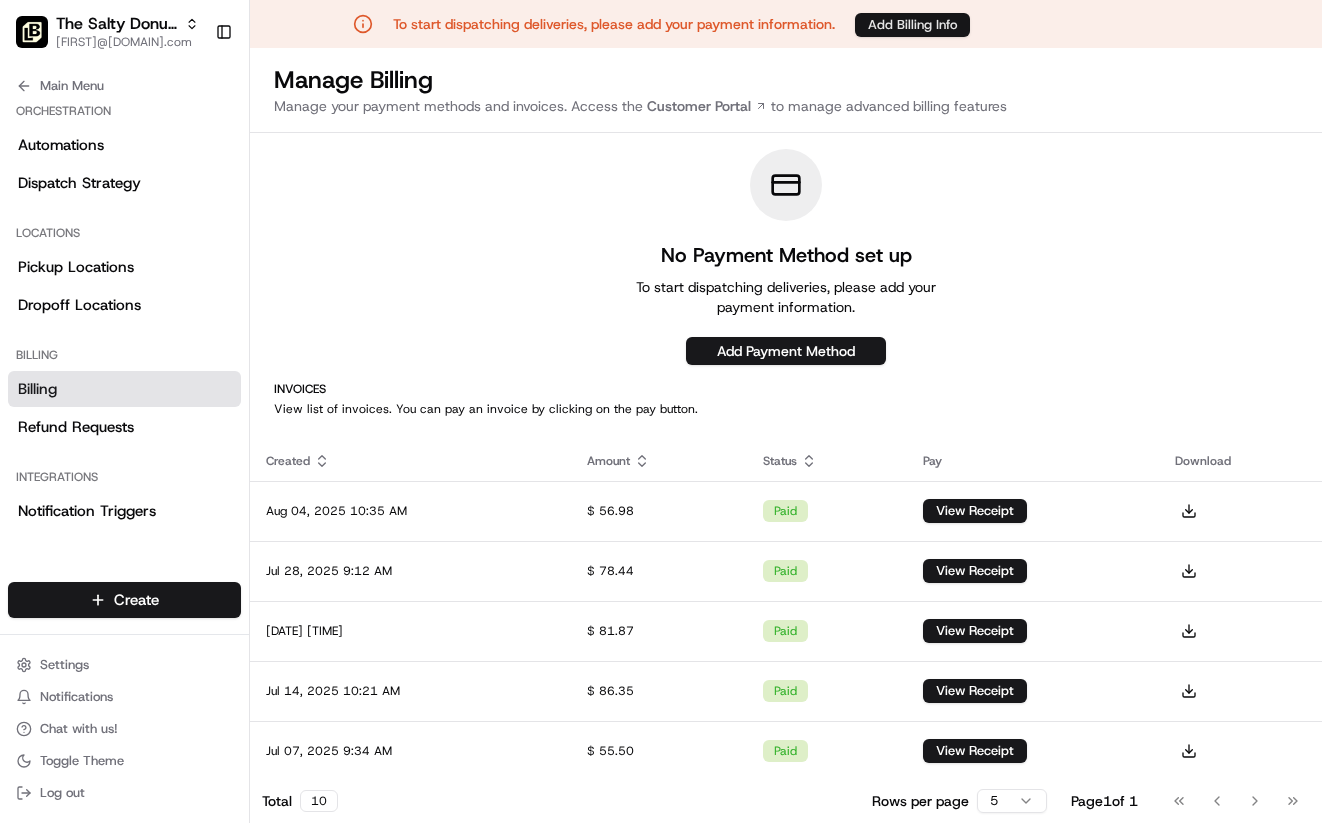 click on "Add Billing Info" at bounding box center [912, 25] 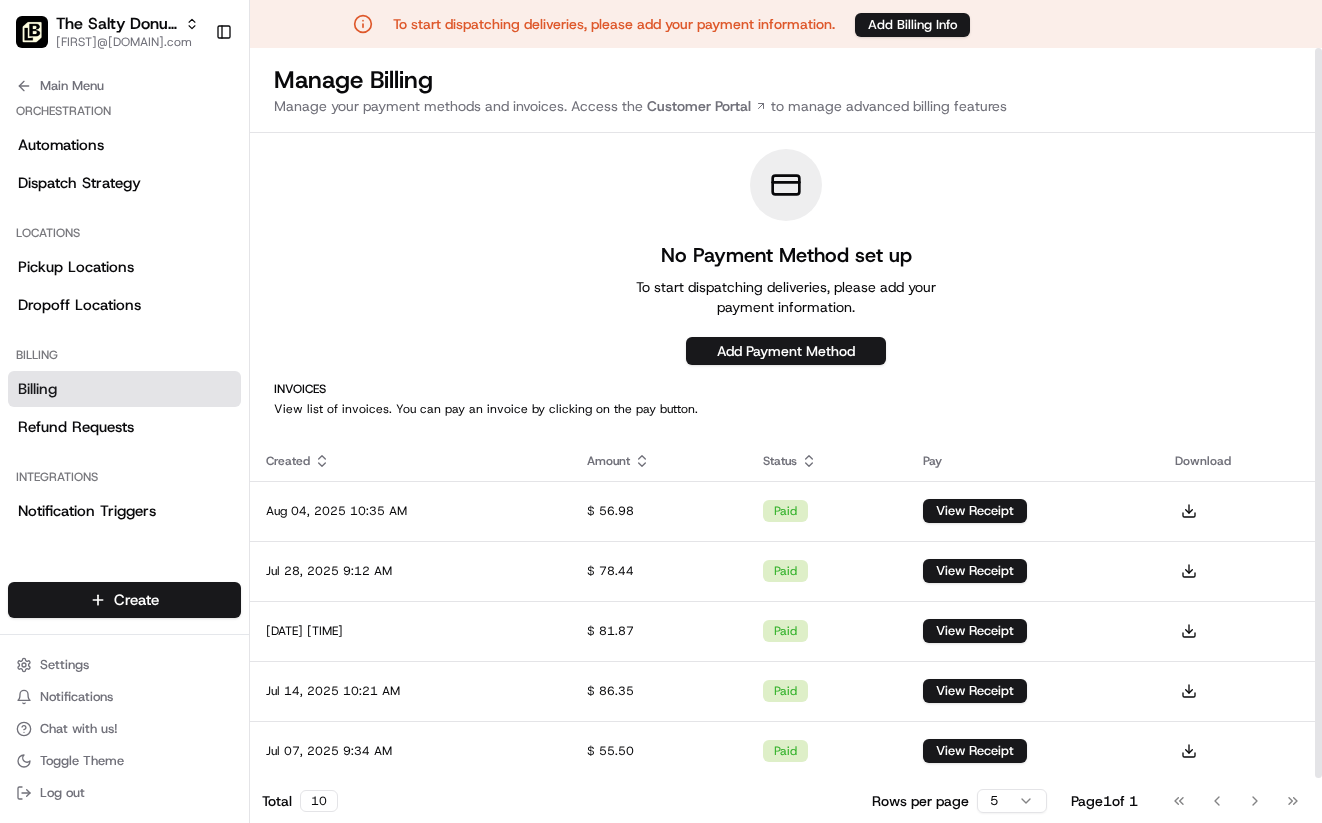 click on "No Payment Method set up To start dispatching deliveries, please add your payment information. Add Payment Method" at bounding box center [786, 257] 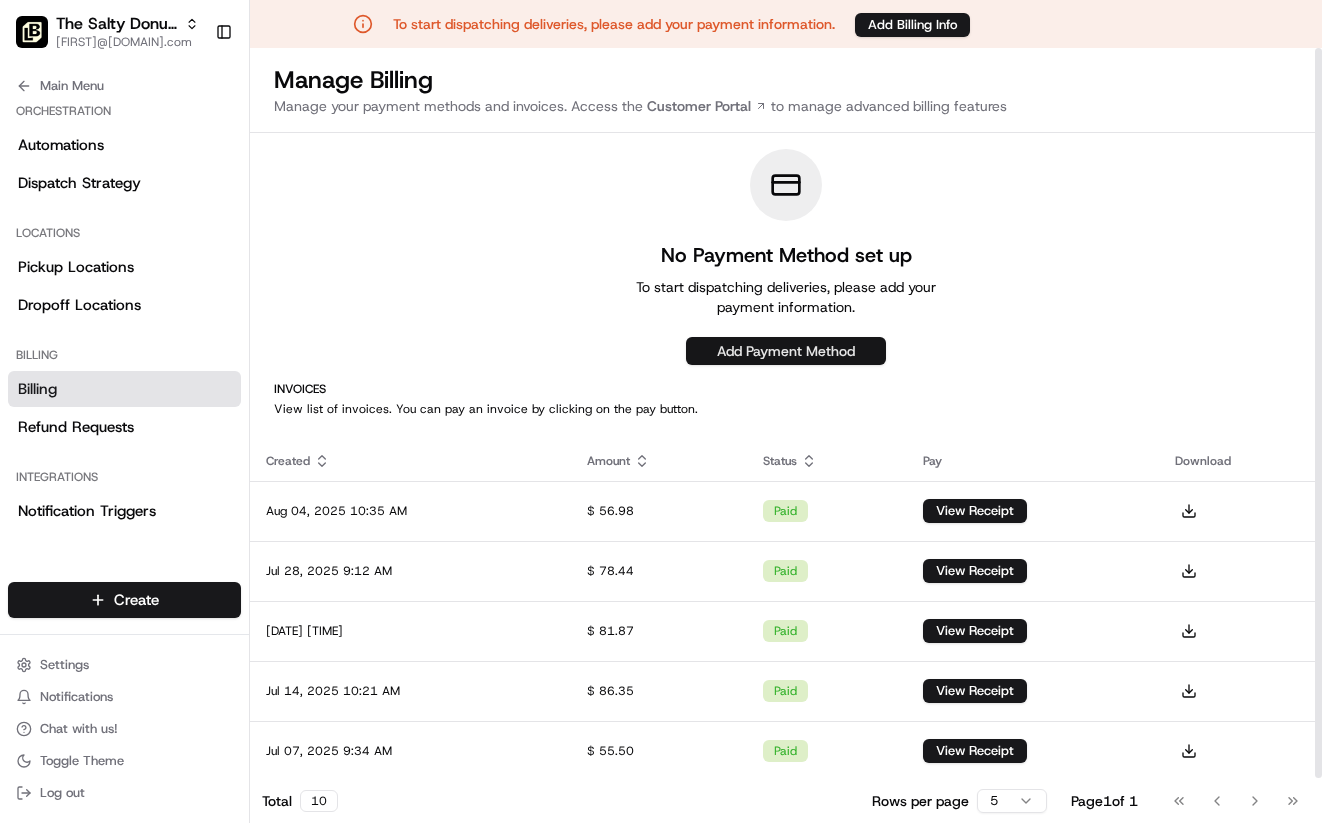 click on "Add Payment Method" at bounding box center [786, 351] 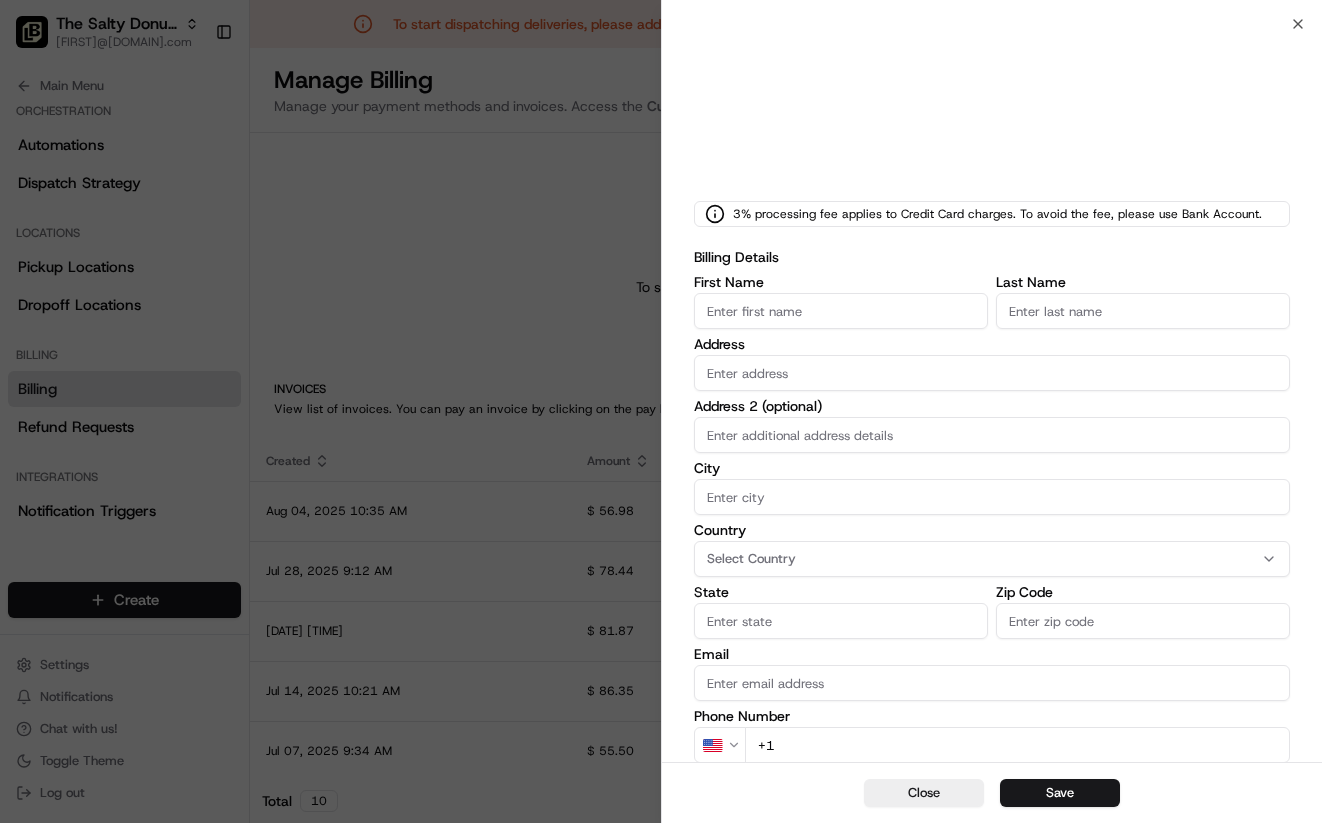 click on "First Name" at bounding box center (841, 311) 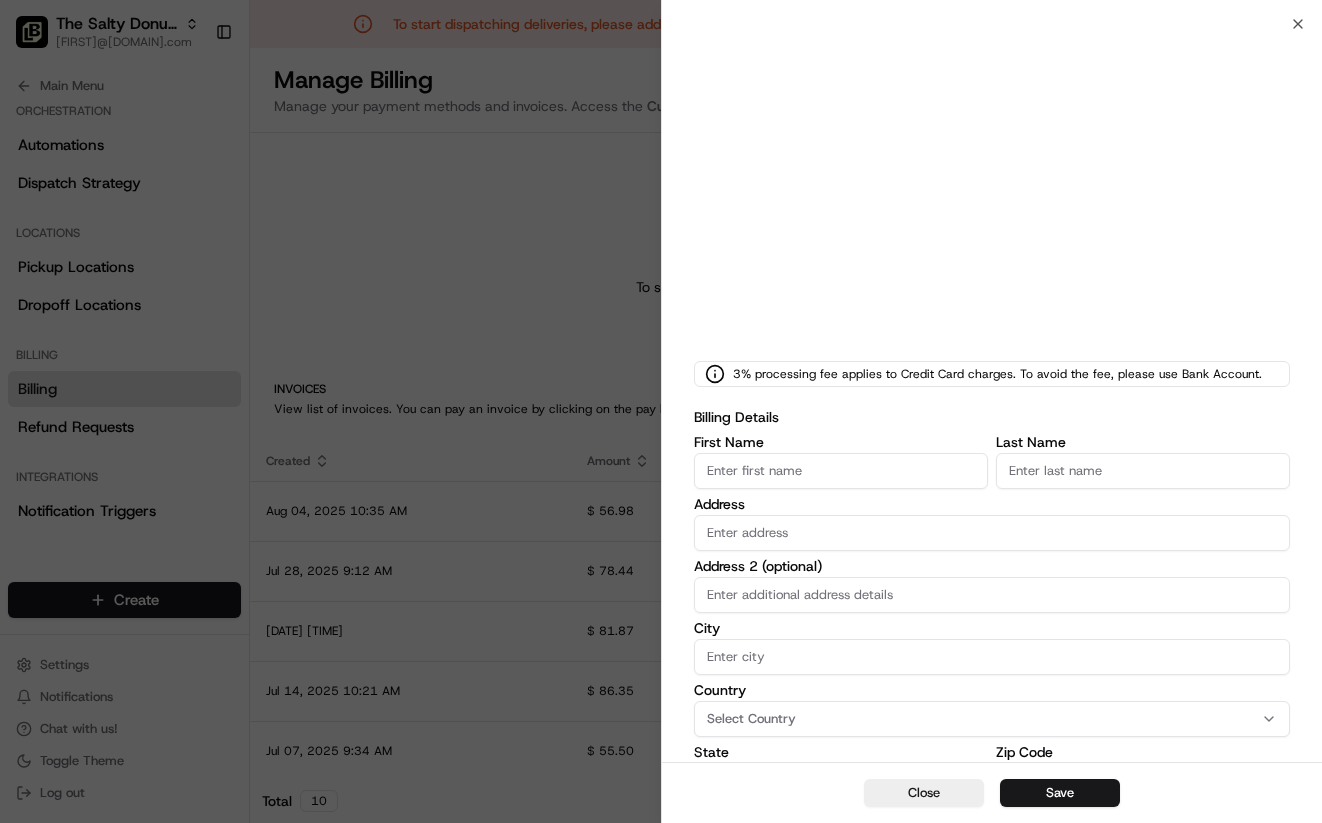 click on "First Name" at bounding box center (841, 471) 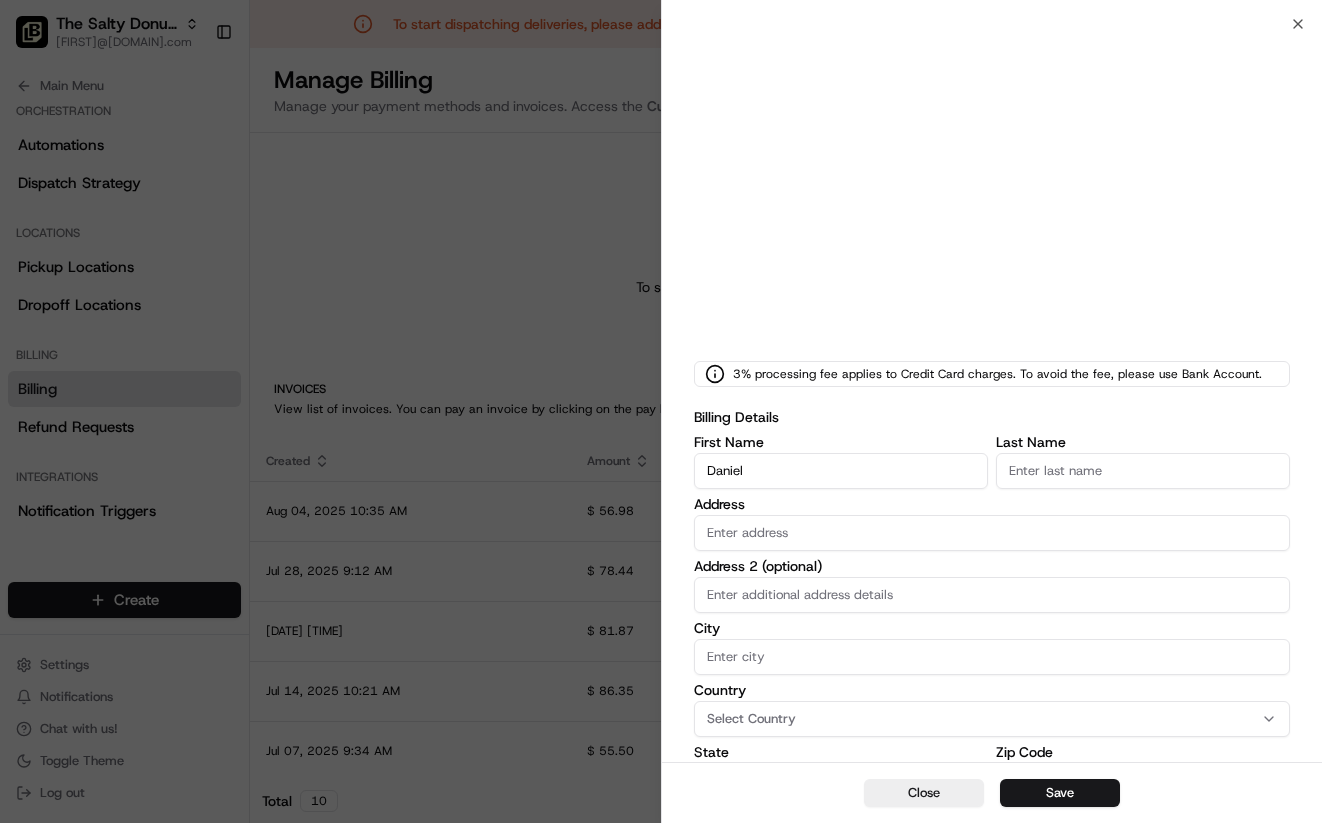 type on "Daniel" 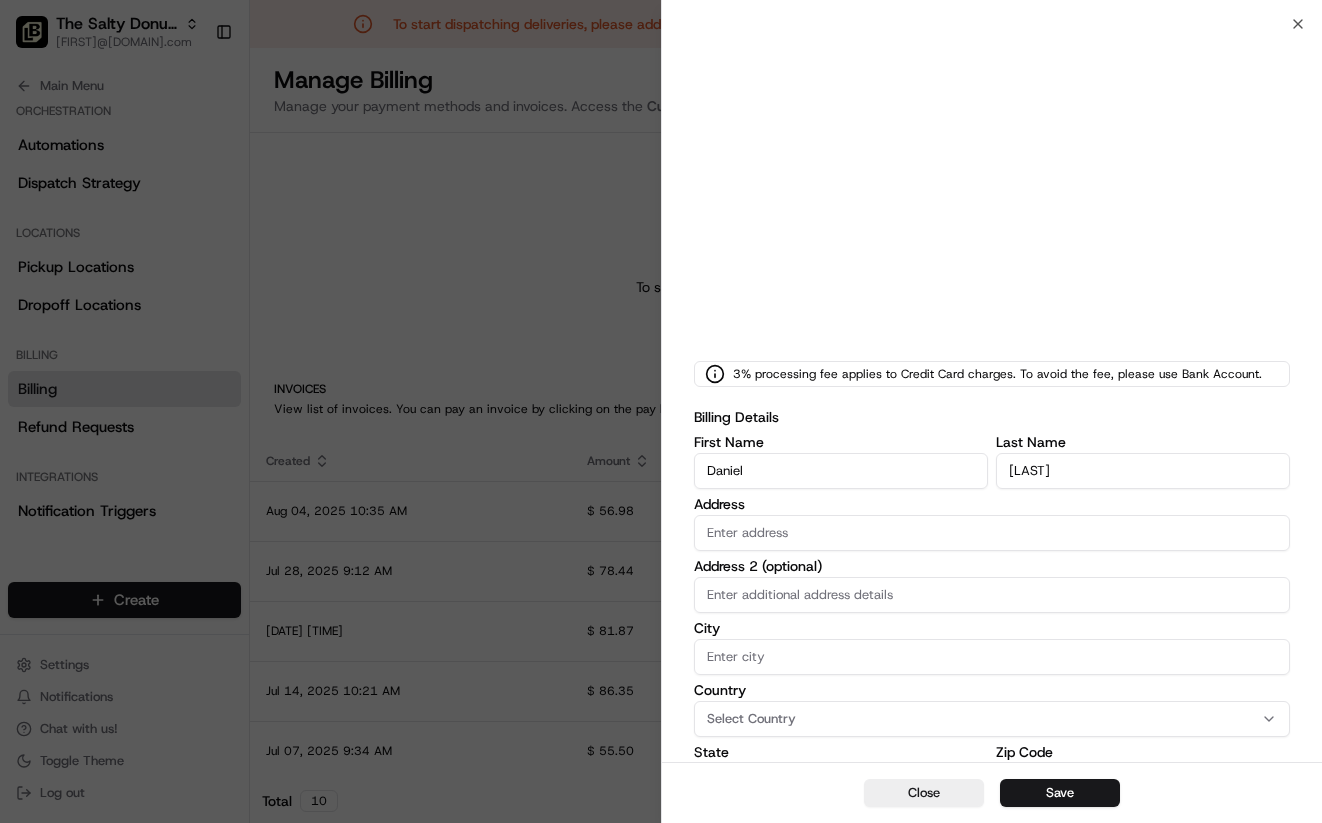 type on "Pizarro" 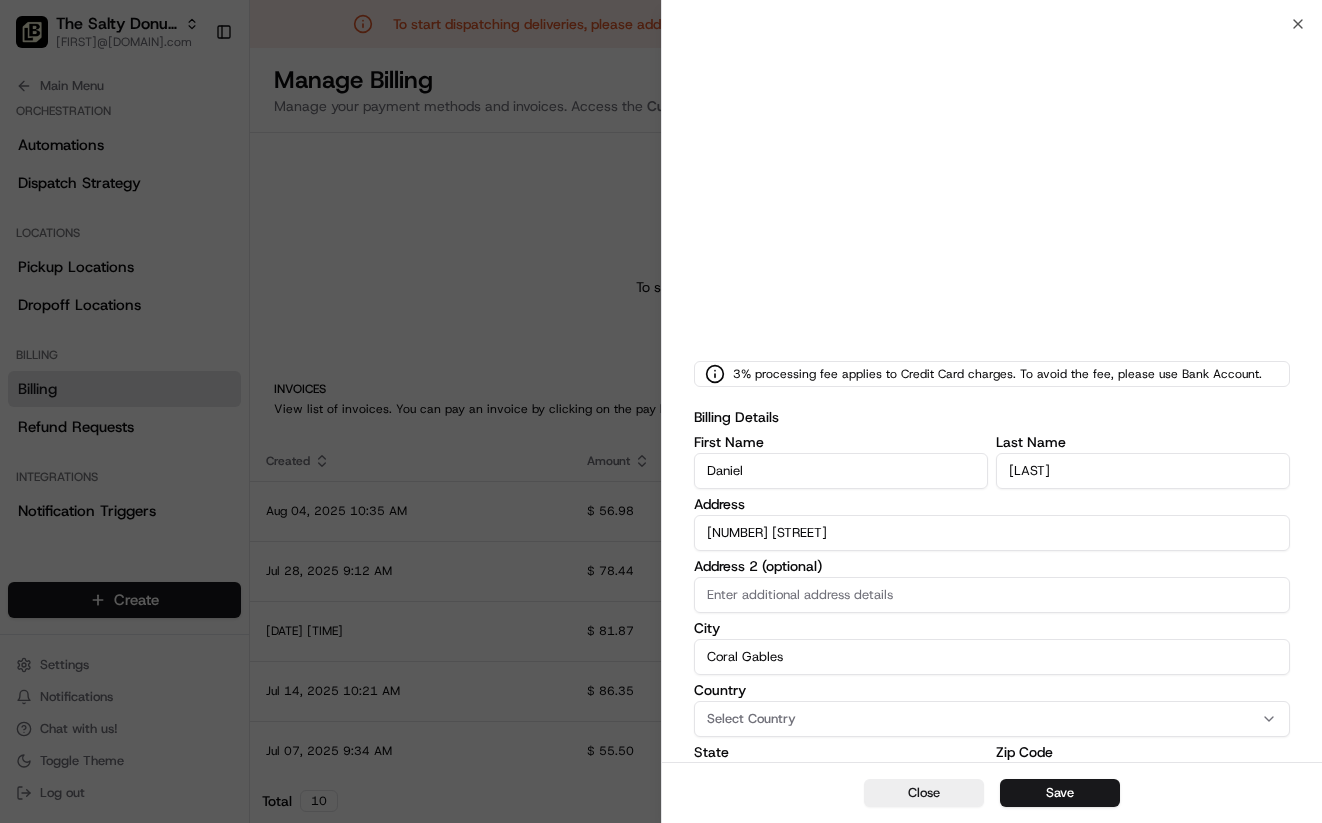 type on "FL" 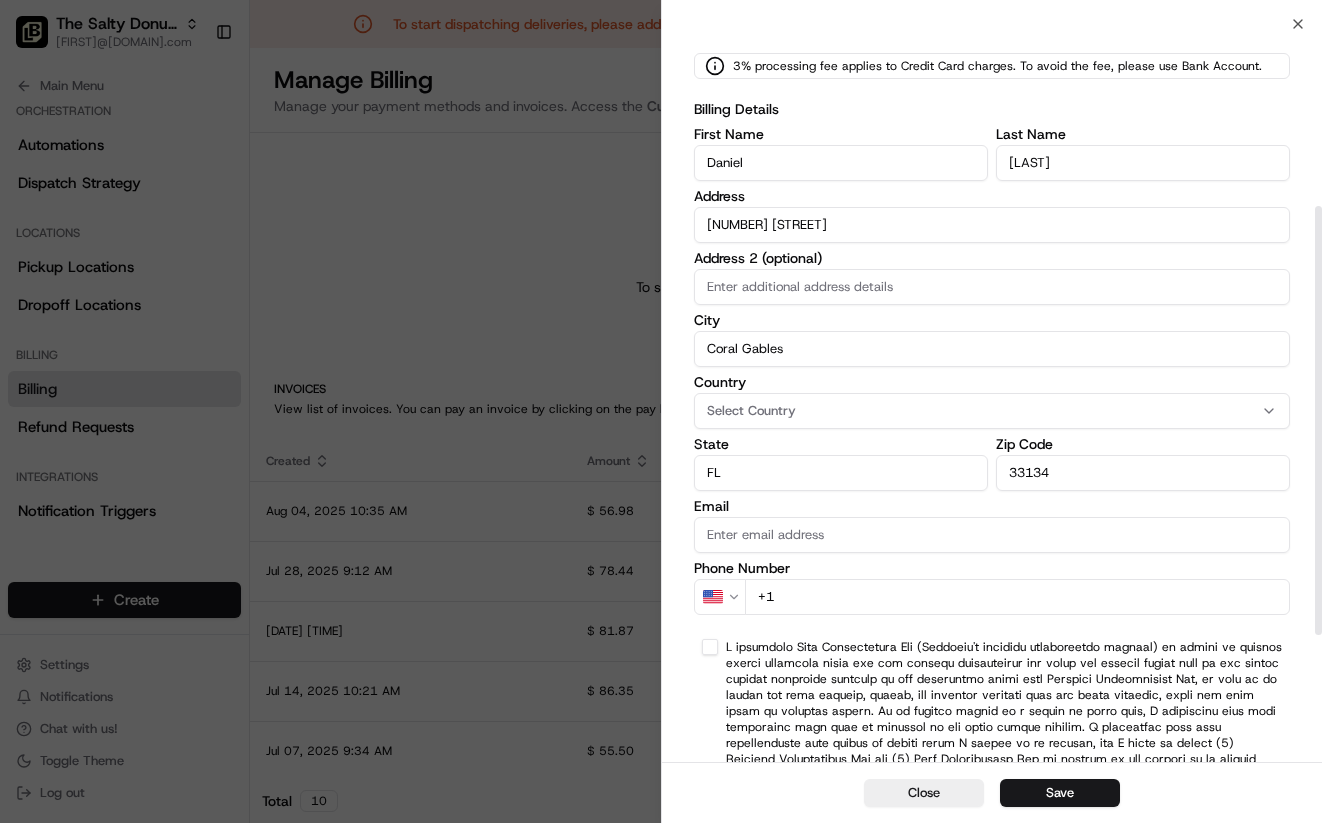 scroll, scrollTop: 313, scrollLeft: 0, axis: vertical 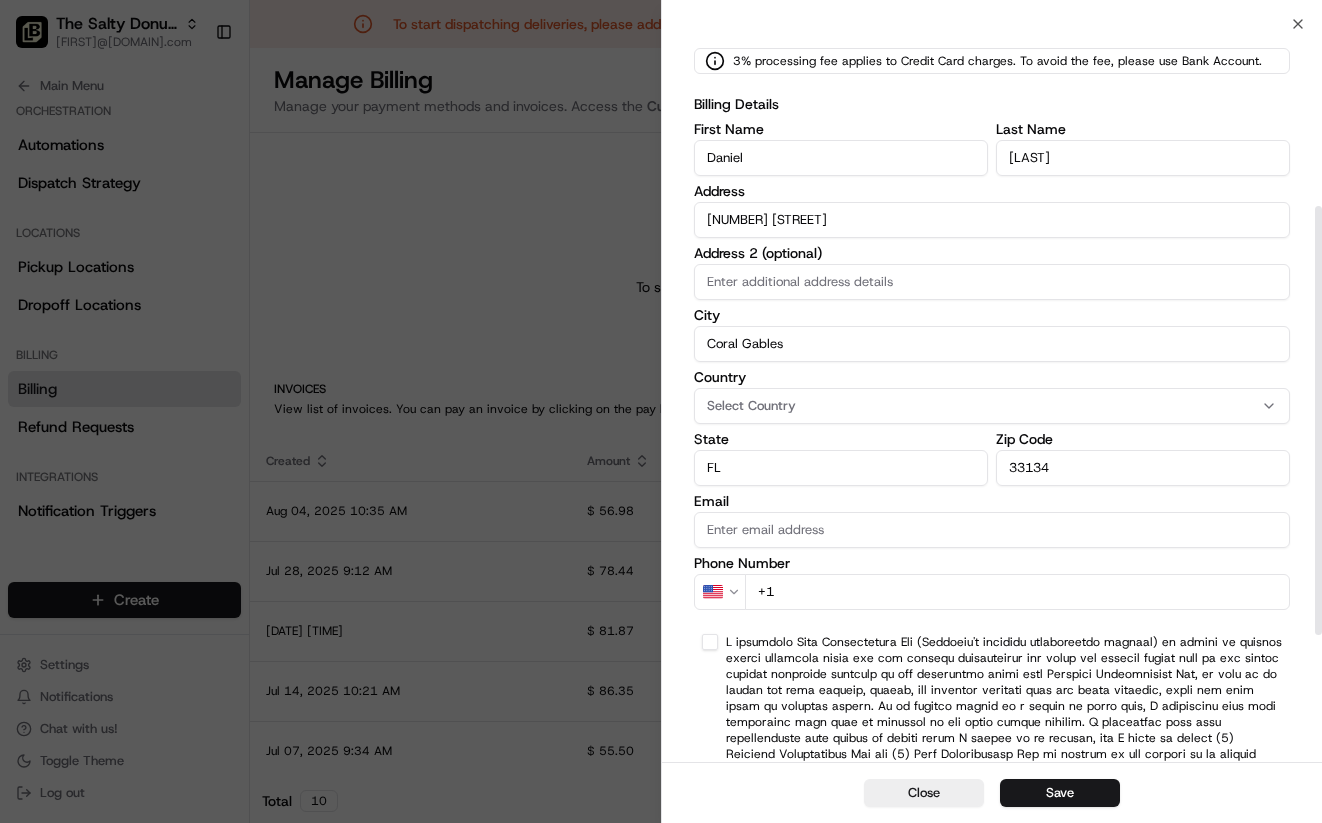 click on "Email" at bounding box center [992, 530] 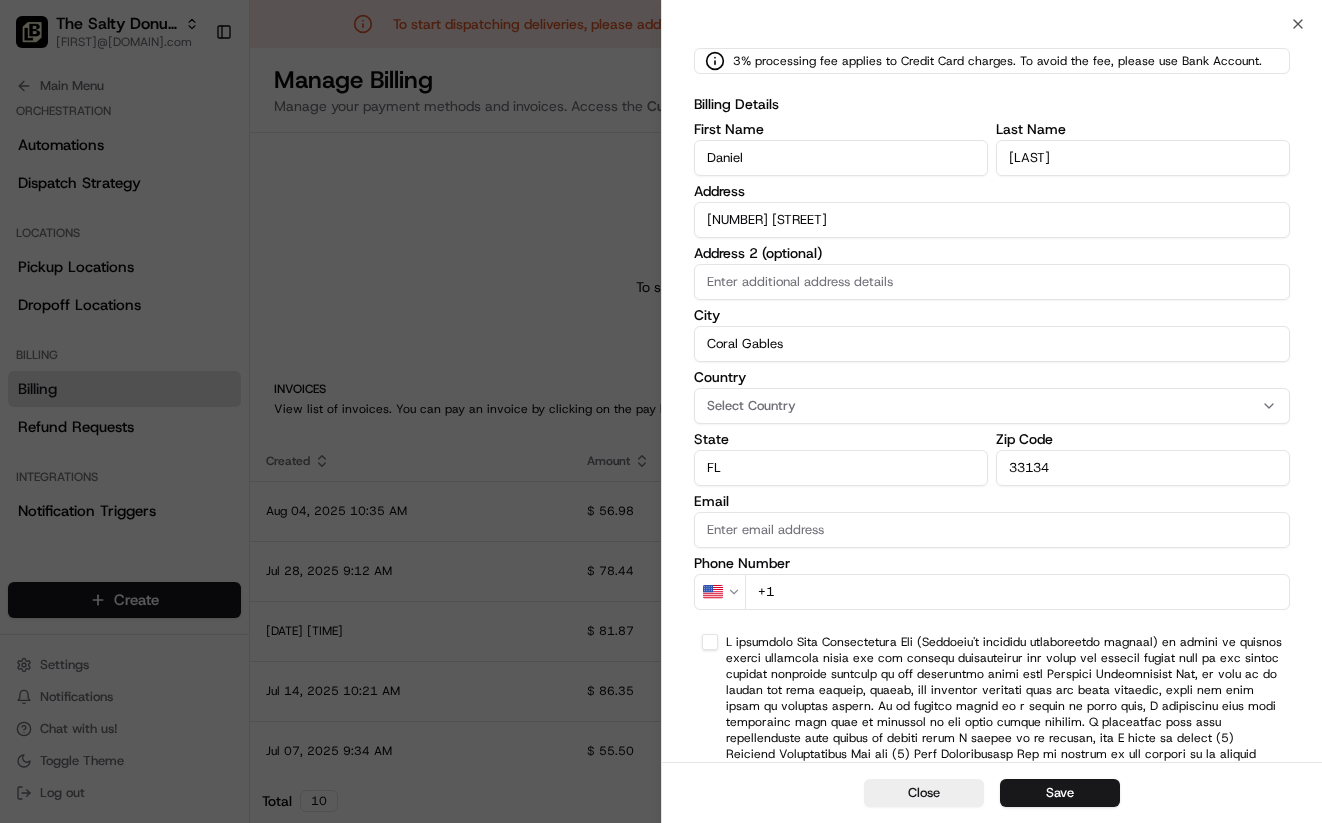 type on "[EMAIL]" 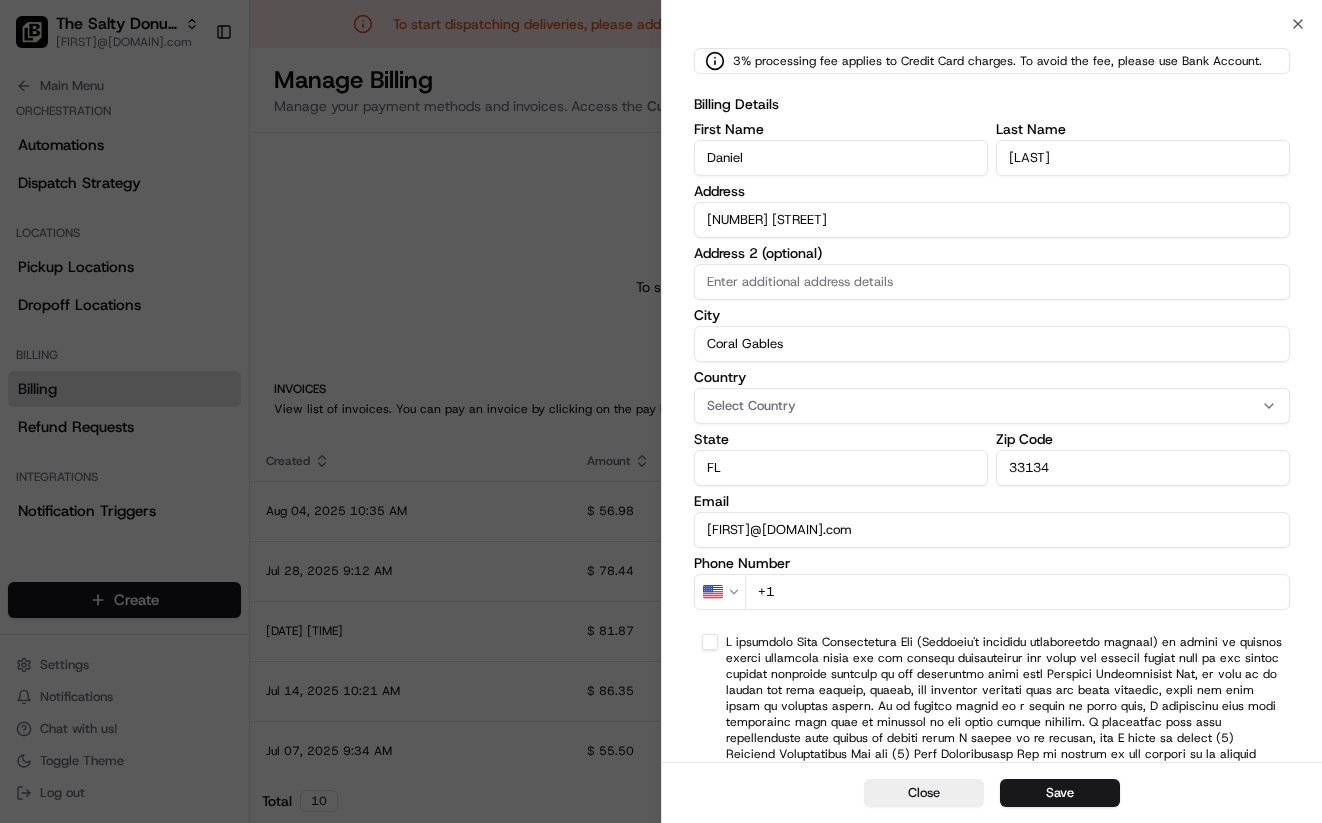 click on "+1" at bounding box center [1017, 592] 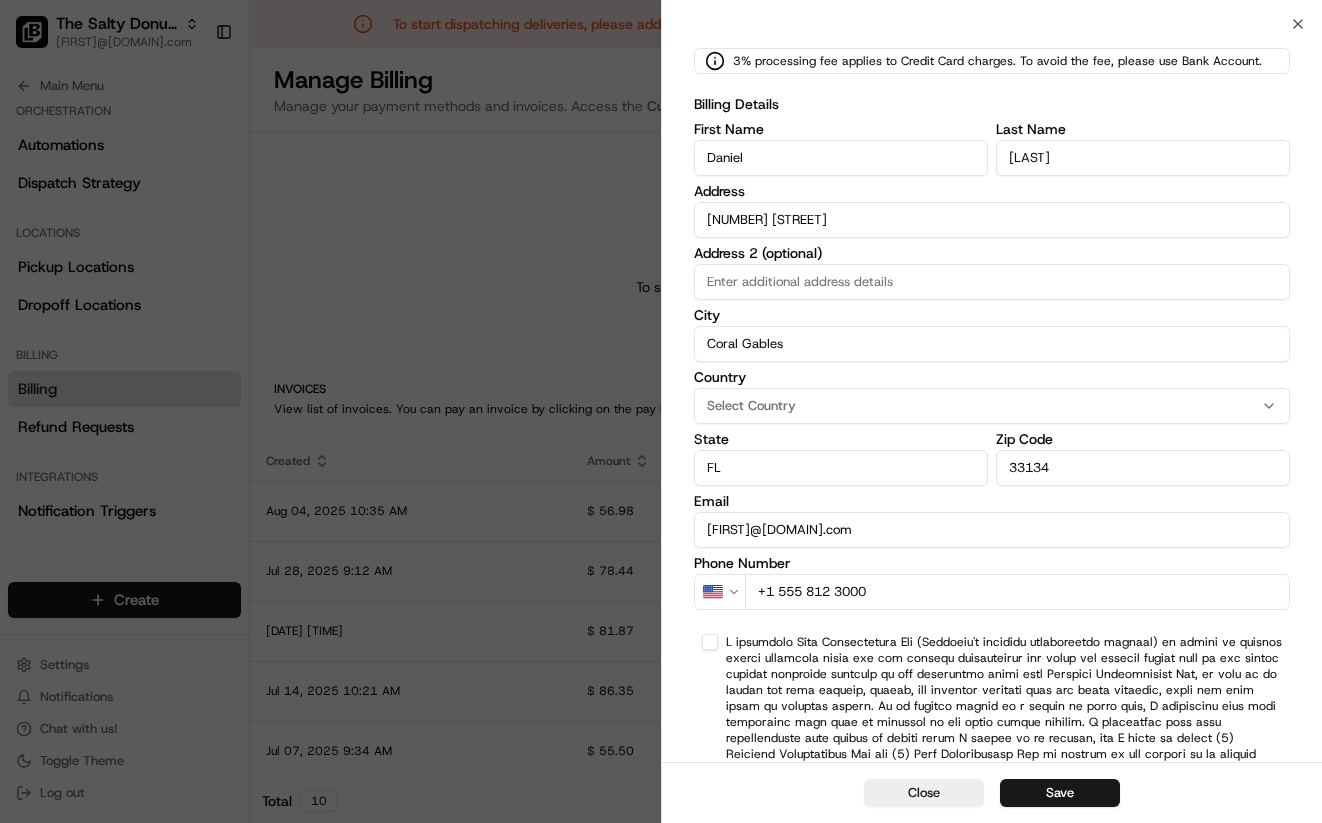 type on "+1 [PHONE]" 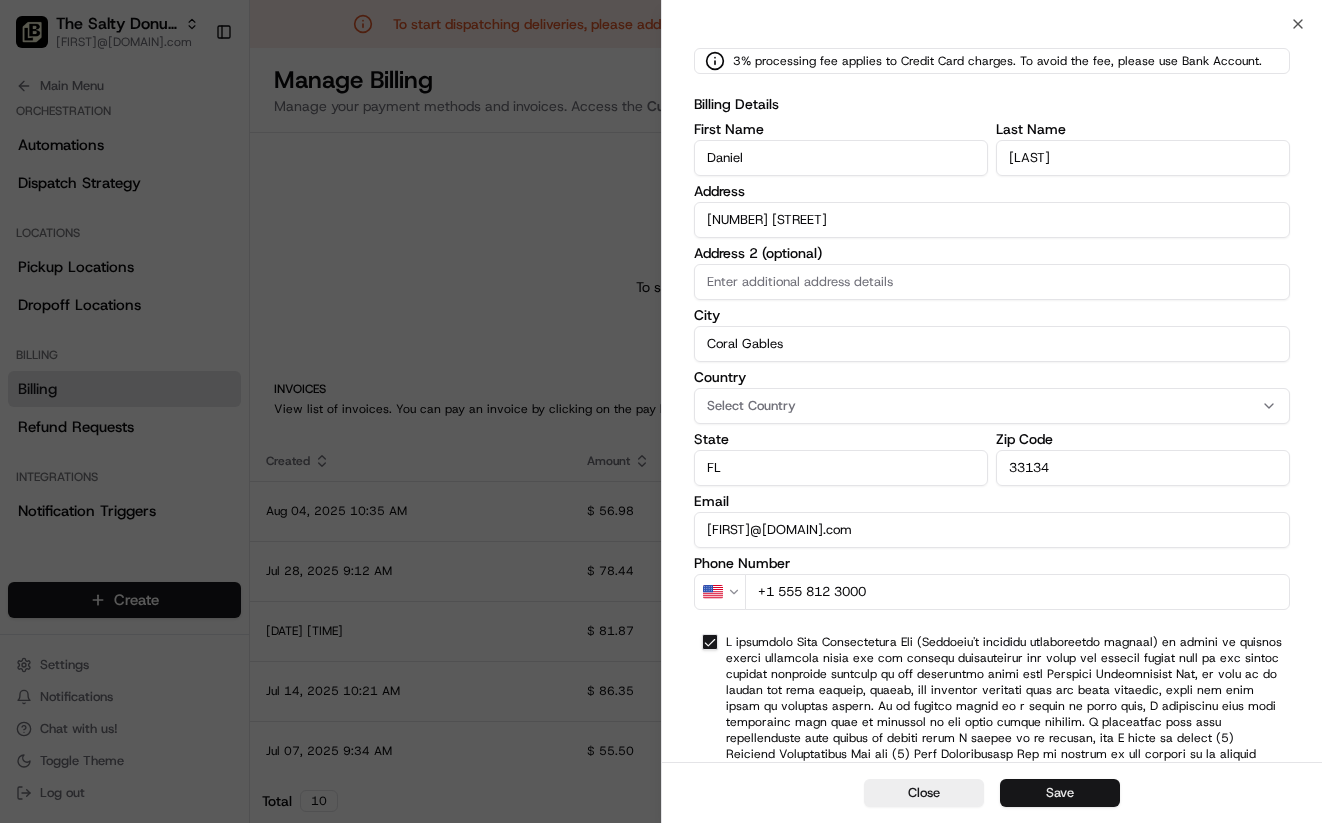 click on "Save" at bounding box center [1060, 793] 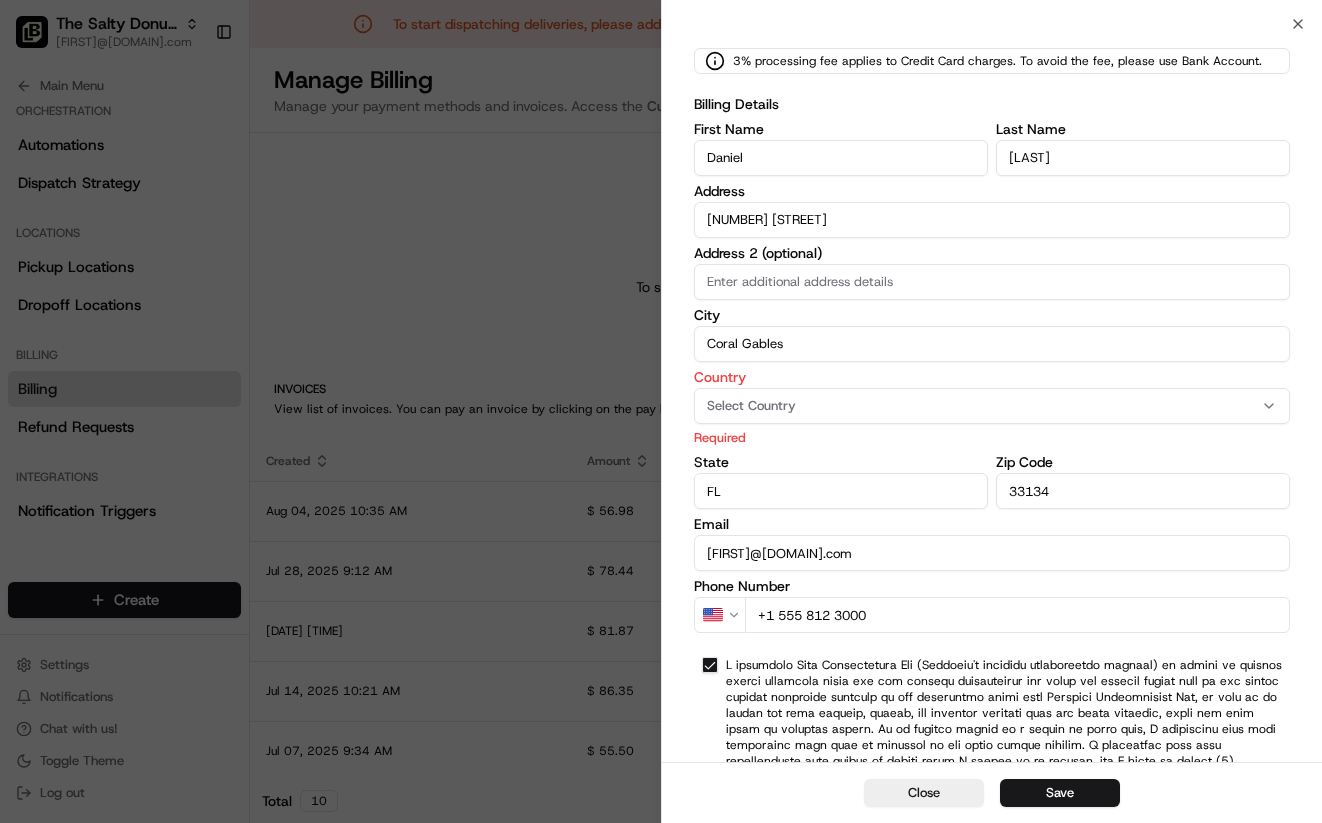 click on "Select Country" at bounding box center [992, 406] 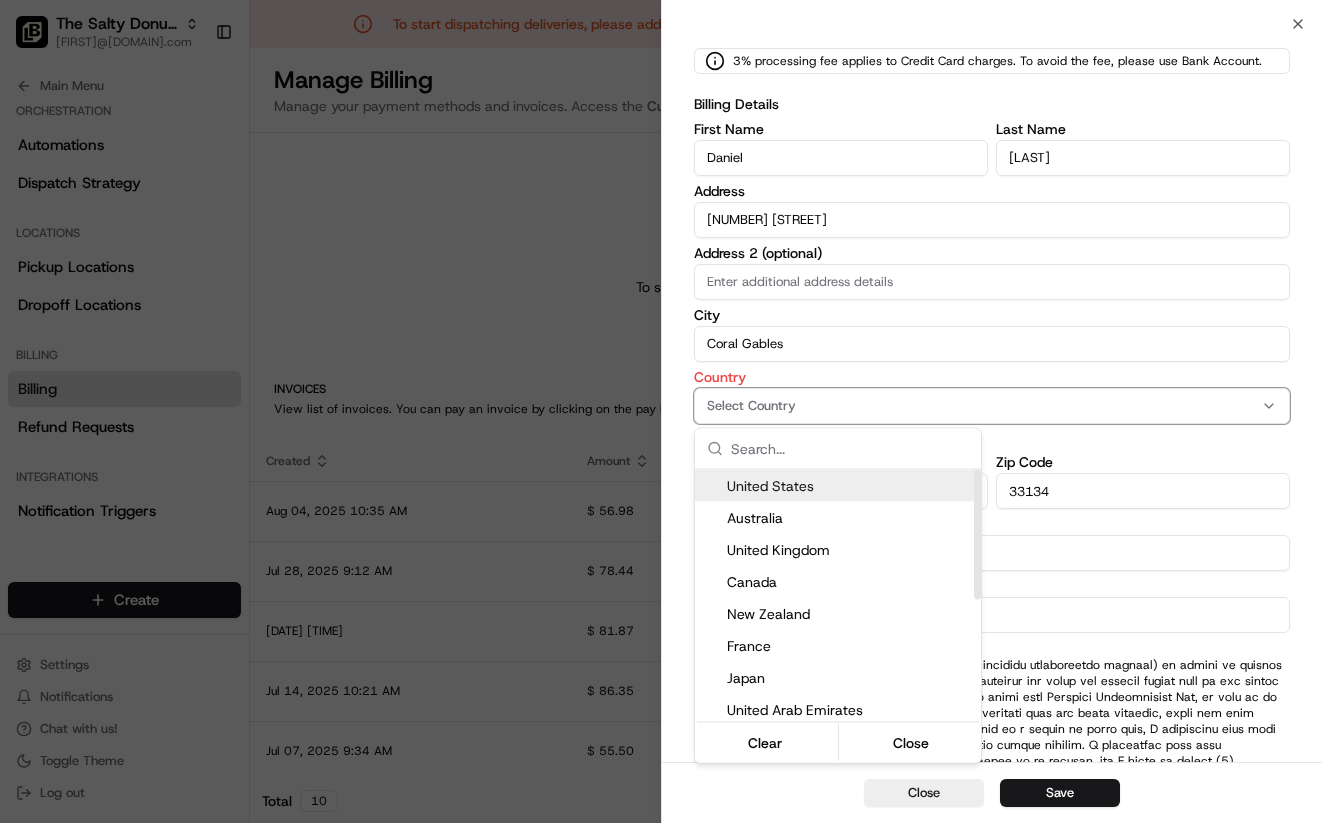 click on "United States" at bounding box center (850, 486) 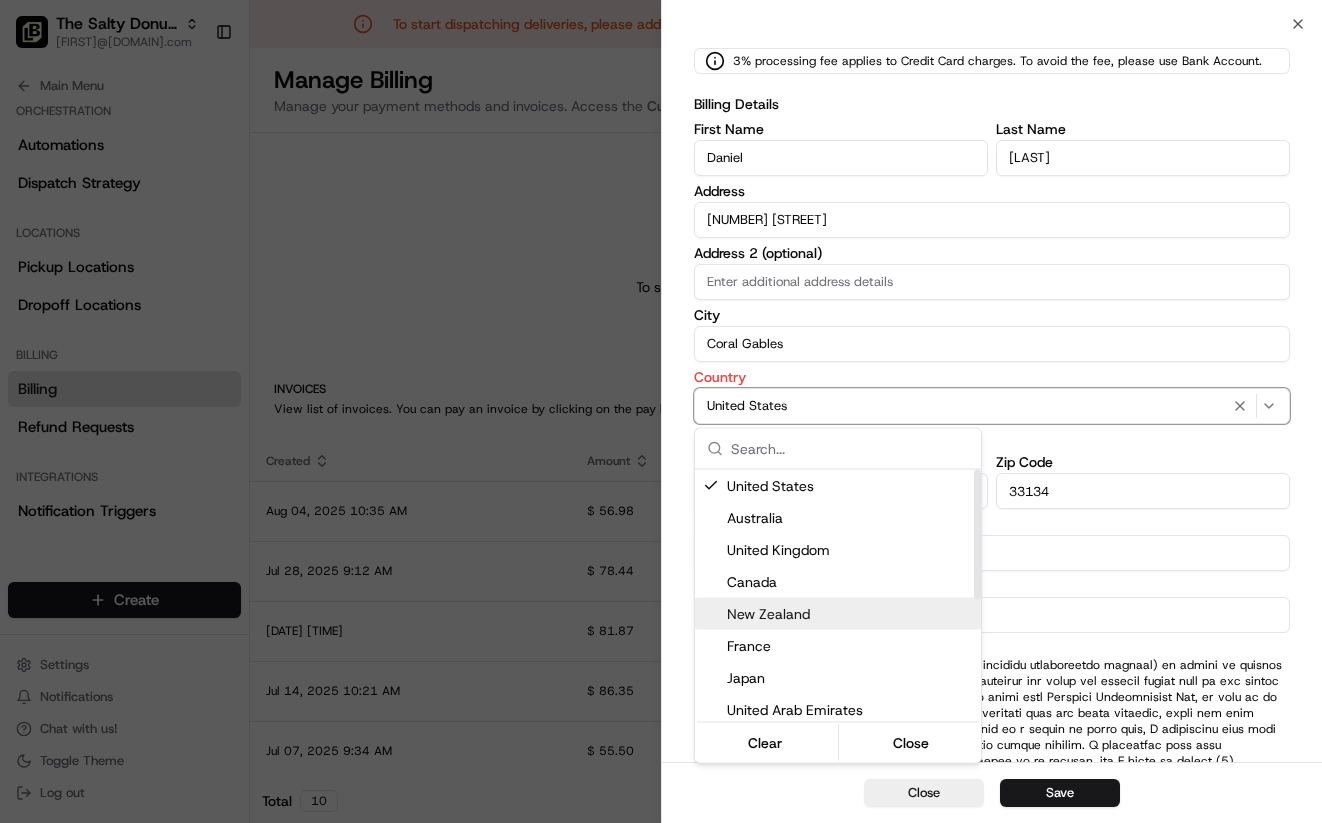 click at bounding box center [661, 411] 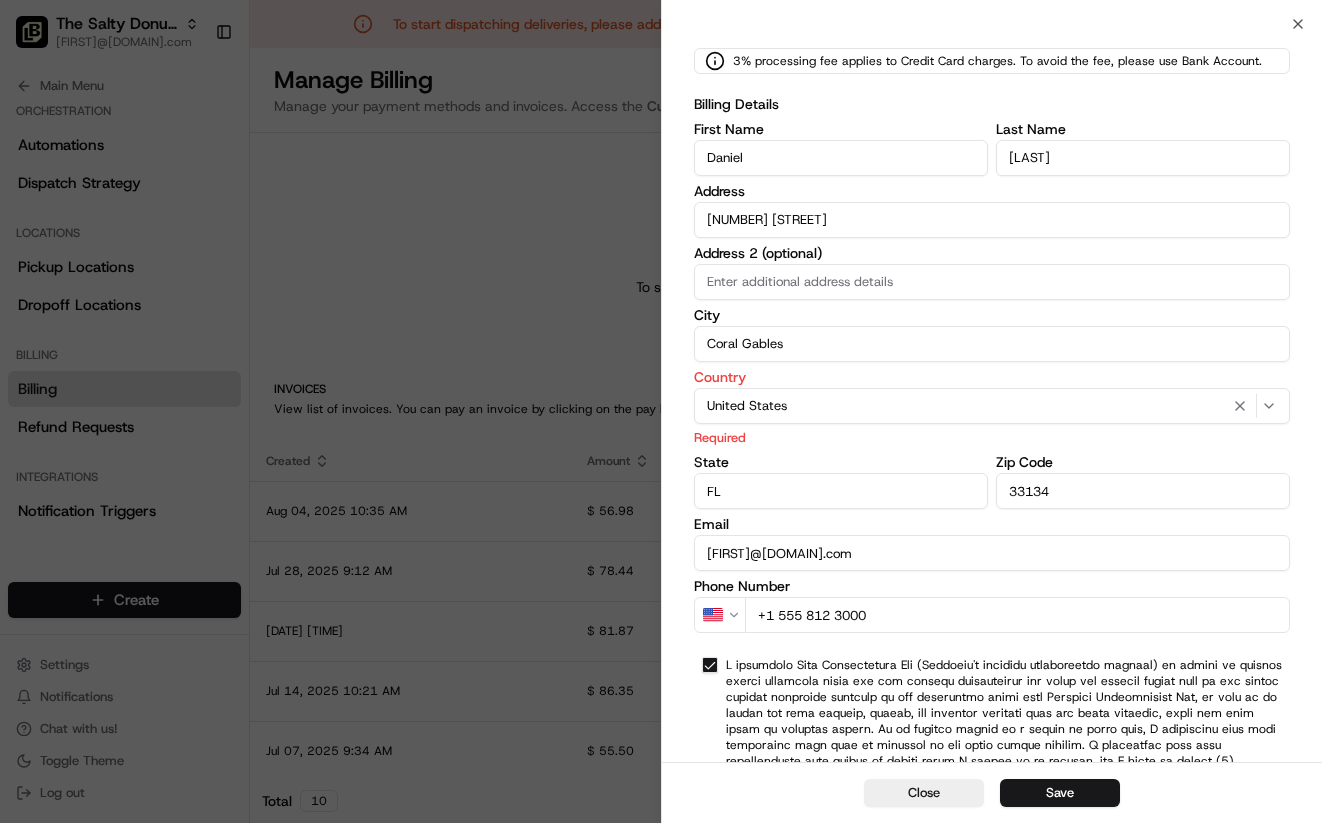 click on "Save" at bounding box center (1060, 793) 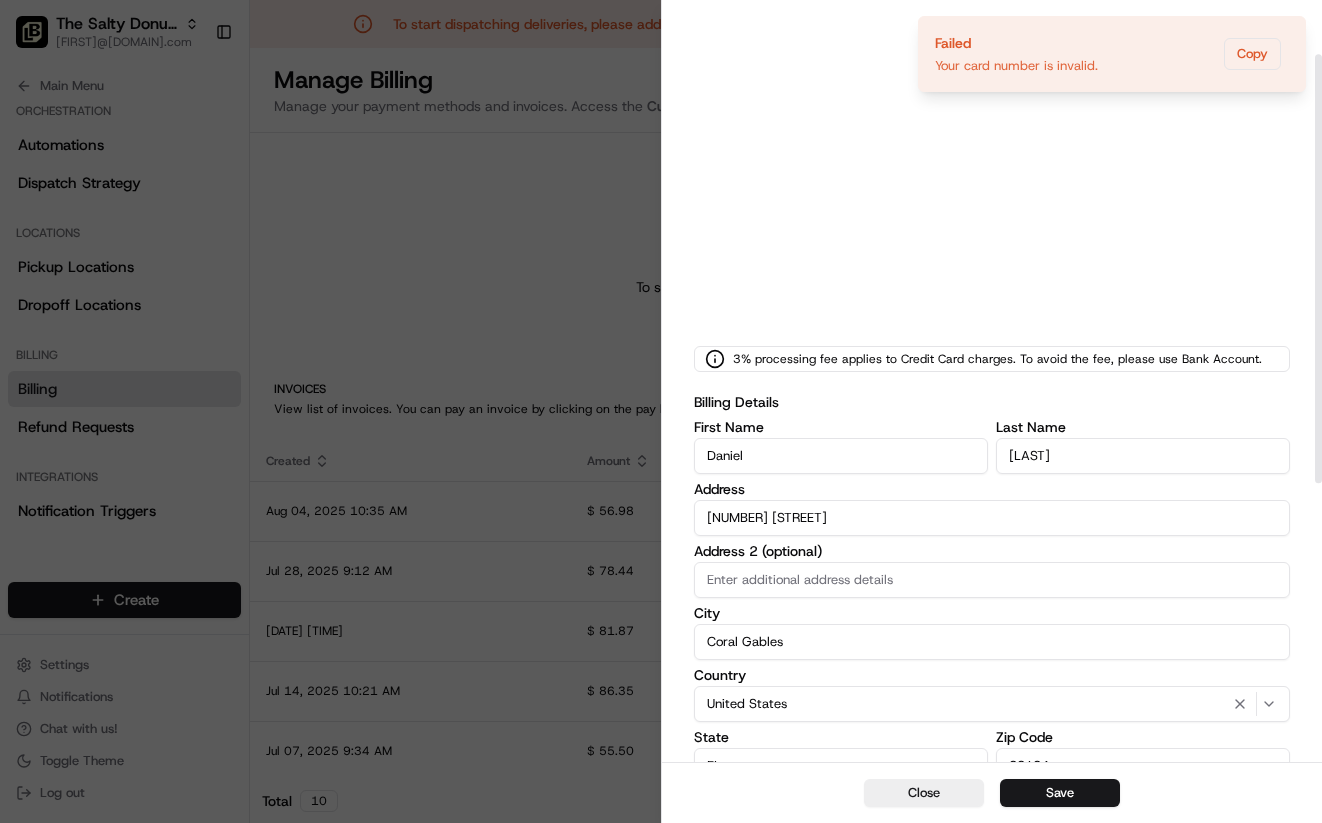 scroll, scrollTop: 0, scrollLeft: 0, axis: both 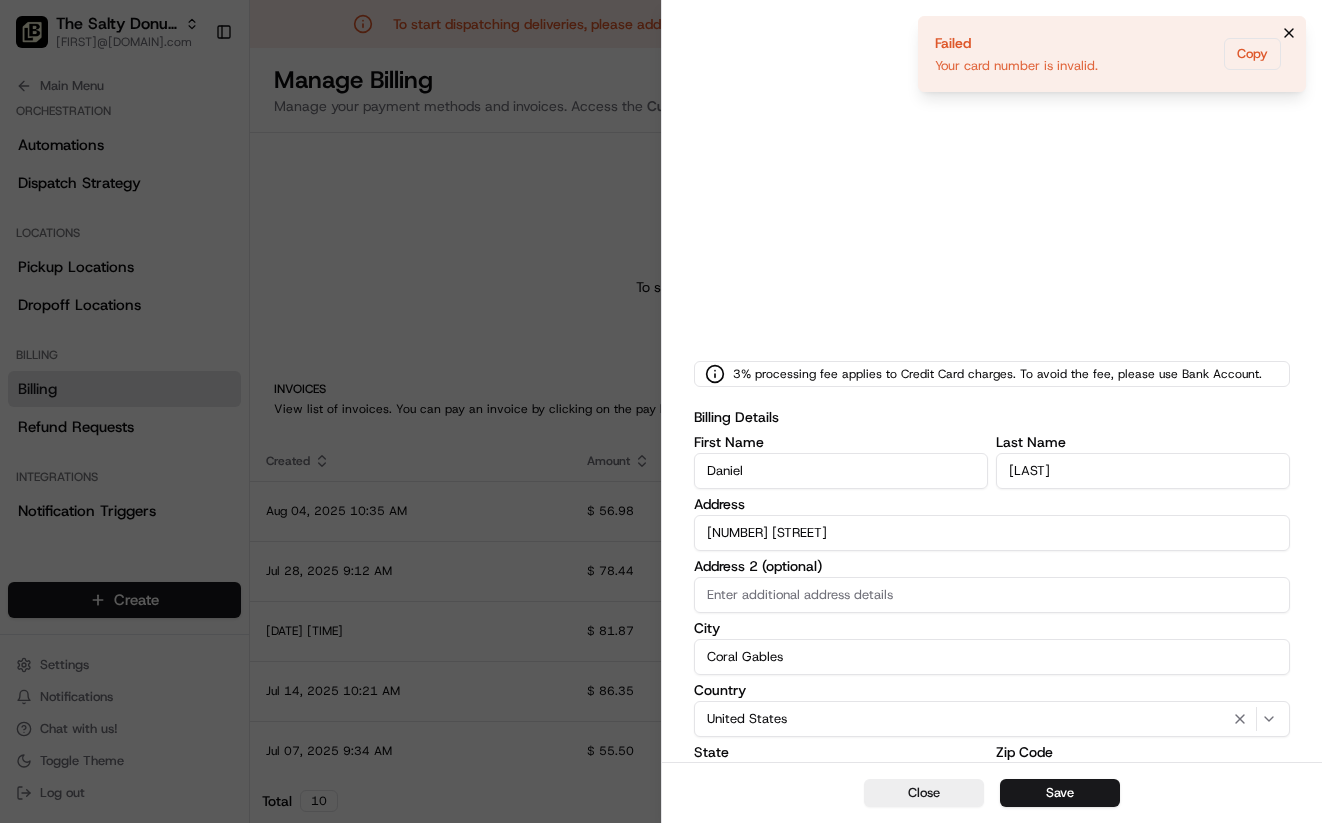 click 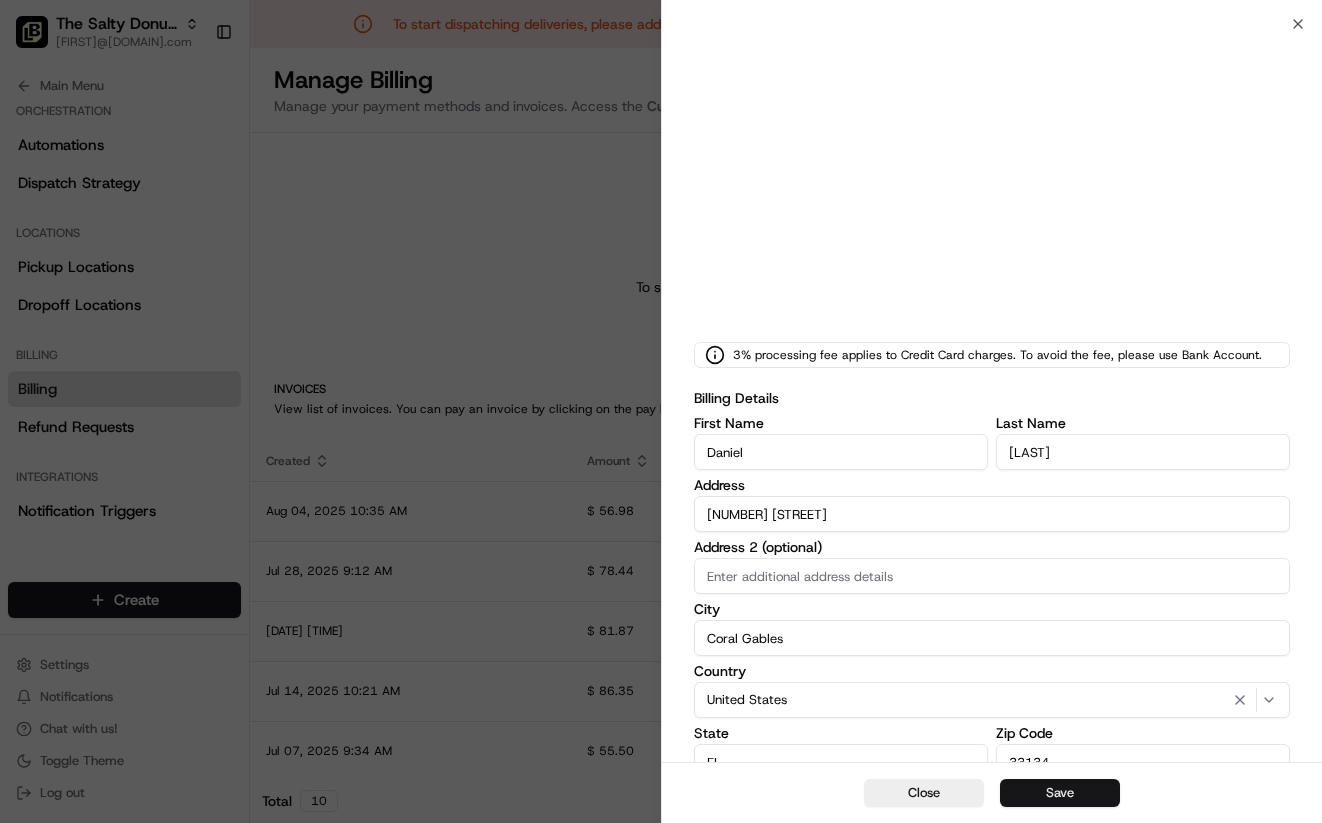 click on "Save" at bounding box center [1060, 793] 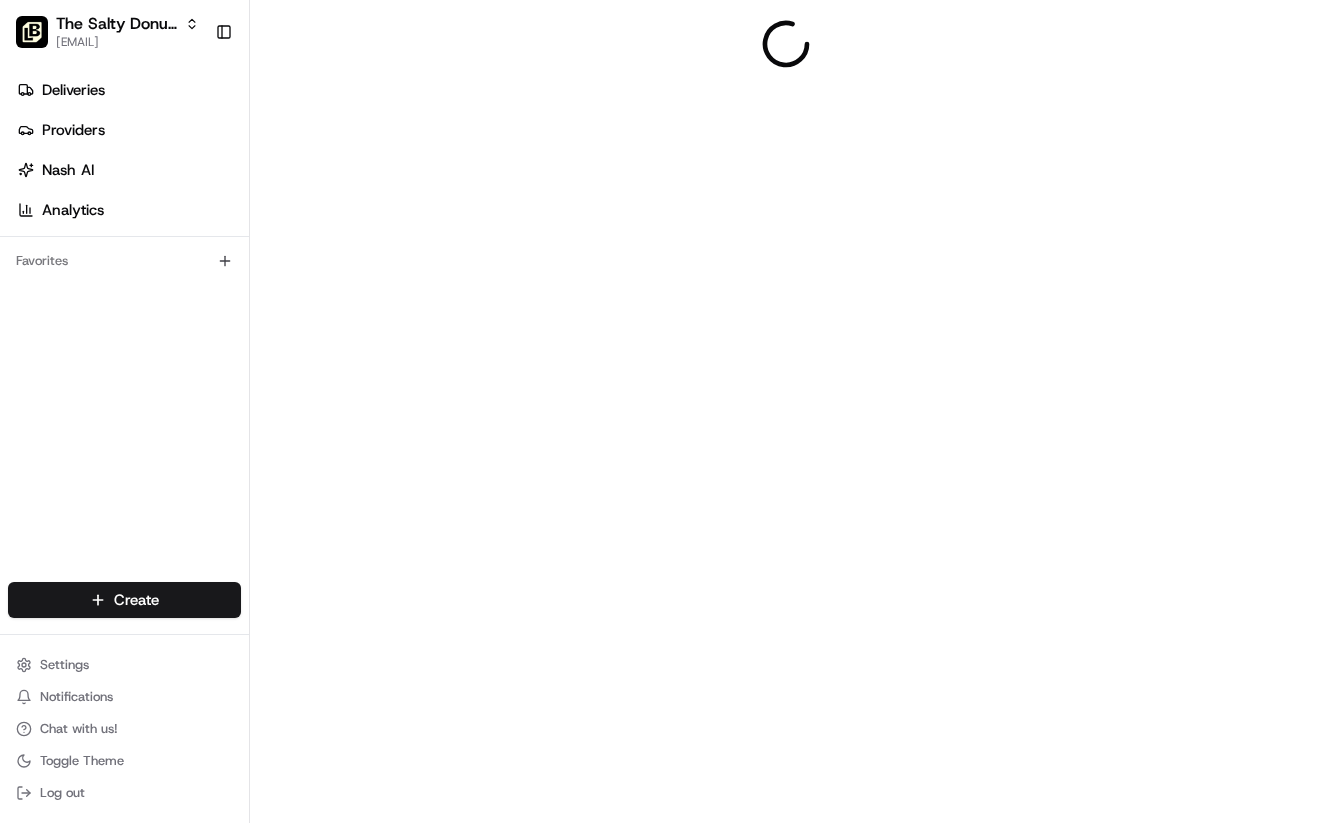 scroll, scrollTop: 0, scrollLeft: 0, axis: both 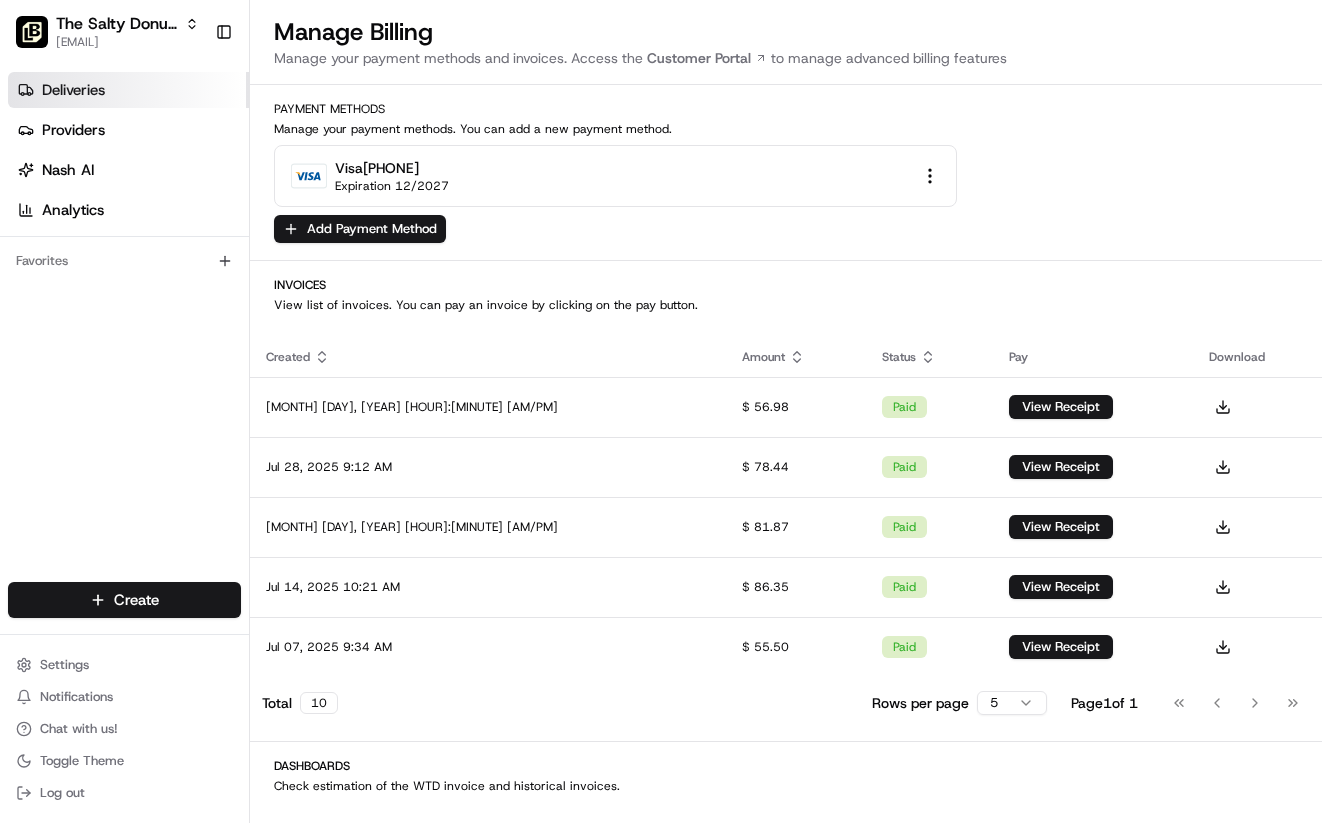 click on "Deliveries" at bounding box center (128, 90) 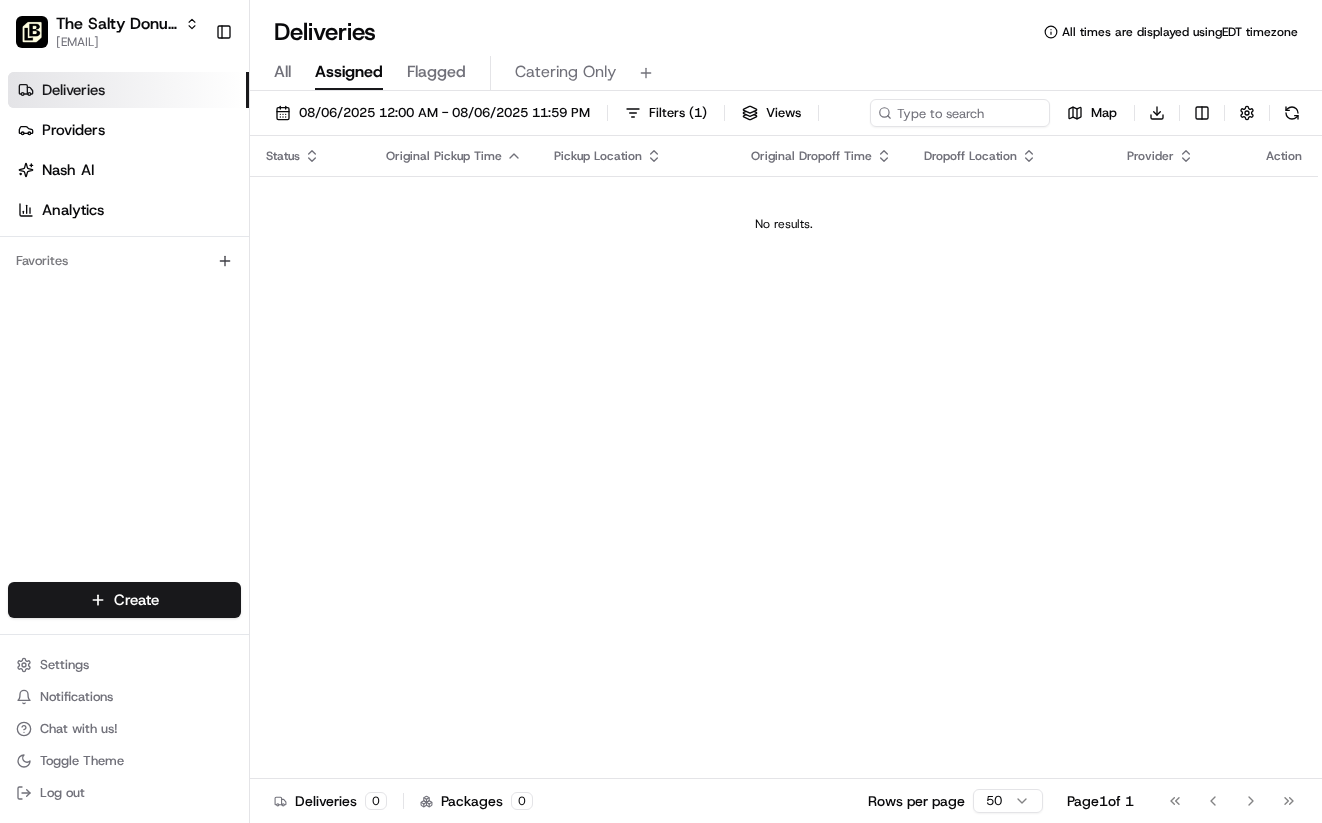 click on "All" at bounding box center [282, 72] 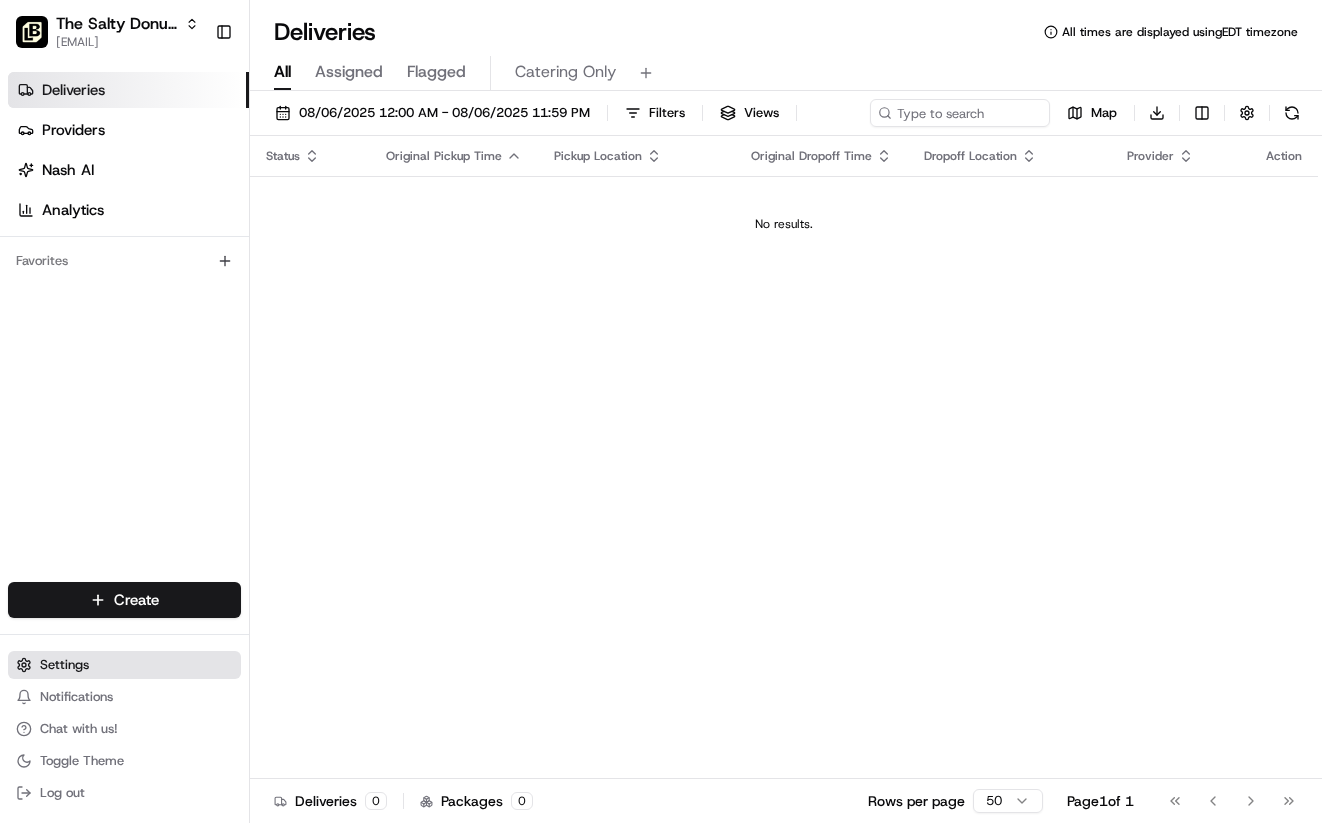 click on "Settings" at bounding box center [64, 665] 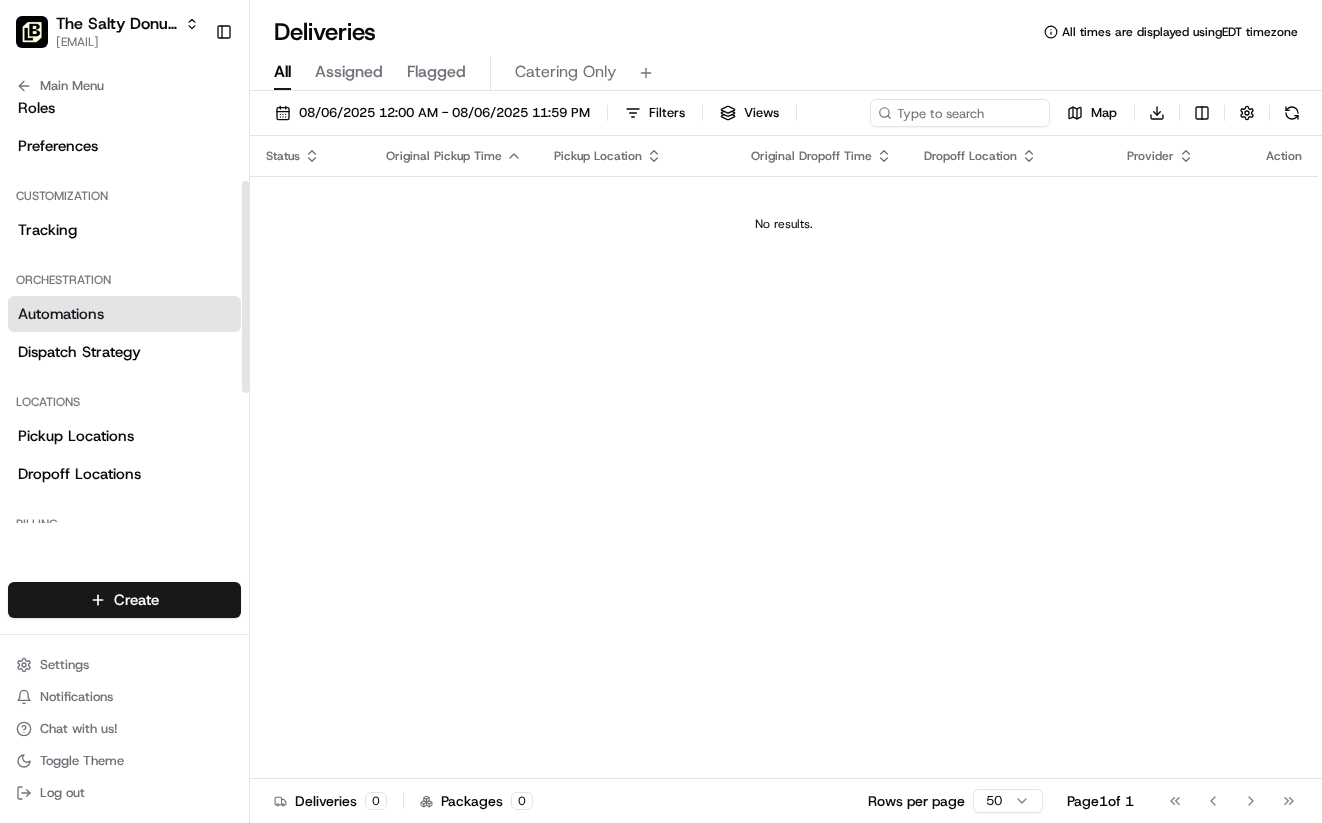 scroll, scrollTop: 166, scrollLeft: 0, axis: vertical 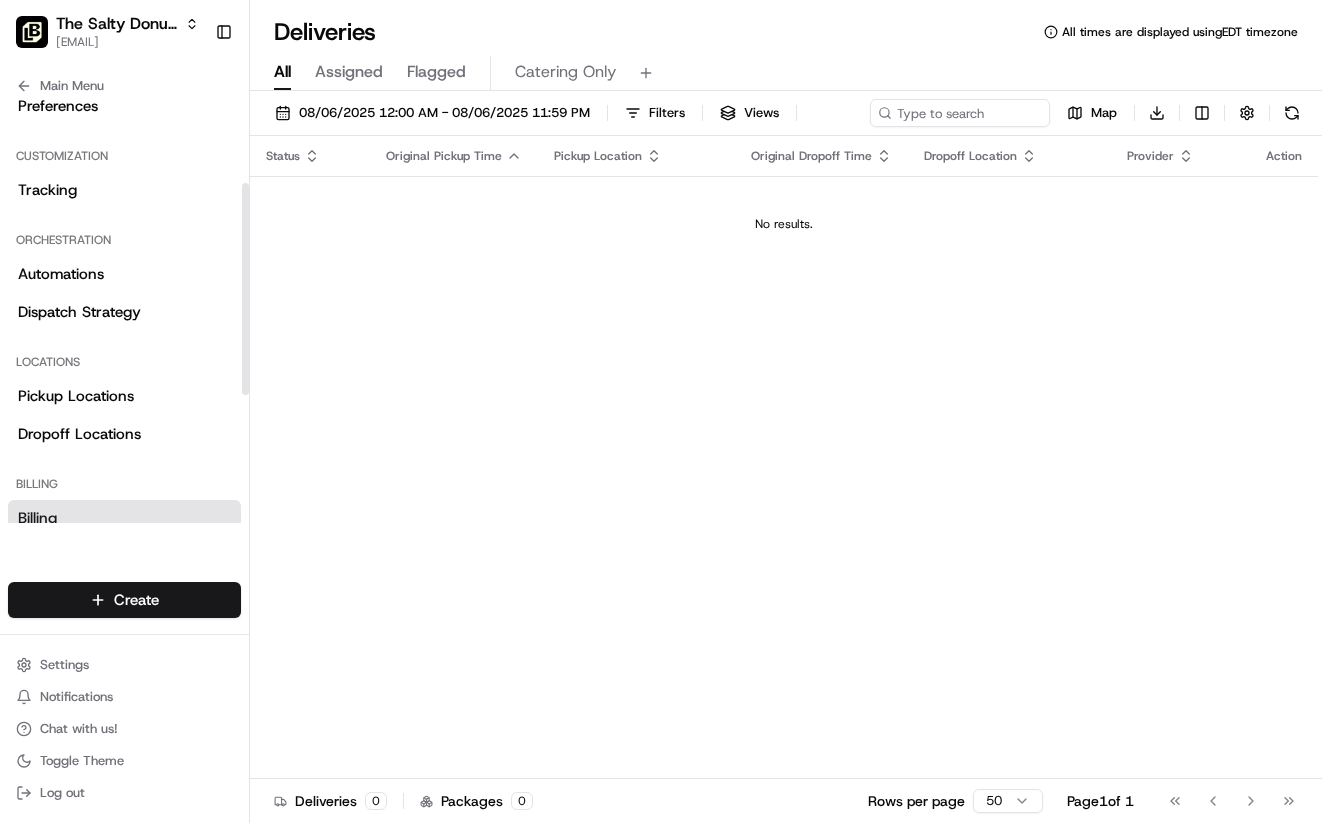 click on "Billing" at bounding box center [124, 518] 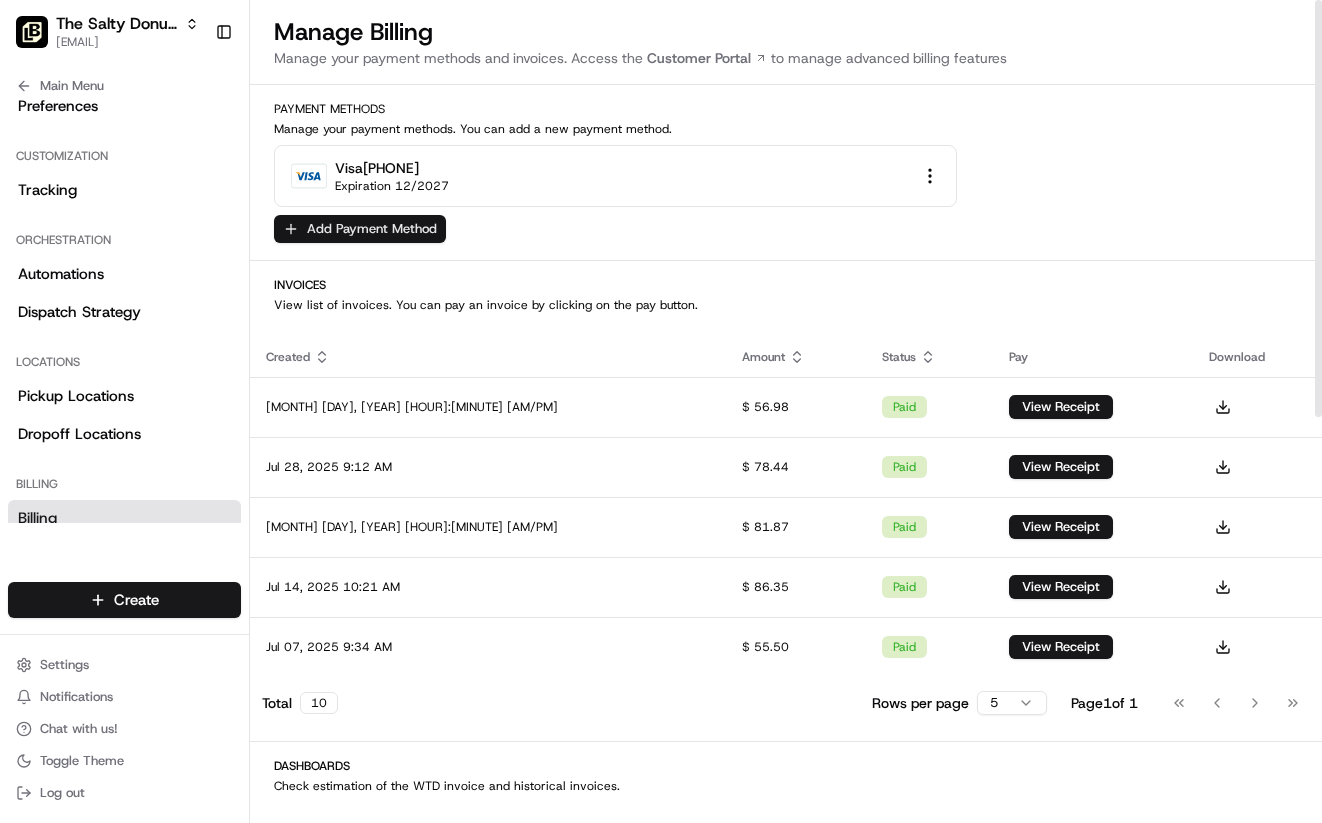 click on "Add Payment Method" at bounding box center [360, 229] 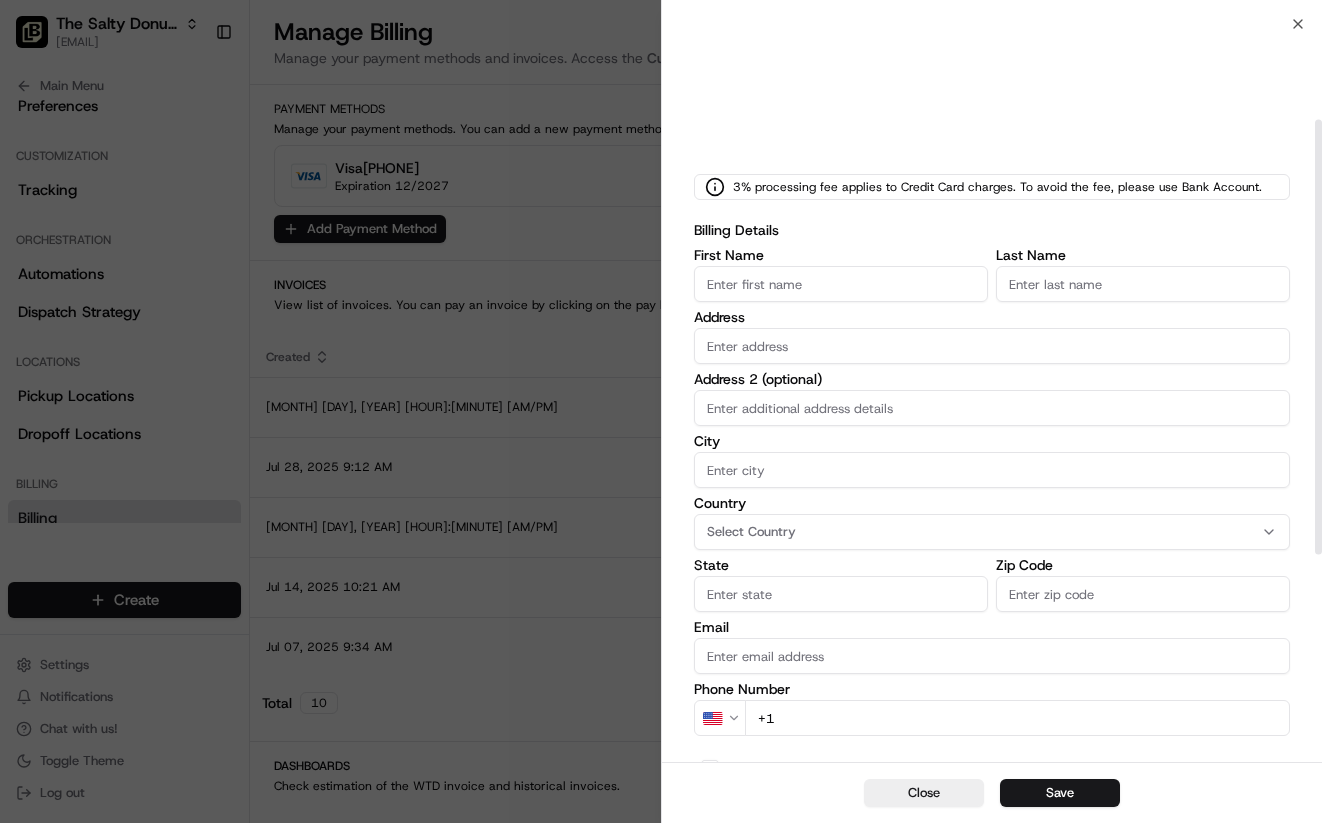 scroll, scrollTop: 171, scrollLeft: 0, axis: vertical 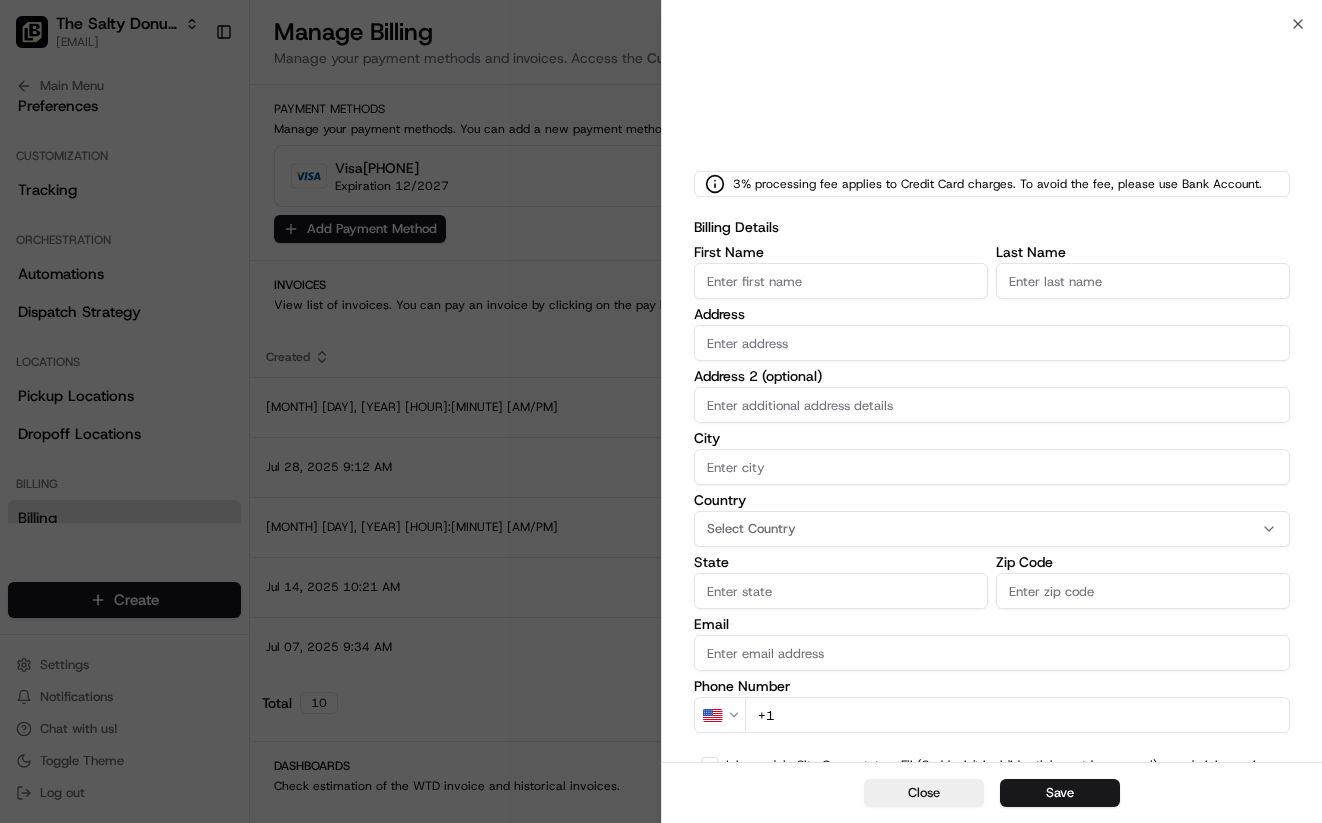 click on "First Name" at bounding box center (841, 281) 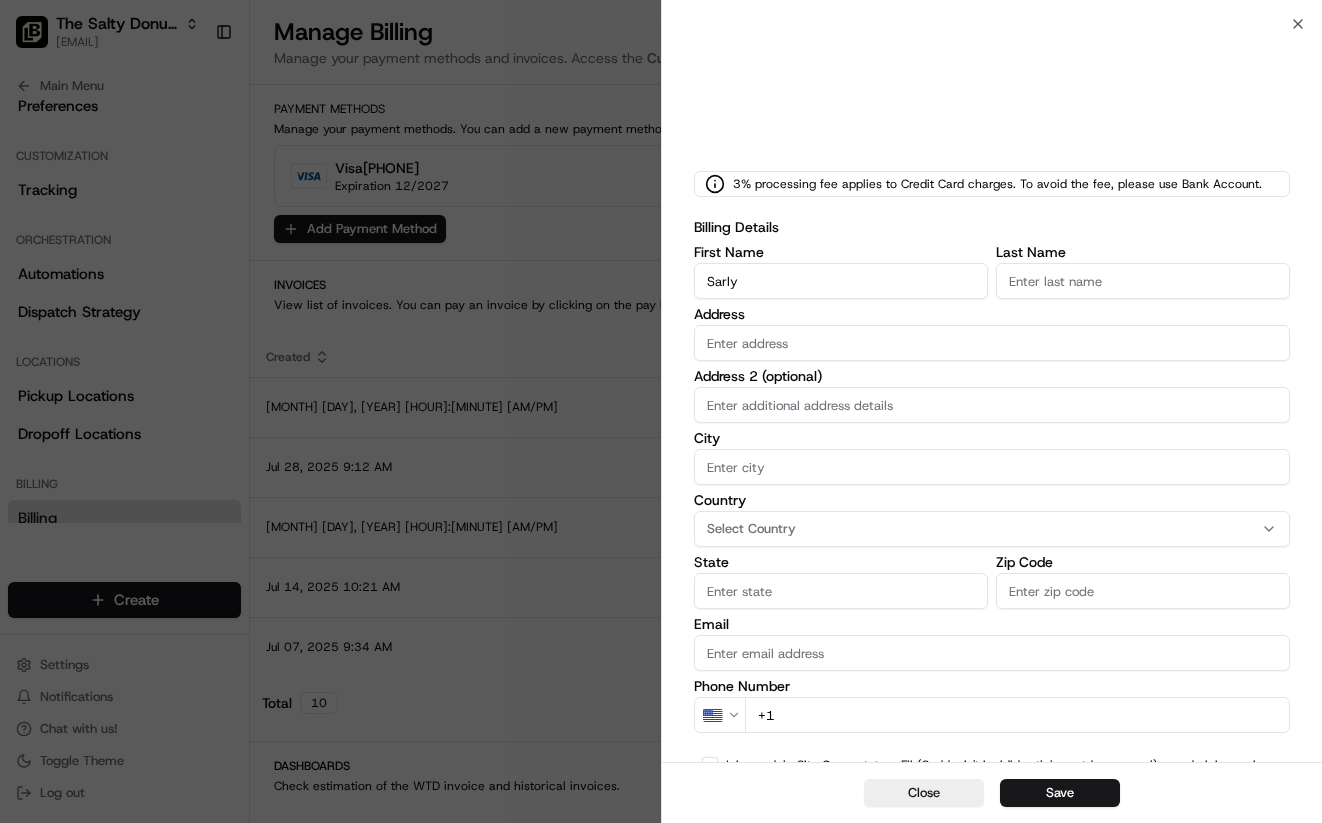 type on "Sarly" 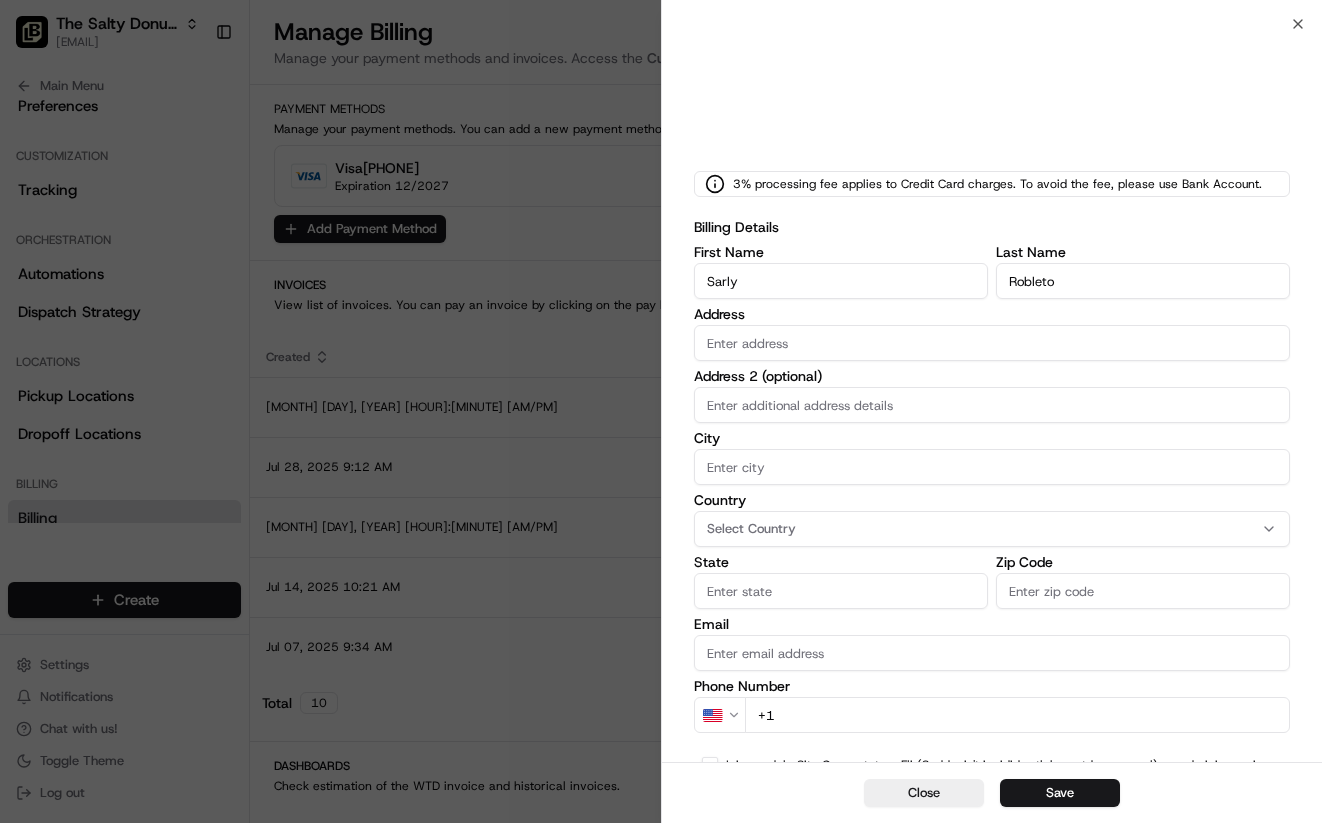 scroll, scrollTop: 273, scrollLeft: 0, axis: vertical 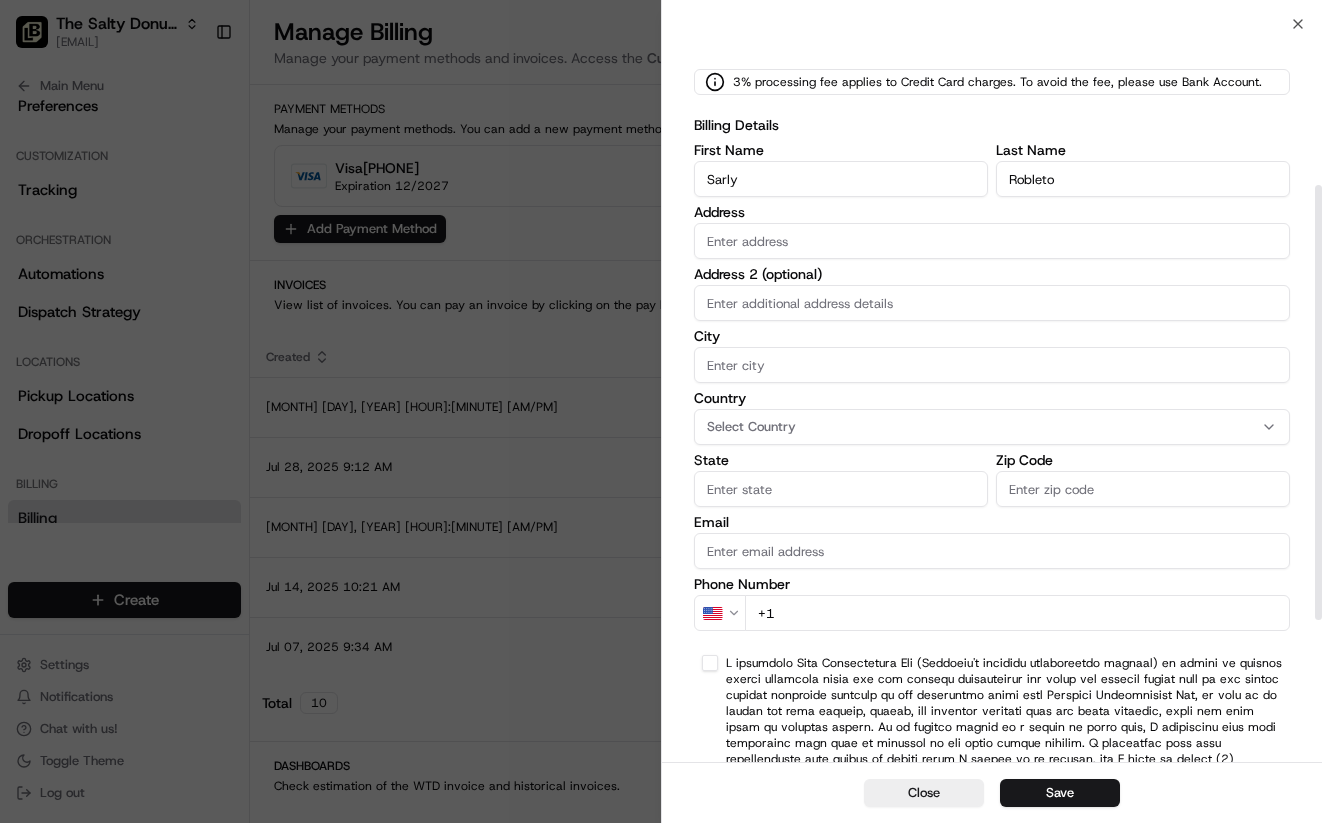 type on "Robleto" 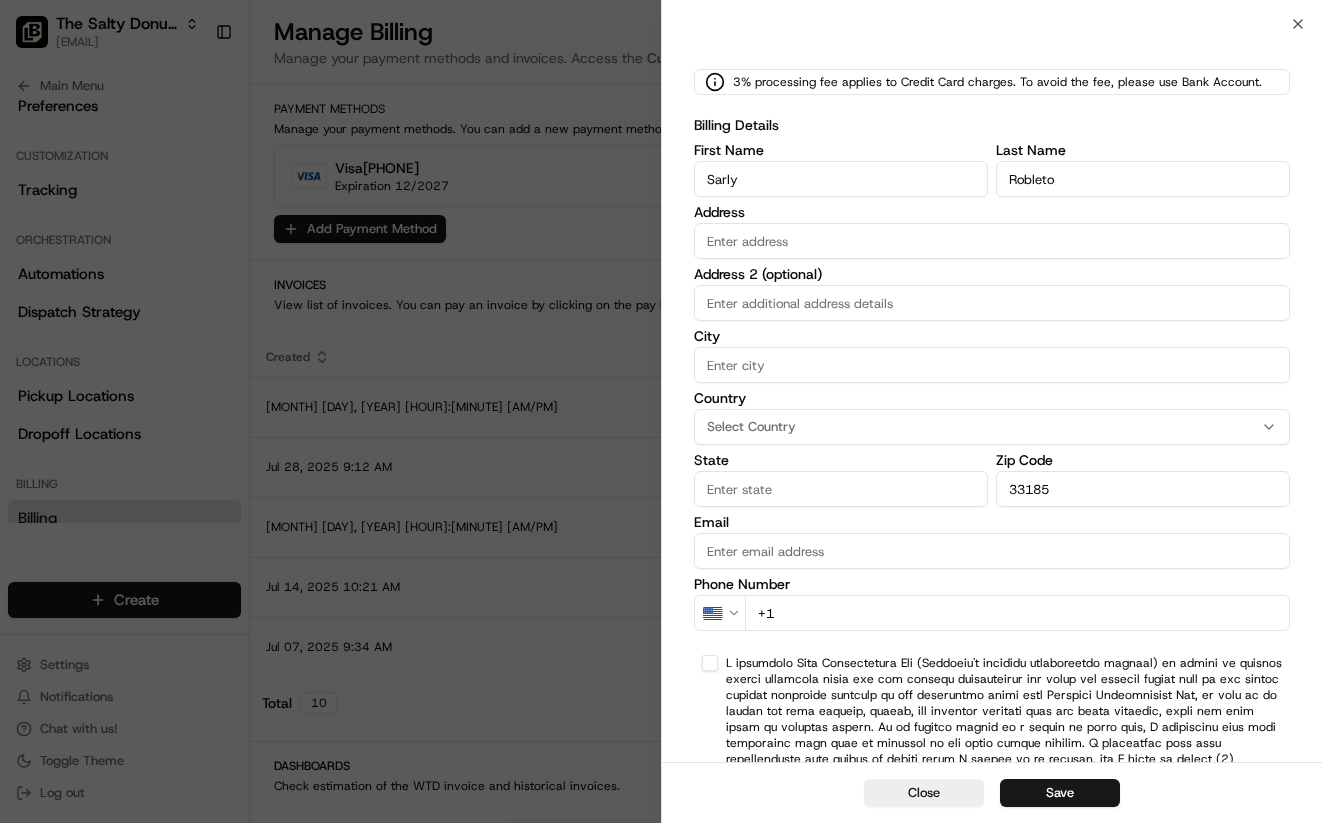 type on "33185" 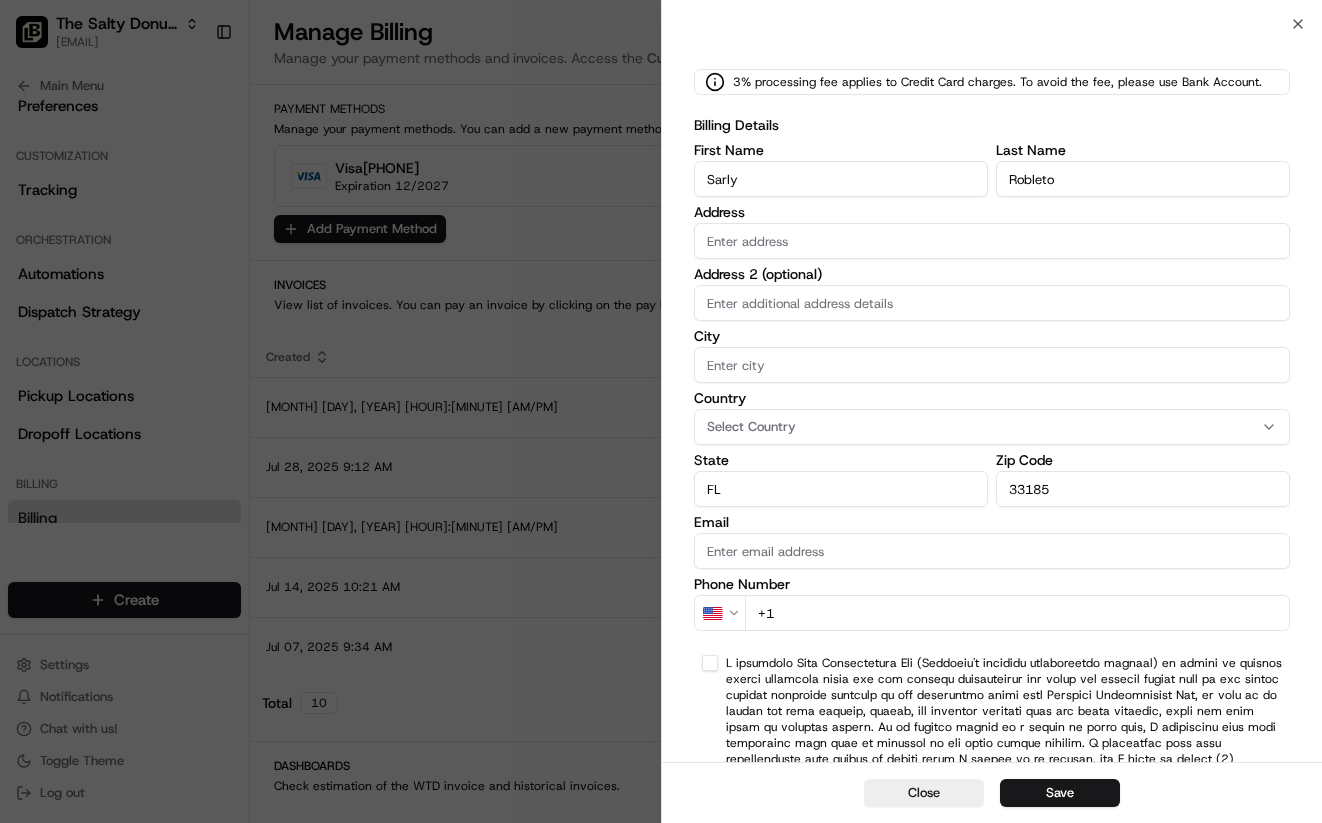 type on "FL" 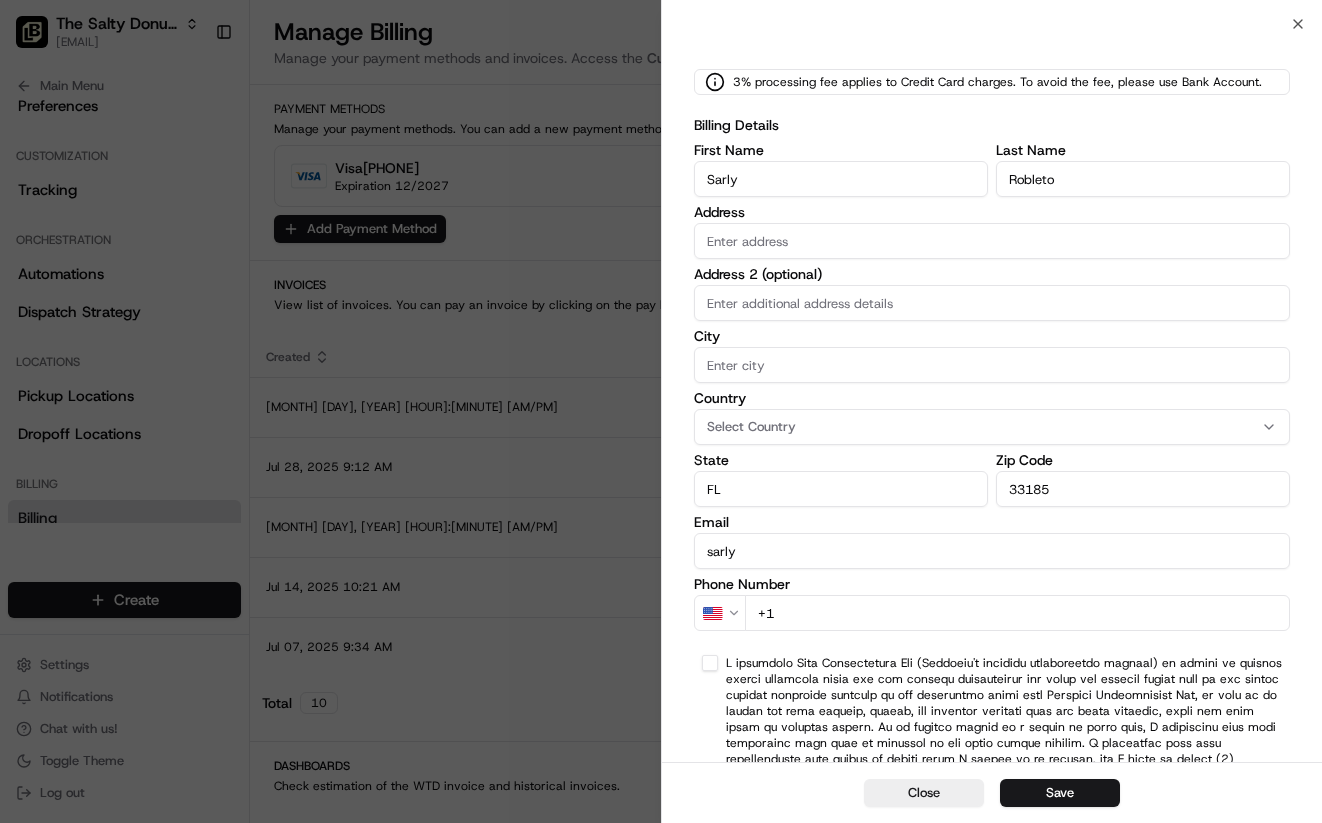 type on "[EMAIL]" 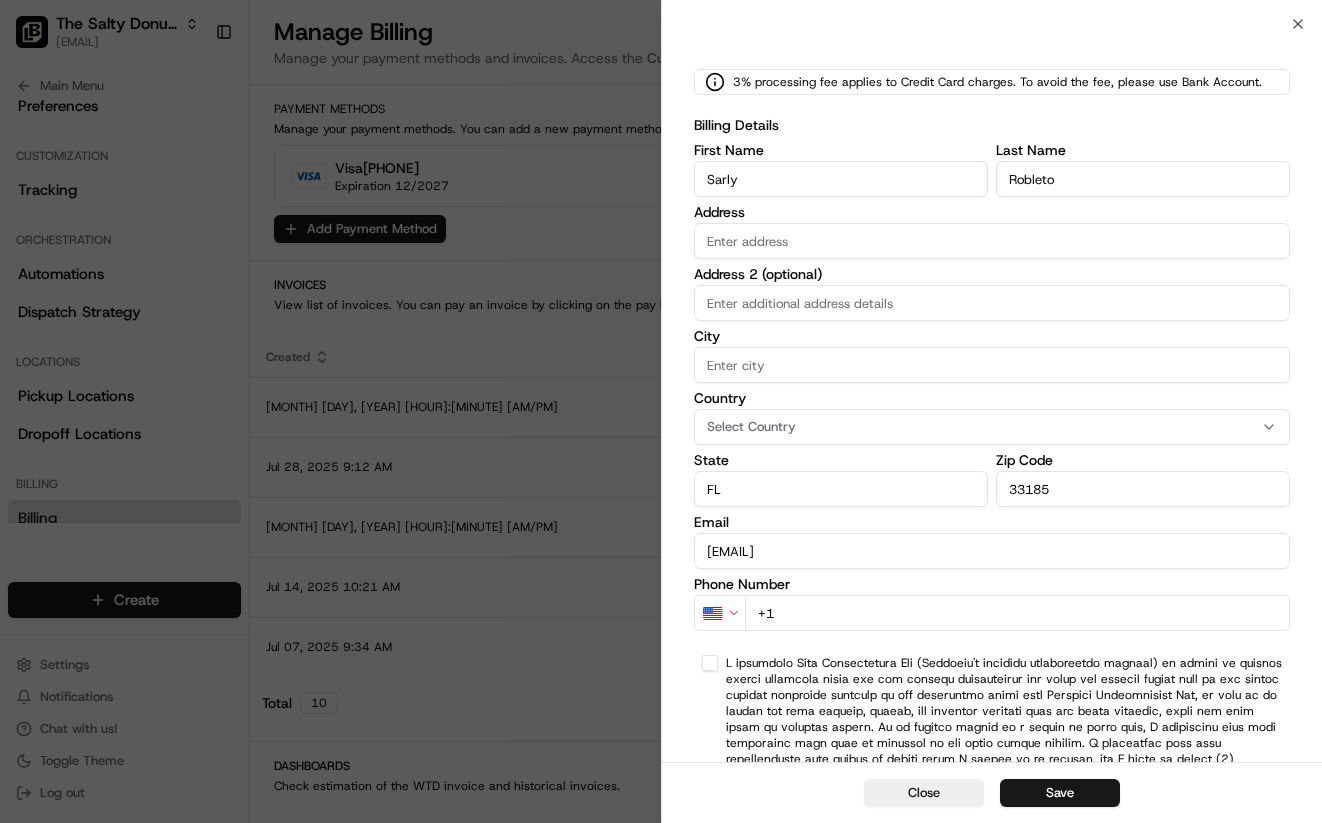 click on "+1" at bounding box center (1017, 613) 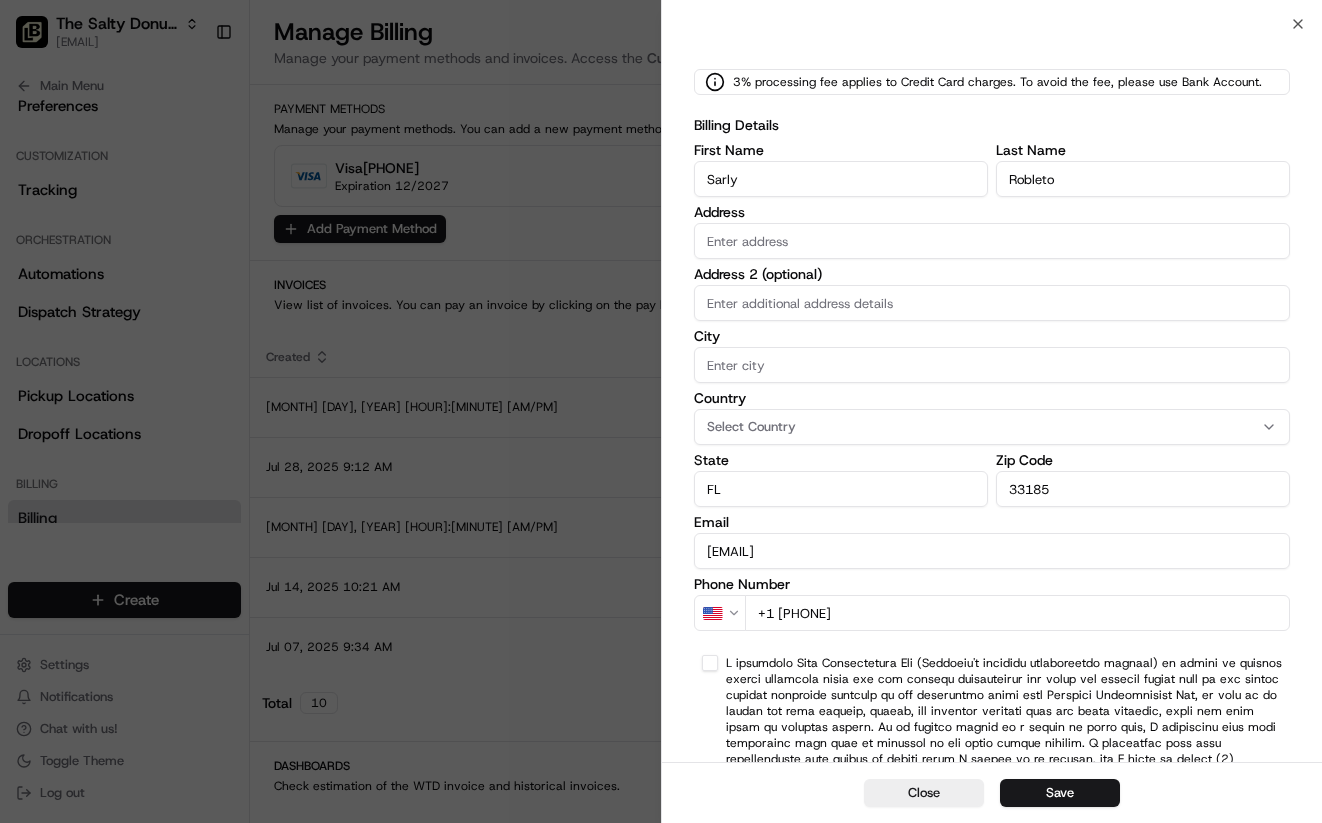 type on "+1 [PHONE]" 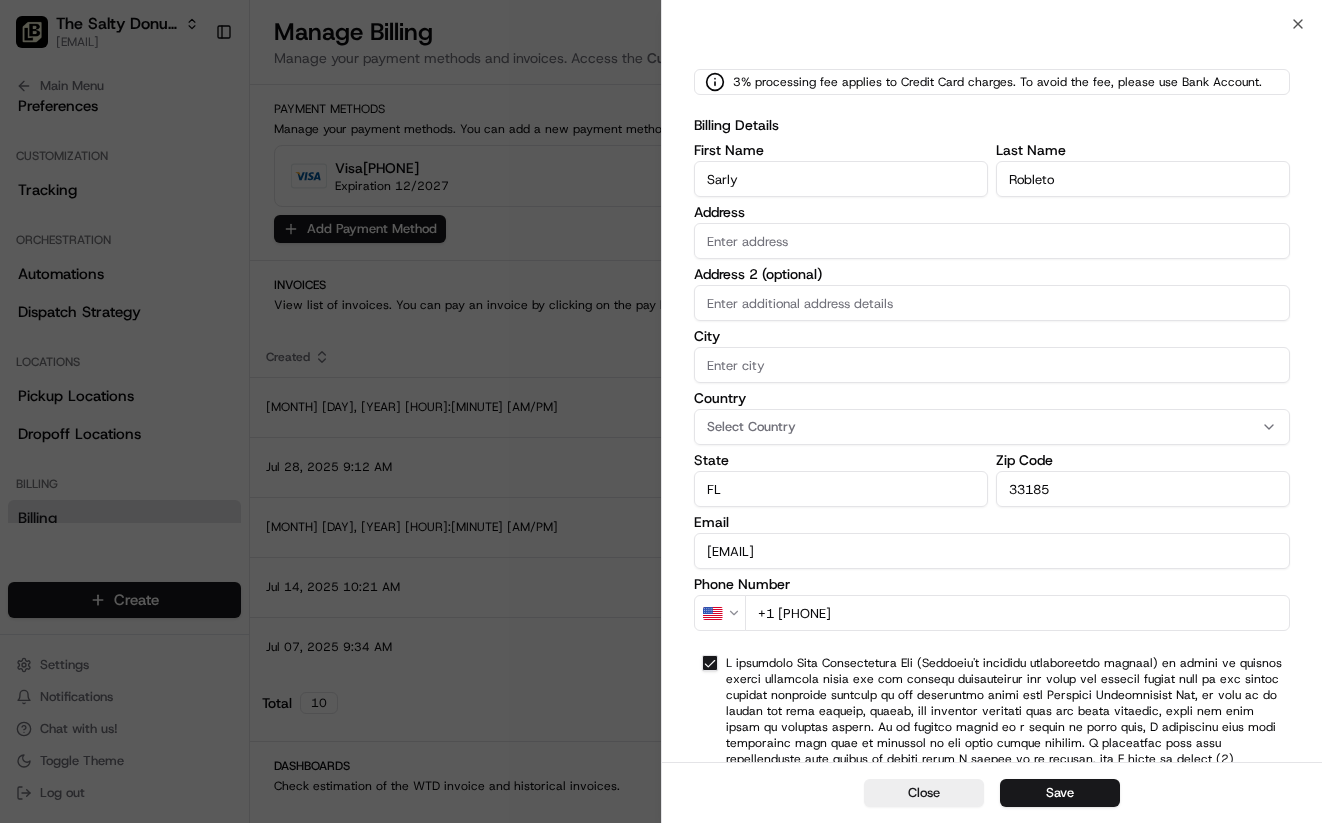 click on "Select Country" at bounding box center [992, 427] 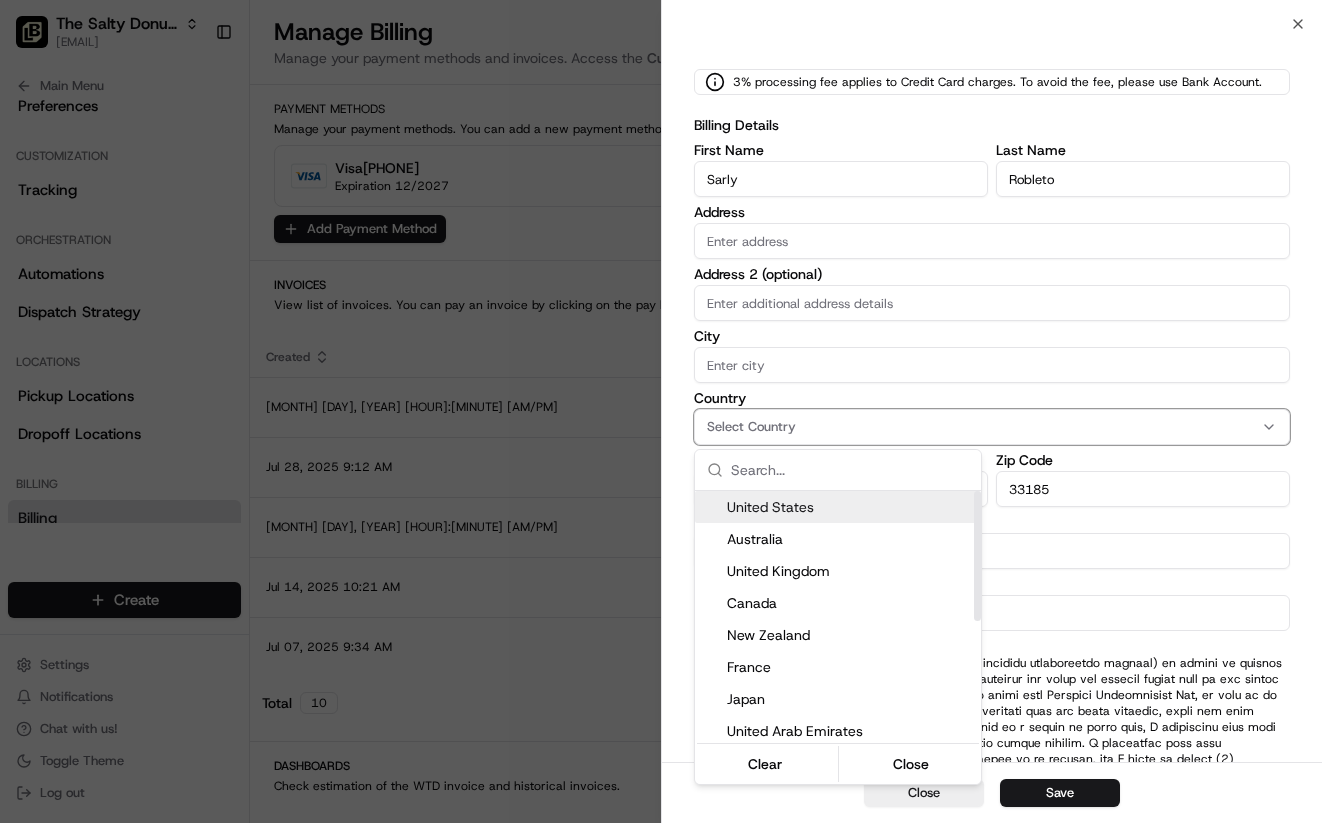 click on "United States" at bounding box center [850, 507] 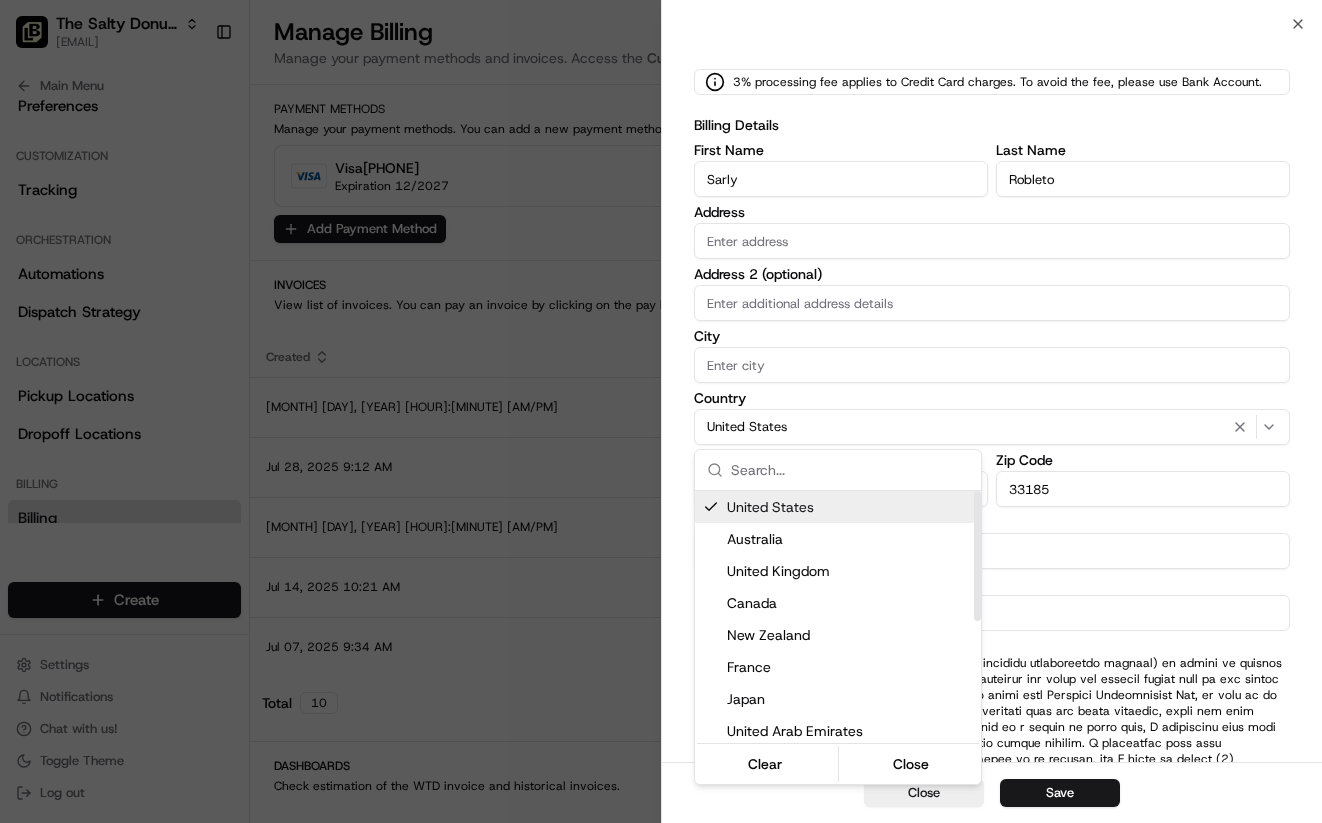 click at bounding box center [661, 411] 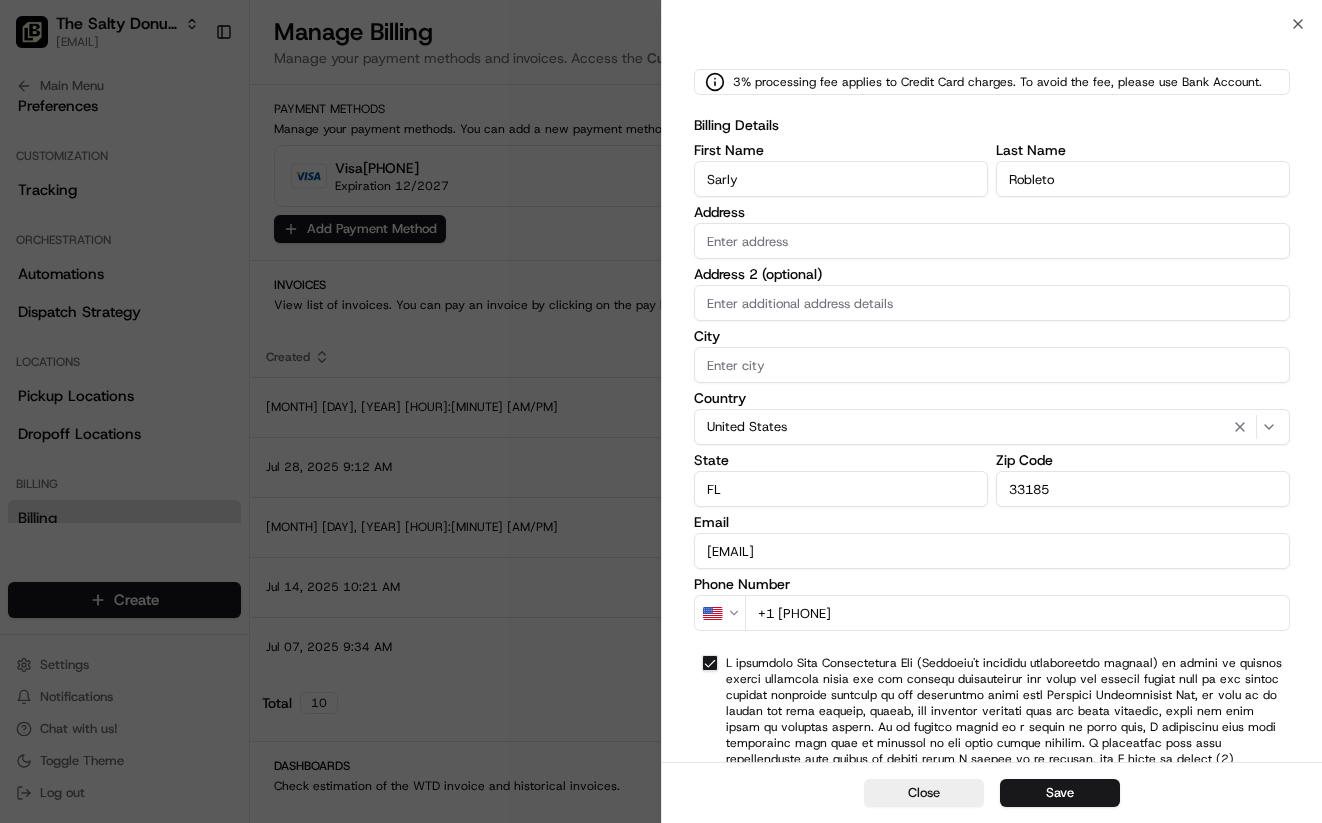 click on "Address" at bounding box center (992, 241) 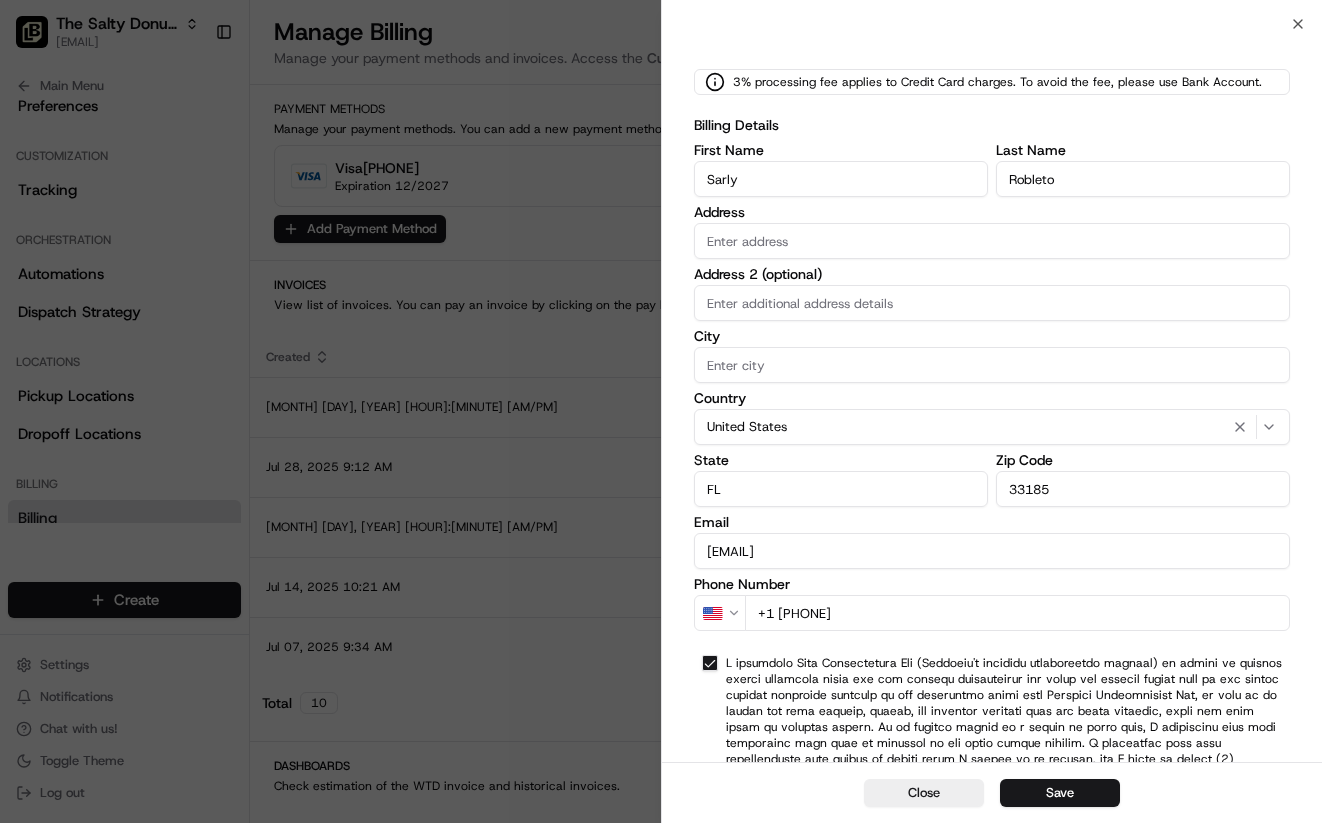 paste on "[NUMBER] [STREET], [CITY], [STATE] [ZIP]" 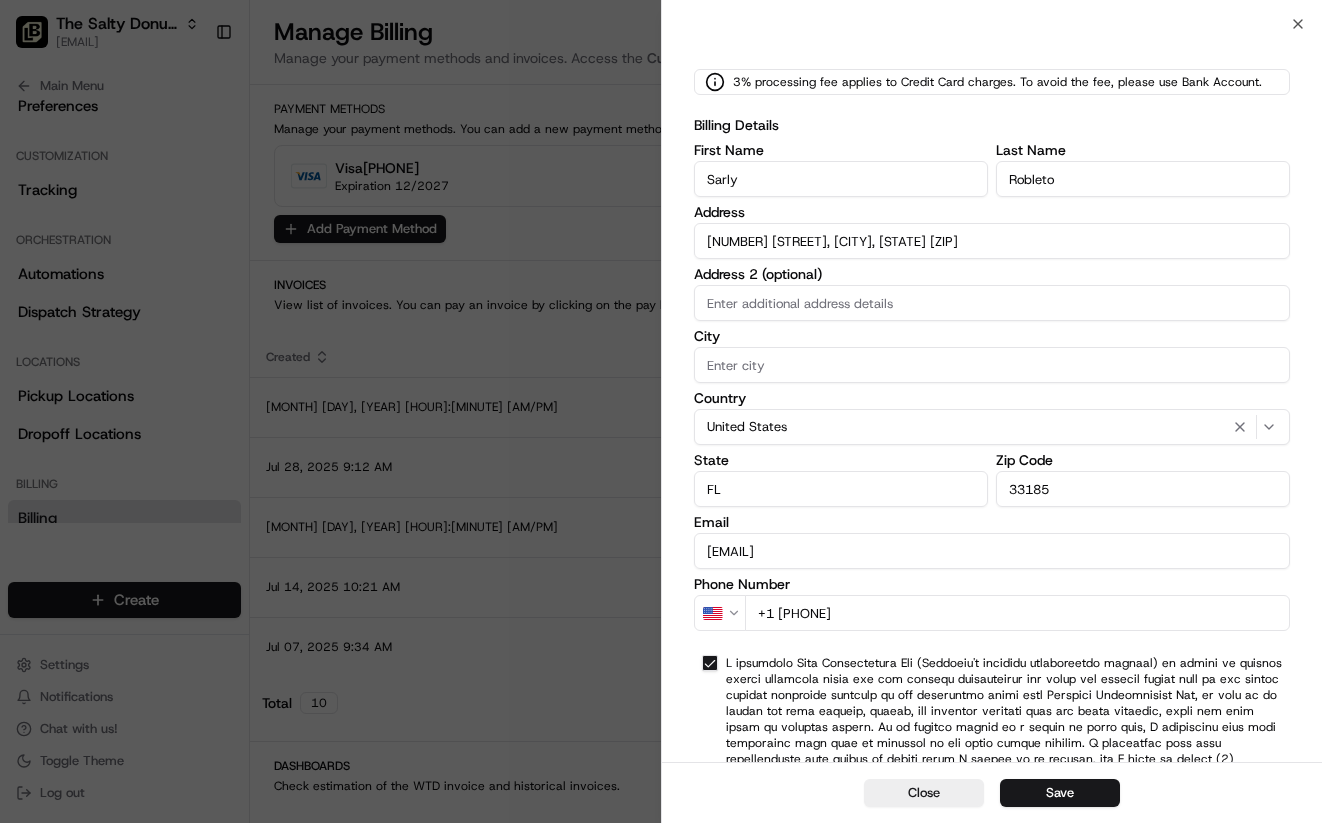 drag, startPoint x: 983, startPoint y: 235, endPoint x: 861, endPoint y: 237, distance: 122.016396 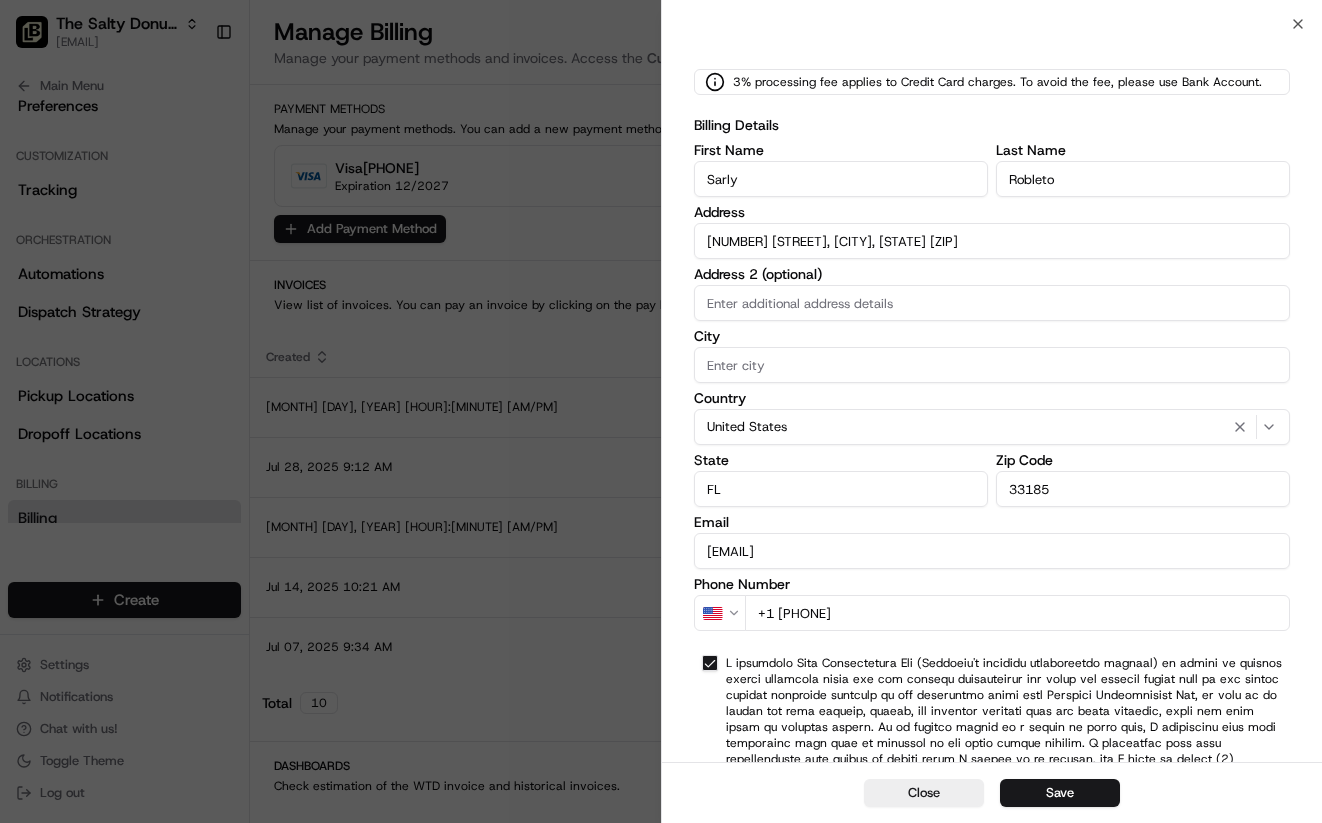click on "[NUMBER] [STREET], [CITY], [STATE] [ZIP]" at bounding box center (992, 241) 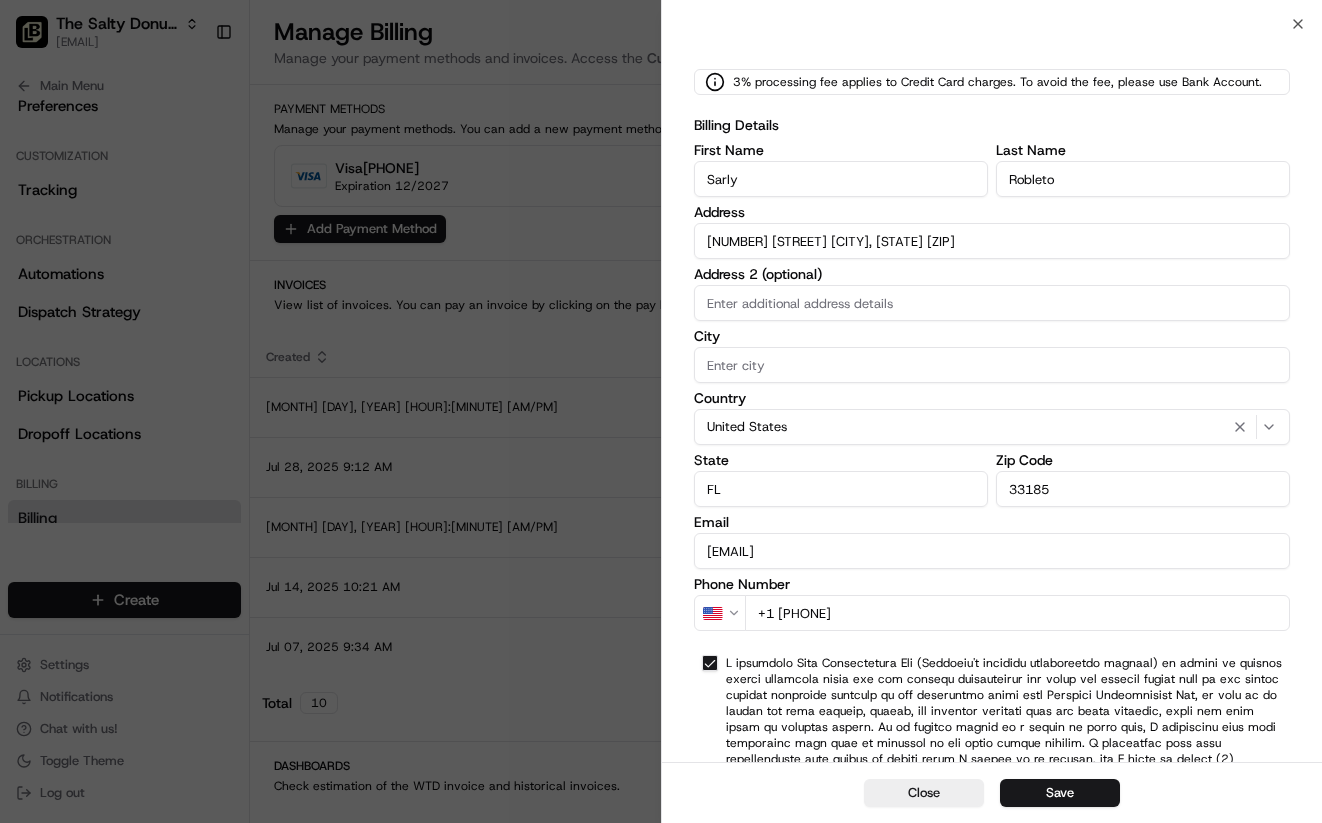 type on "[NUMBER] [STREET] [CITY], [STATE] [ZIP]" 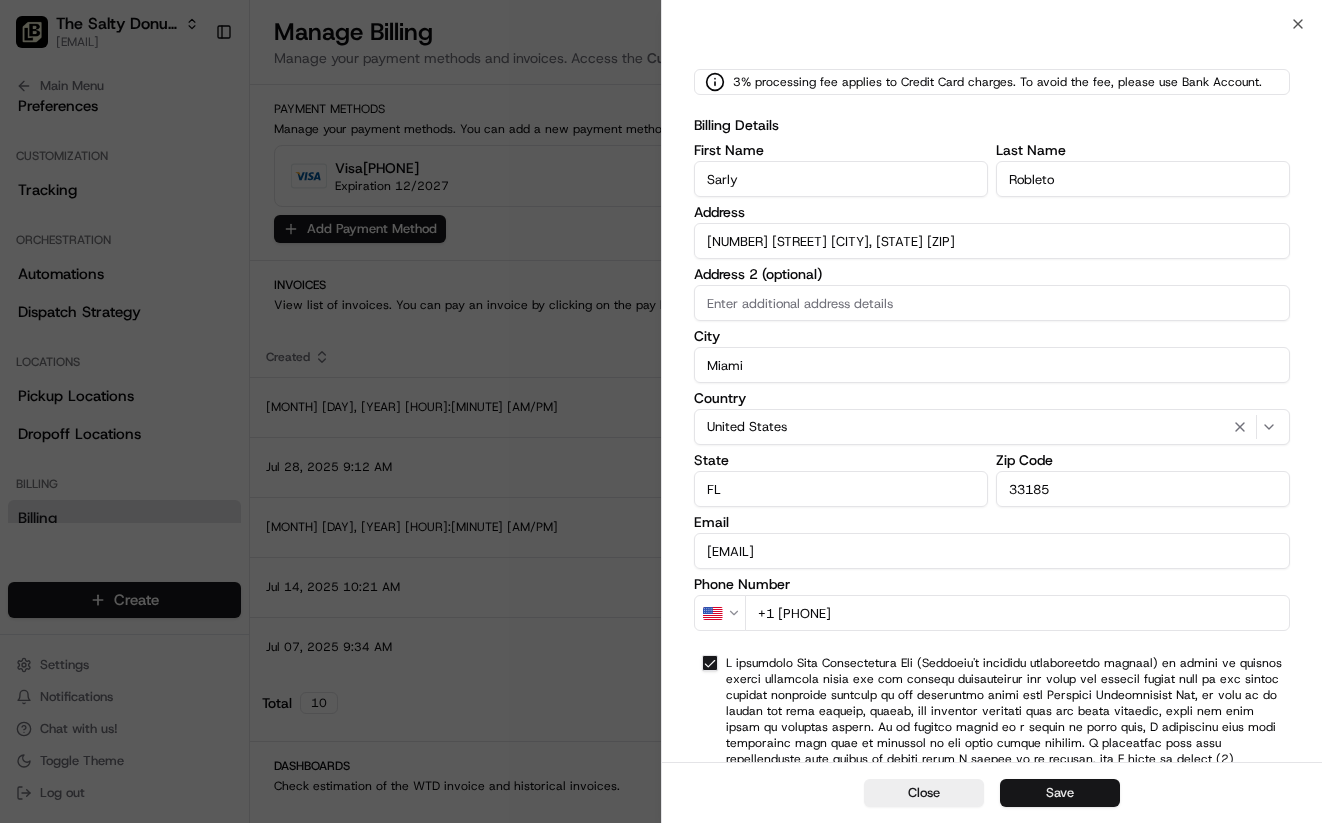type on "Miami" 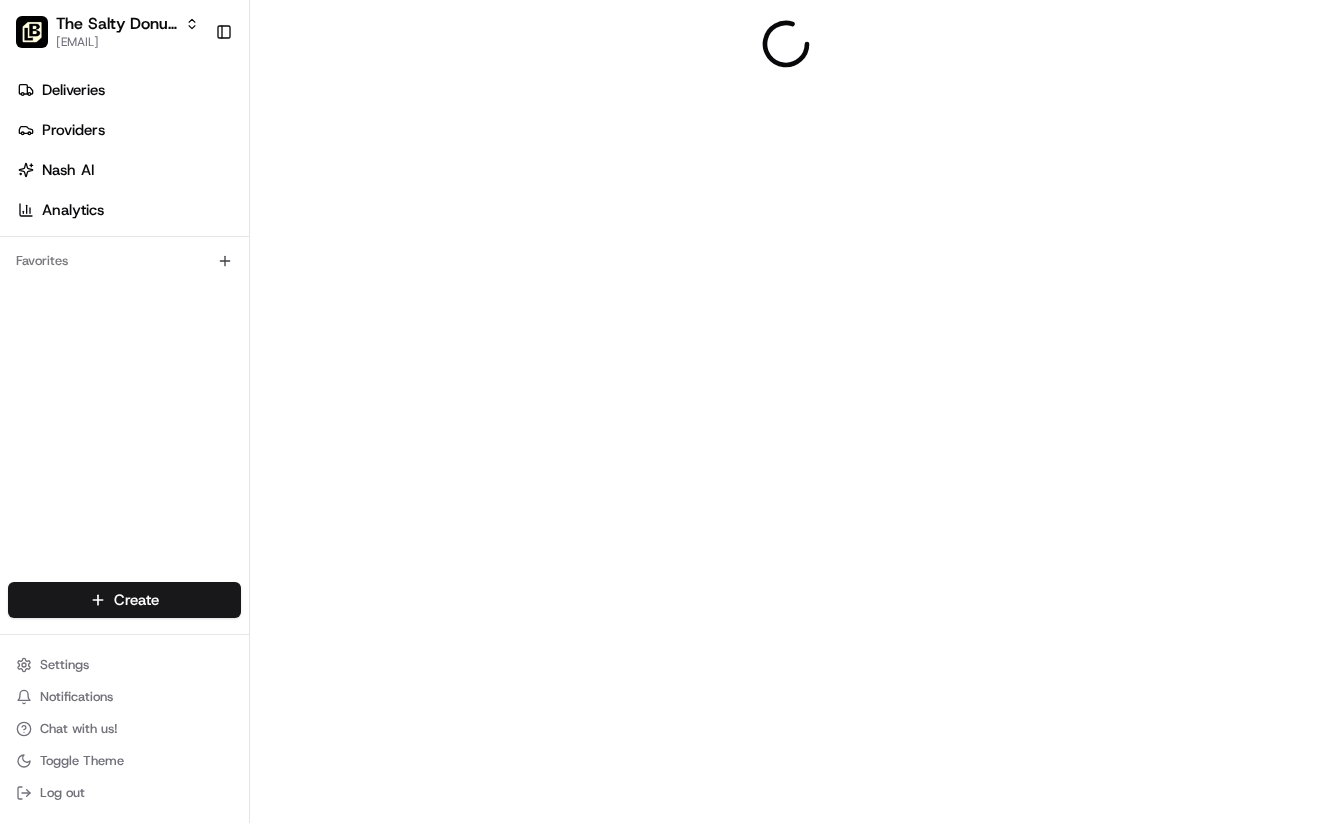 scroll, scrollTop: 0, scrollLeft: 0, axis: both 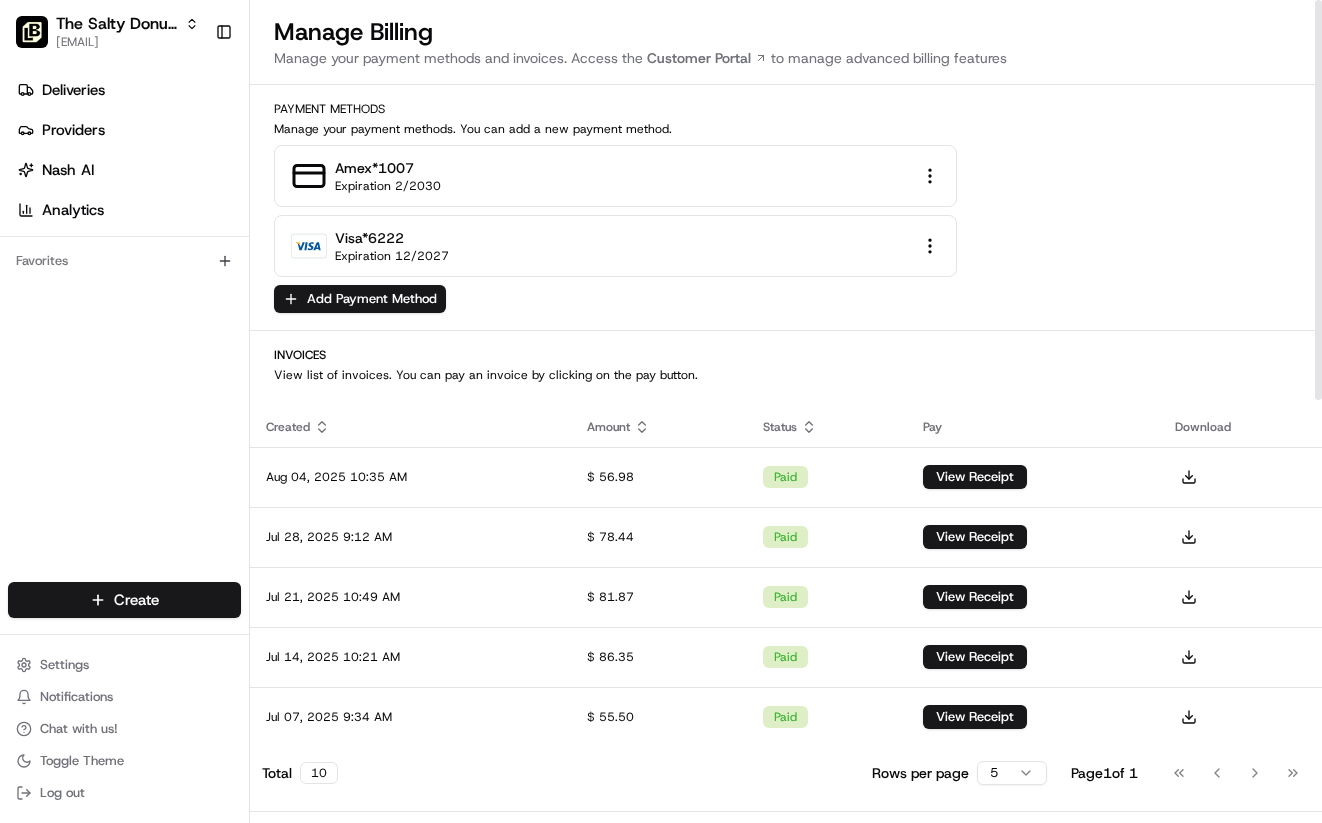 click on "Manage Billing Manage your payment methods and invoices. Access the Customer Portal to manage advanced billing features Payment Methods Manage your payment methods. You can add a new payment method. amex *1007 Expiration 2/2030 visa *6222 Expiration 12/2027 Add Payment Method Invoices View list of invoices. You can pay an invoice by clicking on the pay button. Created Amount Status Pay Download Aug 04, 2025 10:35 AM $ 56.98 paid View Receipt Jul 28, 2025 9:12 AM $ 78.44 paid View Receipt Jul 21, 2025 10:49 AM $ 81.87 paid View Receipt $ 86.35" at bounding box center [661, 411] 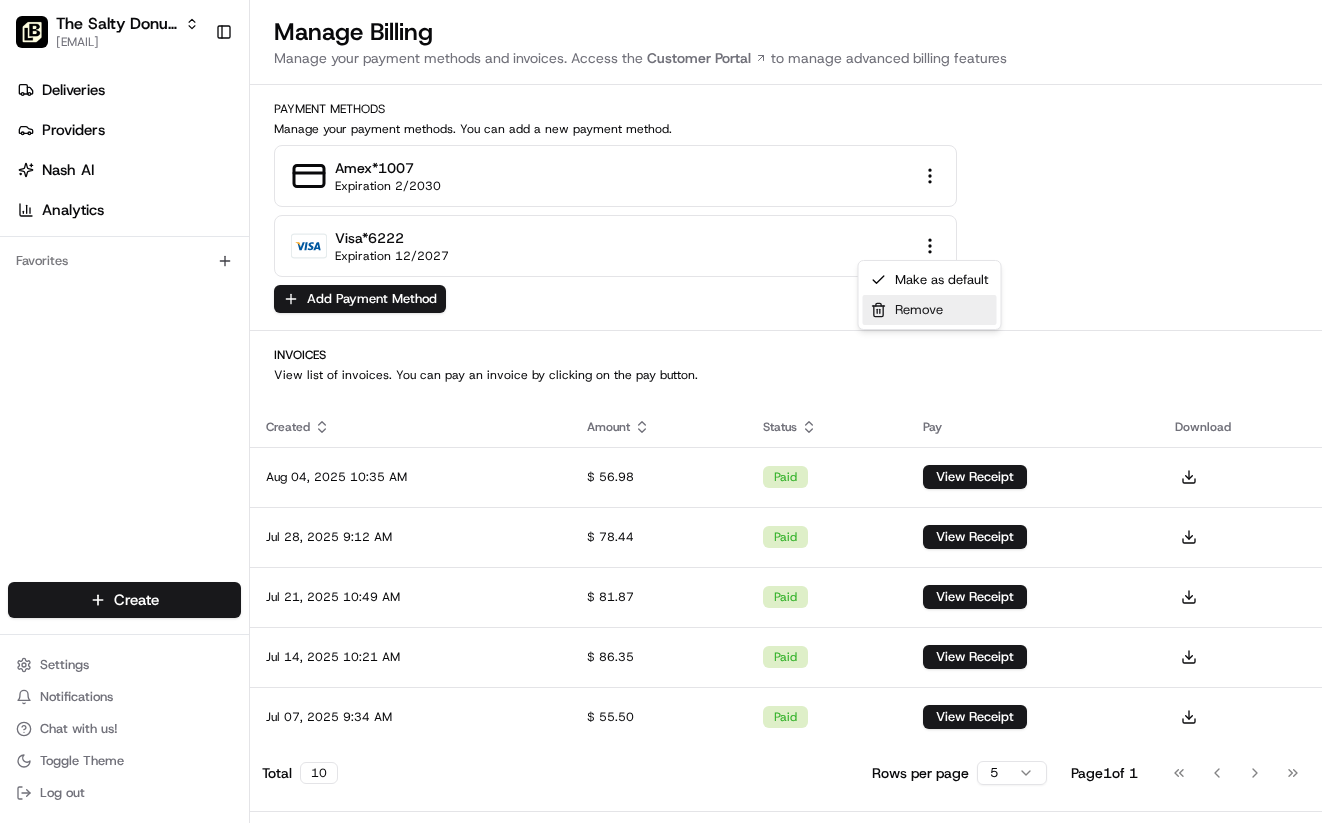 click on "Remove" at bounding box center (930, 310) 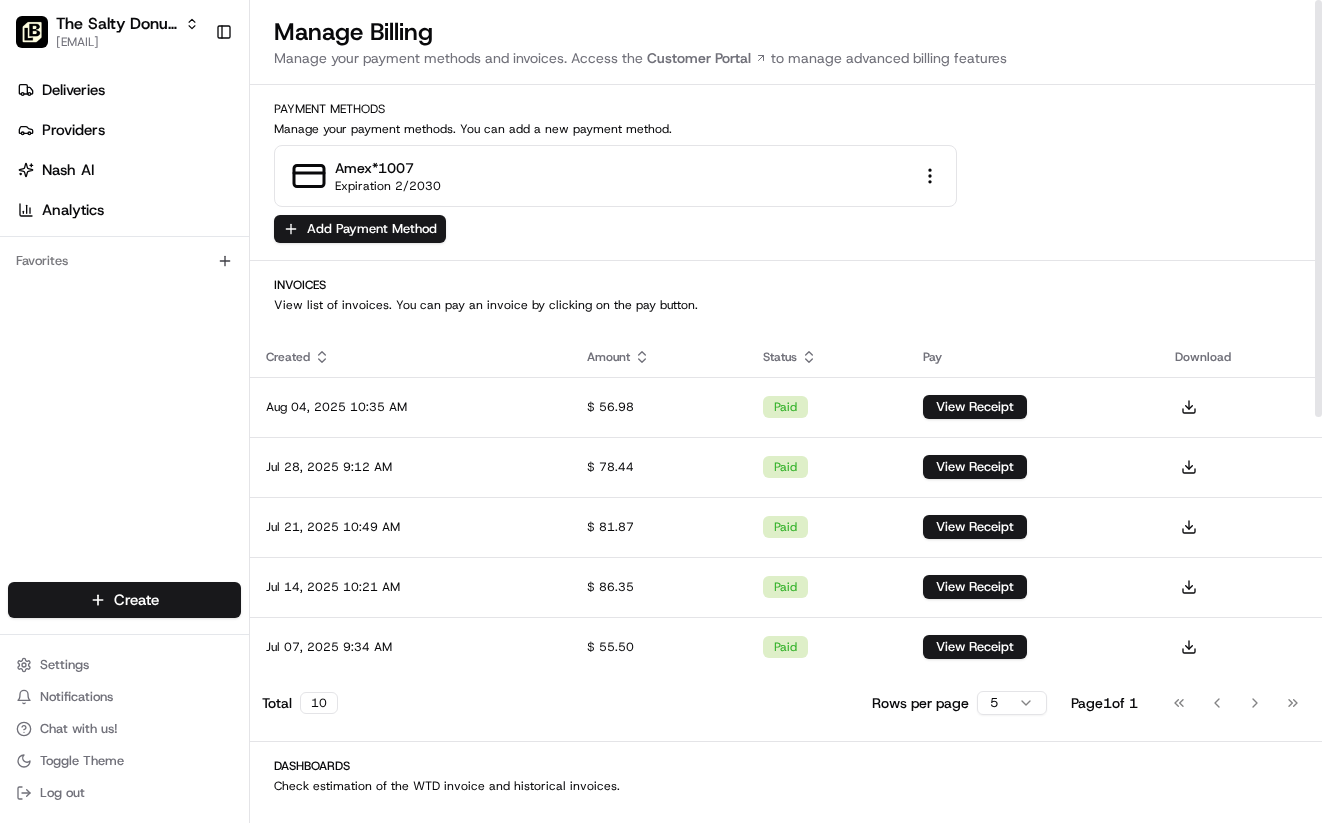 click on "The Salty Donut (12 South) danny@saltydonut.com Toggle Sidebar Deliveries Providers Nash AI Analytics Favorites Main Menu Members & Organization Organization Users Roles Preferences Customization Tracking Orchestration Automations Dispatch Strategy Locations Pickup Locations Dropoff Locations Billing Billing Refund Requests Integrations Notification Triggers Webhooks API Keys Request Logs Create Settings Notifications Chat with us! Toggle Theme Log out Manage Billing Manage your payment methods and invoices. Access the Customer Portal to manage advanced billing features Payment Methods Manage your payment methods. You can add a new payment method. amex  *1007 Expiration 2/2030 Add Payment Method Invoices View list of invoices. You can pay an invoice by clicking on the pay button. Created Amount Status Pay Download Aug 04, 2025 10:35 AM $ 56.98 paid View Receipt Jul 28, 2025 9:12 AM $ 78.44 paid View Receipt Jul 21, 2025 10:49 AM $ 81.87 paid View Receipt Jul 14, 2025 10:21 AM $ 86.35 paid paid" at bounding box center [661, 411] 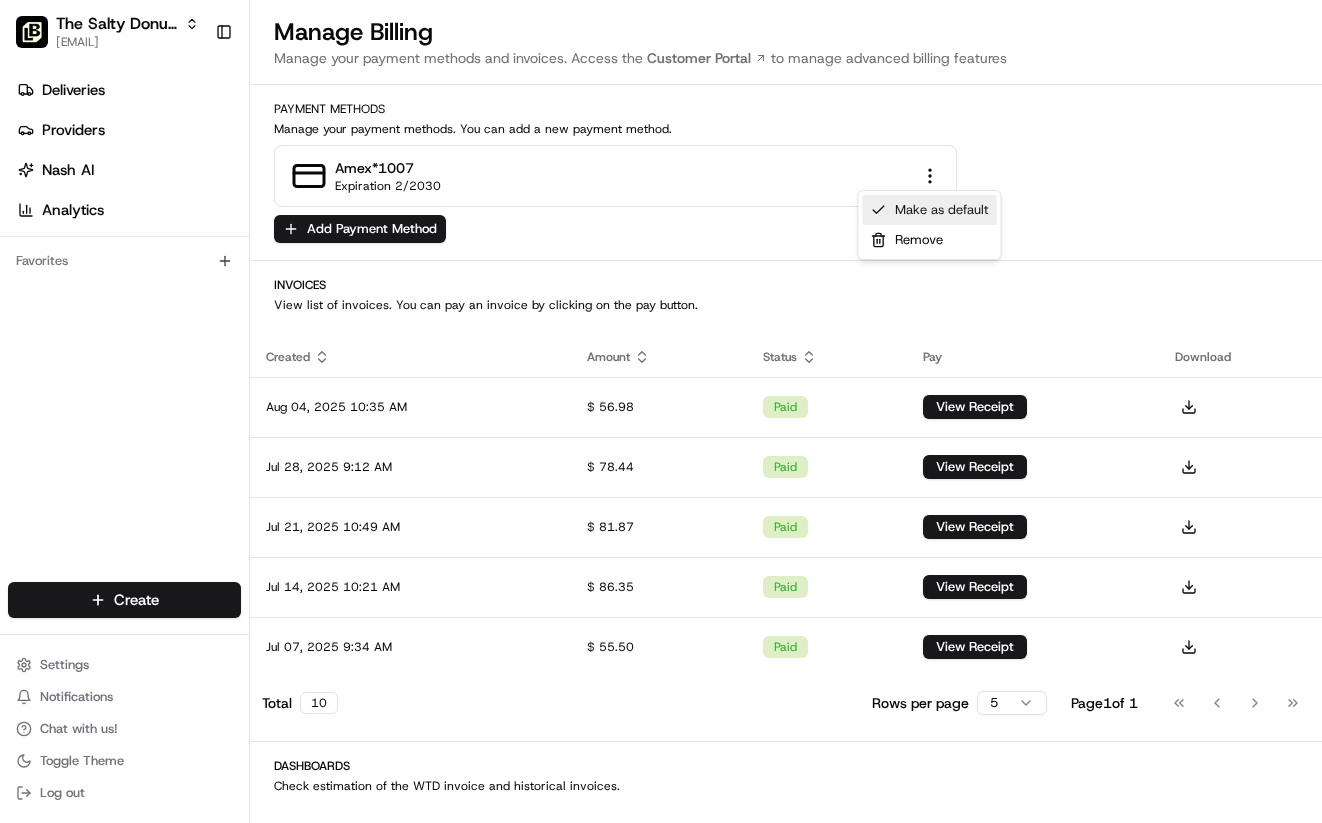 click on "Make as default" at bounding box center (930, 210) 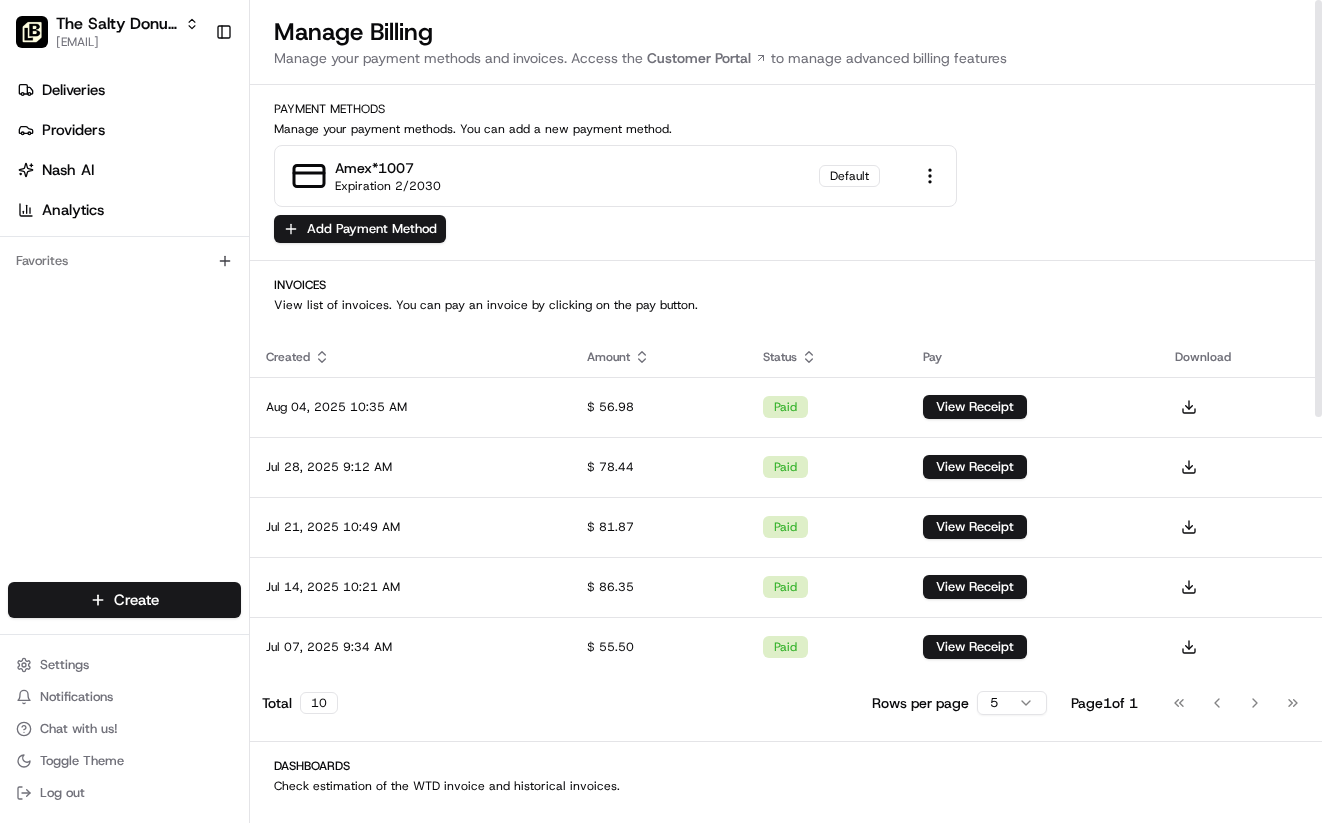 click on "amex  *1007 Expiration 2/2030 Default" at bounding box center [786, 176] 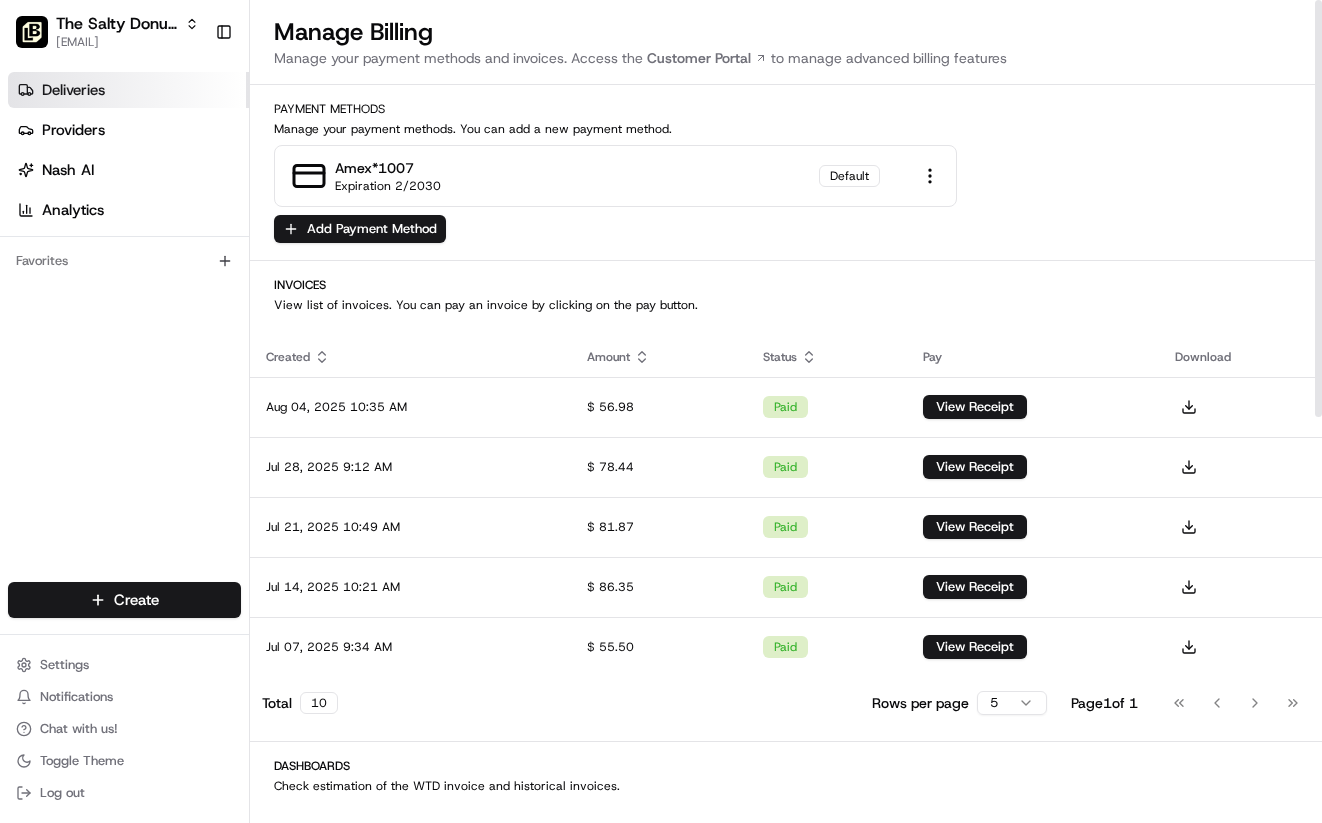 click on "Deliveries" at bounding box center (73, 90) 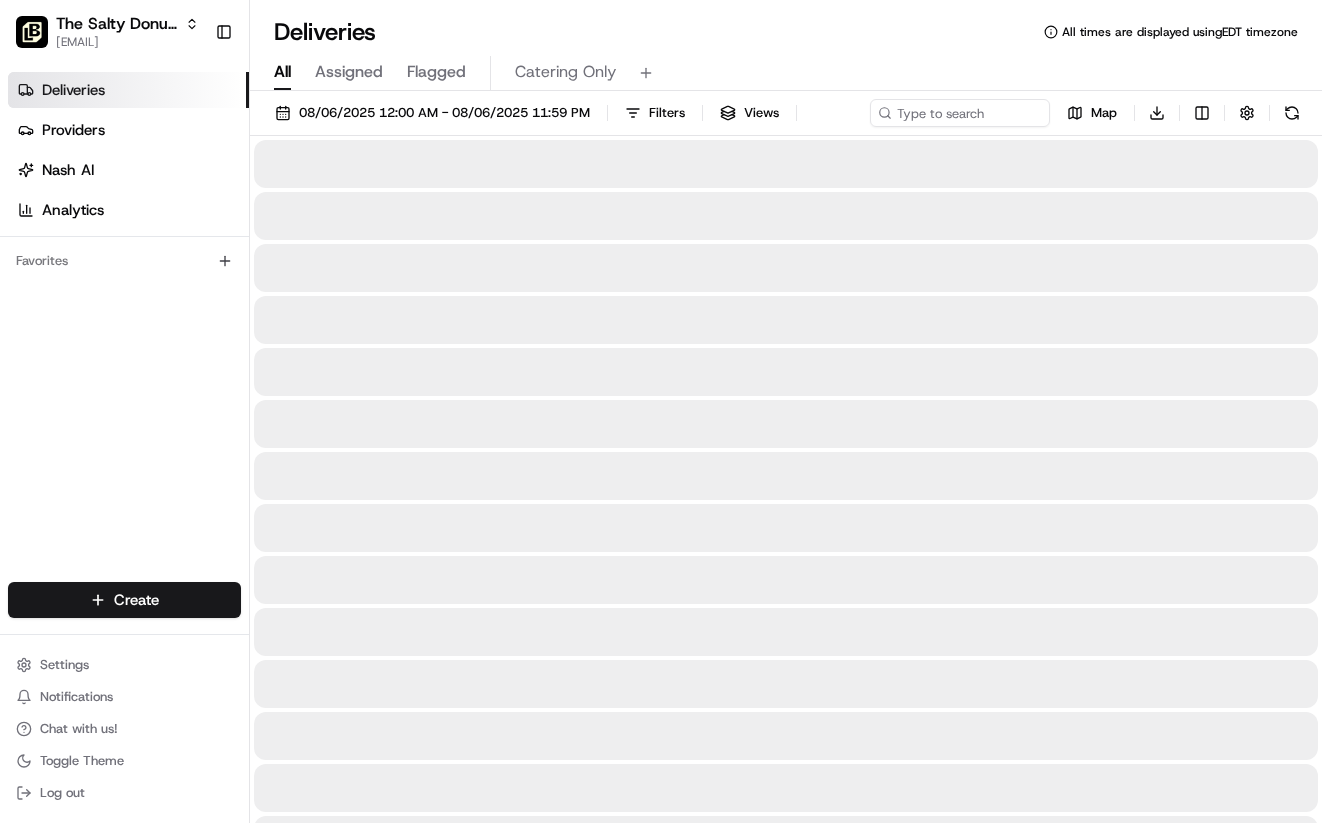 click on "All" at bounding box center (282, 72) 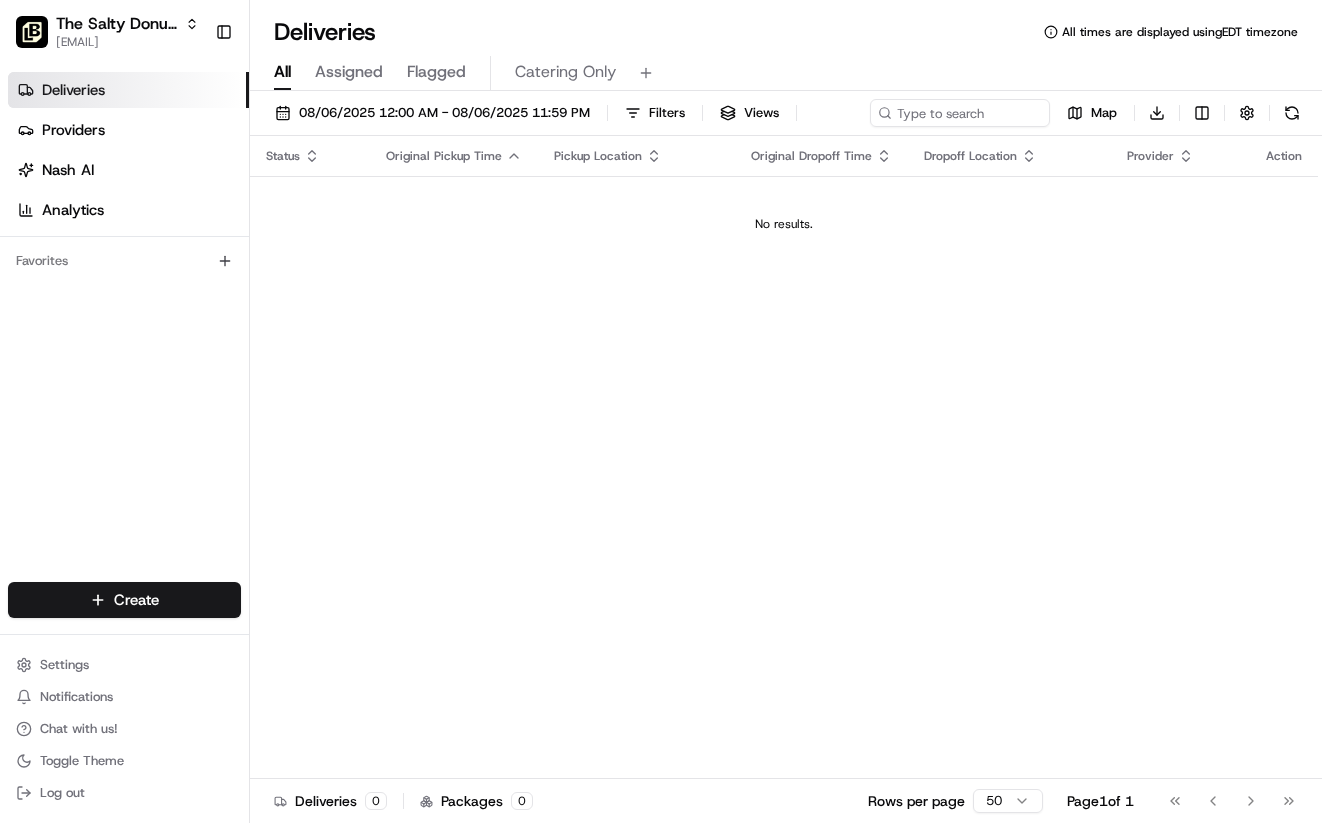 click on "Status Original Pickup Time Pickup Location Original Dropoff Time Dropoff Location Provider Action No results." at bounding box center [784, 457] 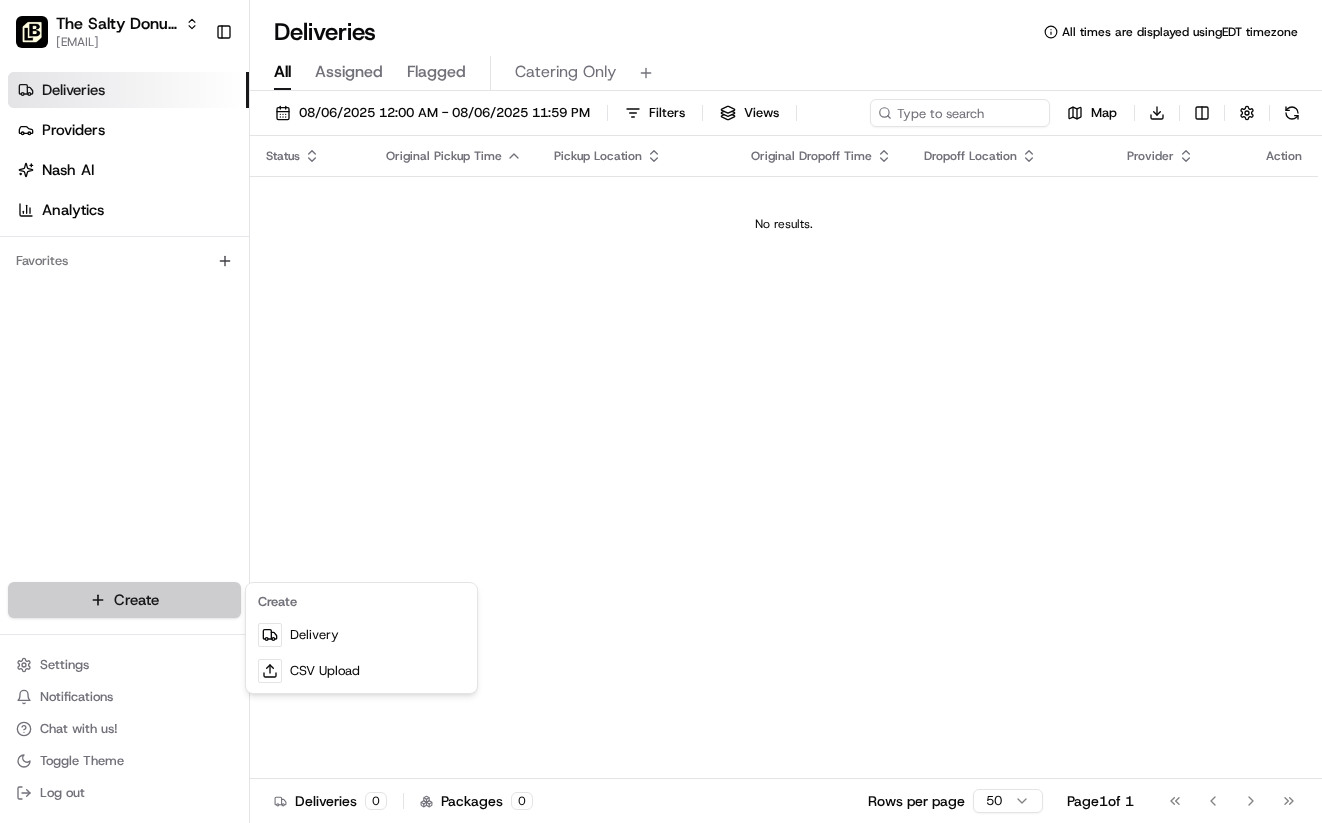 click on "The Salty Donut (12 South) danny@saltydonut.com Toggle Sidebar Deliveries Providers Nash AI Analytics Favorites Main Menu Members & Organization Organization Users Roles Preferences Customization Tracking Orchestration Automations Dispatch Strategy Locations Pickup Locations Dropoff Locations Billing Billing Refund Requests Integrations Notification Triggers Webhooks API Keys Request Logs Create Settings Notifications Chat with us! Toggle Theme Log out Deliveries All times are displayed using  EDT   timezone All Assigned Flagged Catering Only 08/06/2025 12:00 AM - 08/06/2025 11:59 PM Filters Views Map Download Status Original Pickup Time Pickup Location Original Dropoff Time Dropoff Location Provider Action No results. Deliveries 0 Packages 0 Rows per page 50 Page  1  of   1 Go to first page Go to previous page Go to next page Go to last page
Create Delivery CSV Upload" at bounding box center (661, 411) 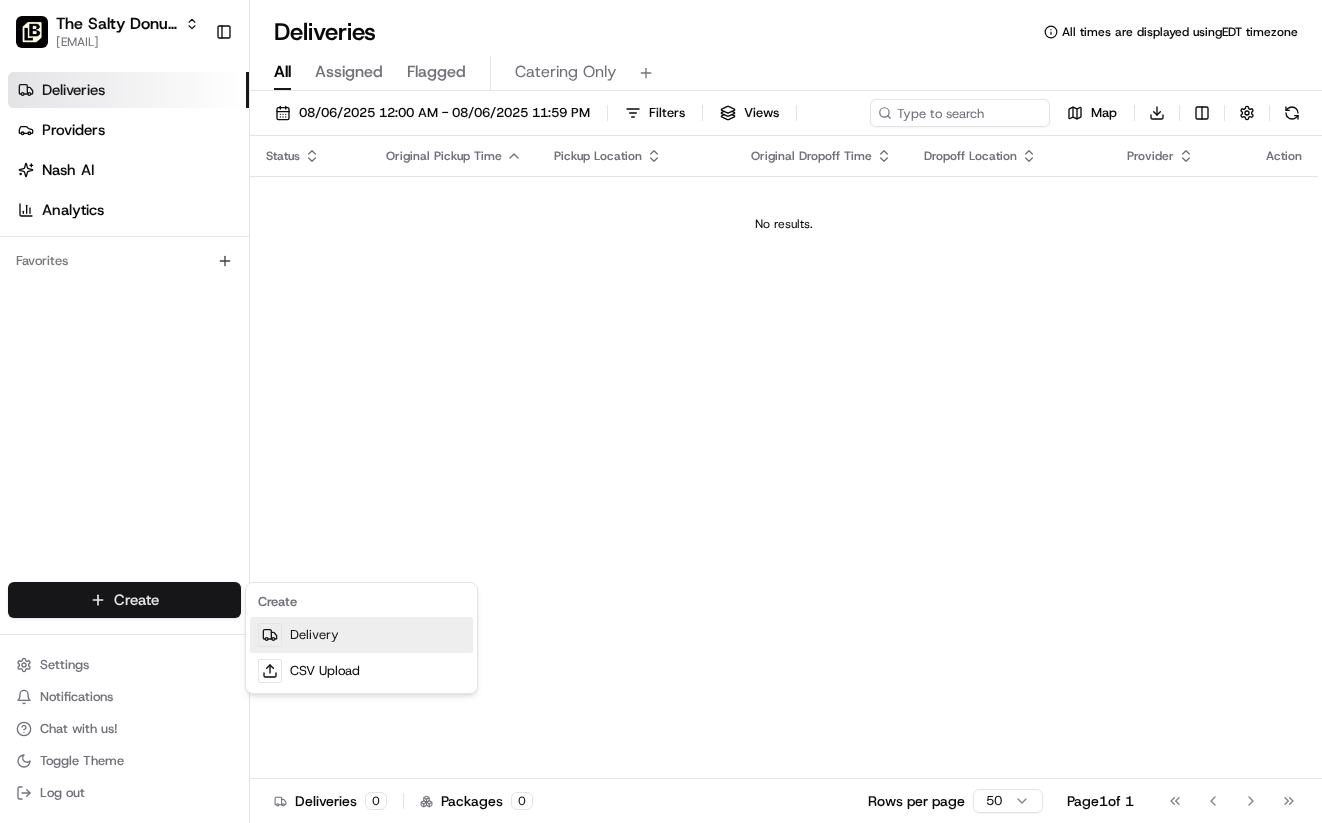 click on "Delivery" at bounding box center [361, 635] 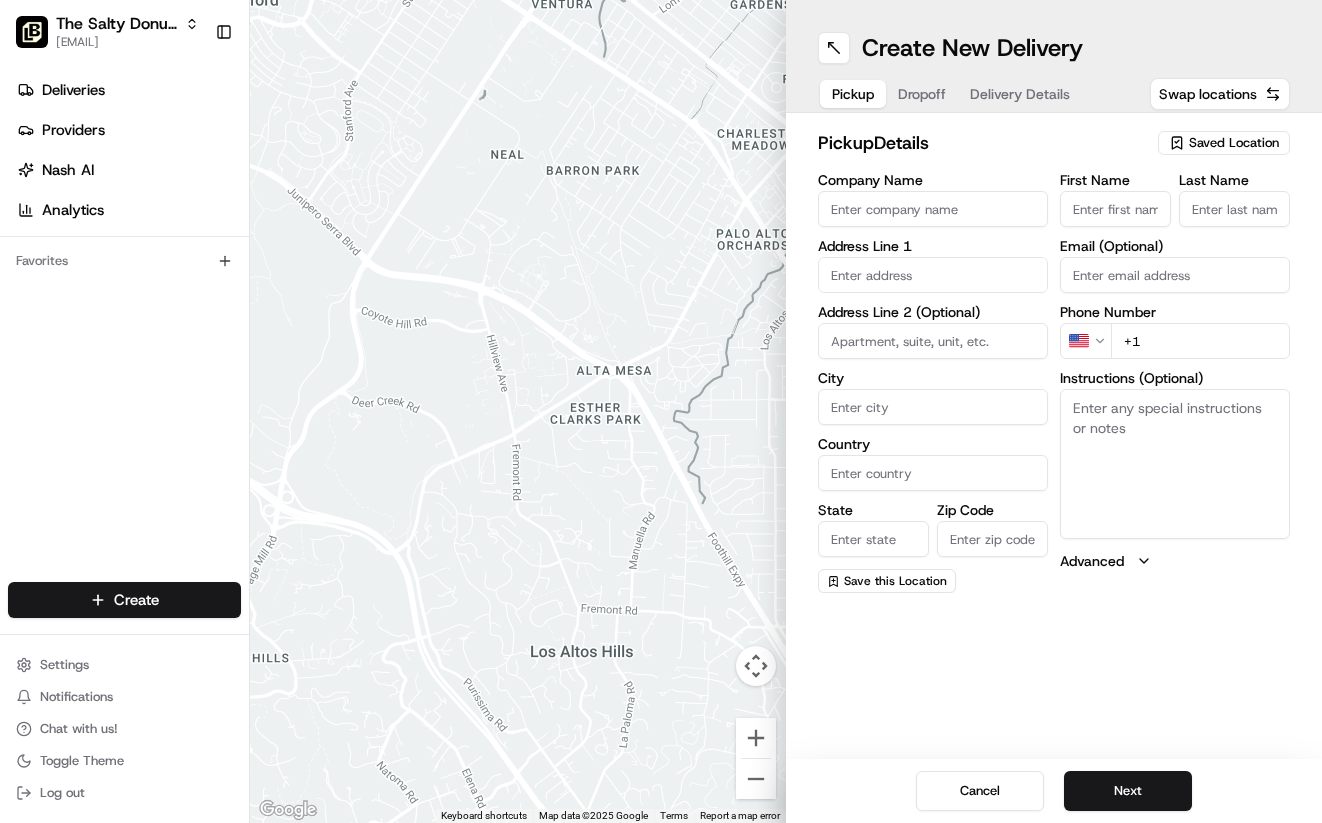 click on "Saved Location" at bounding box center [1234, 143] 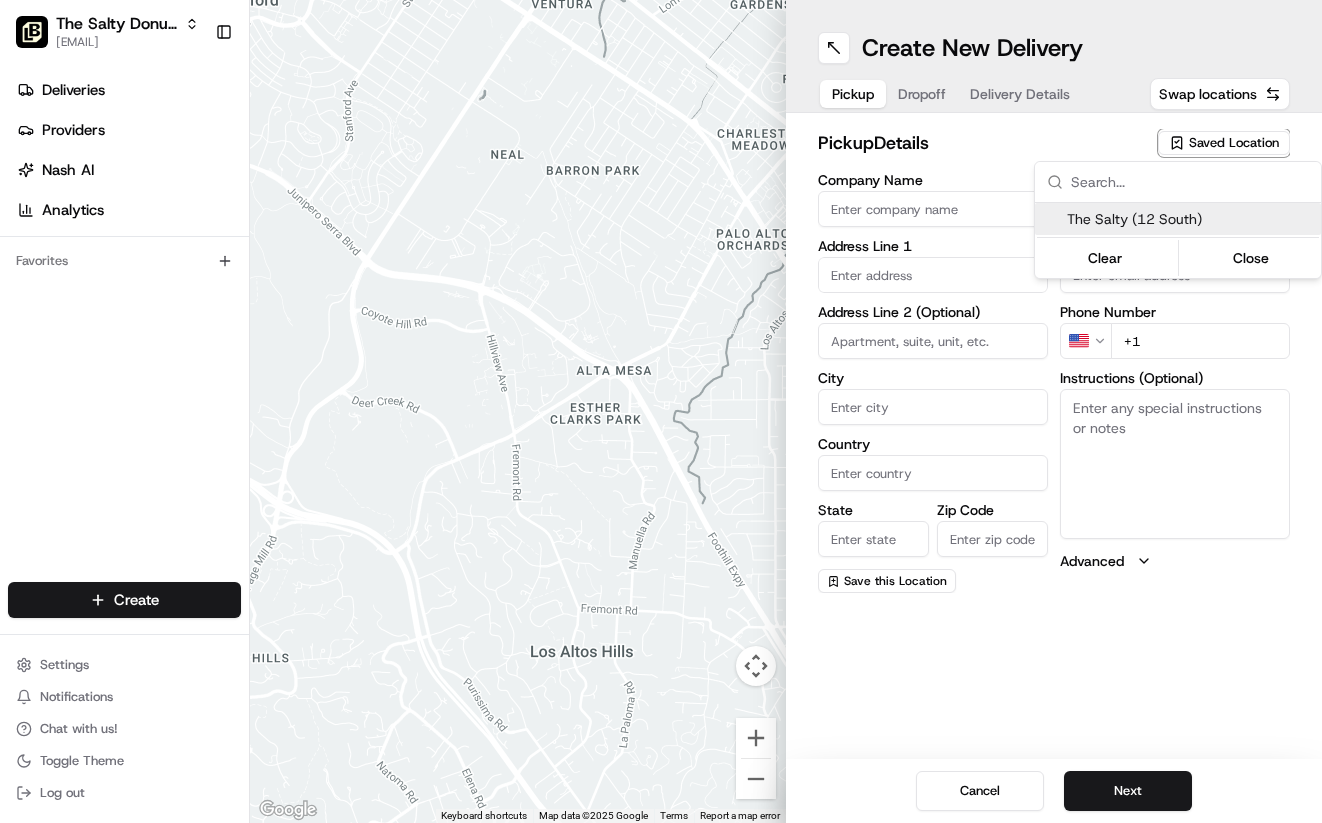 click on "The Salty (12 South)" at bounding box center [1190, 219] 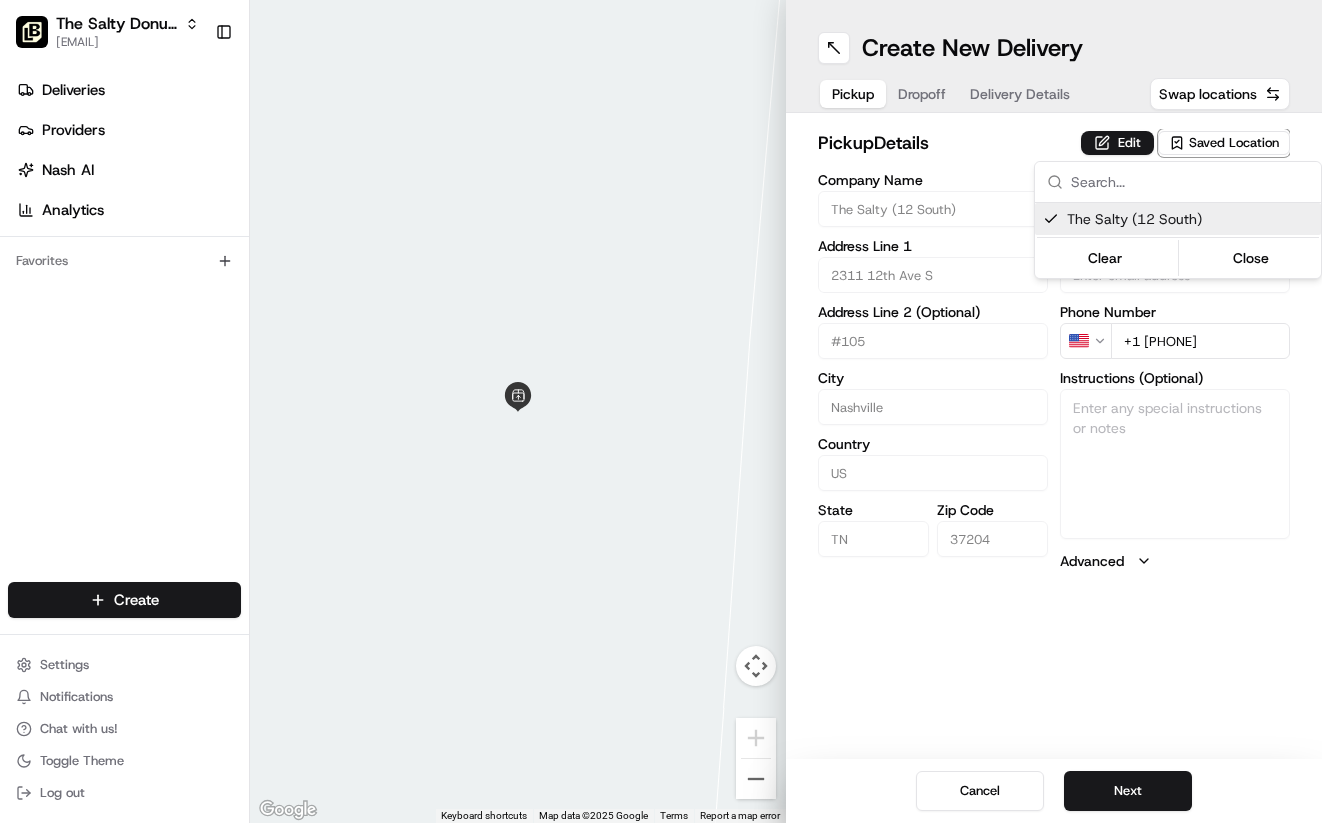 click on "The Salty Donut (12 South) danny@saltydonut.com Toggle Sidebar Deliveries Providers Nash AI Analytics Favorites Main Menu Members & Organization Organization Users Roles Preferences Customization Tracking Orchestration Automations Dispatch Strategy Locations Pickup Locations Dropoff Locations Billing Billing Refund Requests Integrations Notification Triggers Webhooks API Keys Request Logs Create Settings Notifications Chat with us! Toggle Theme Log out ← Move left → Move right ↑ Move up ↓ Move down + Zoom in - Zoom out Home Jump left by 75% End Jump right by 75% Page Up Jump up by 75% Page Down Jump down by 75% Keyboard shortcuts Map Data Map data ©2025 Google Map data ©2025 Google 2 m  Click to toggle between metric and imperial units Terms Report a map error Create New Delivery Pickup Dropoff Delivery Details Swap locations pickup  Details  Edit Saved Location Company Name The Salty (12 South) Address Line 1 2311 12th Ave S Address Line 2 (Optional) #105 City Nashville Country US" at bounding box center [661, 411] 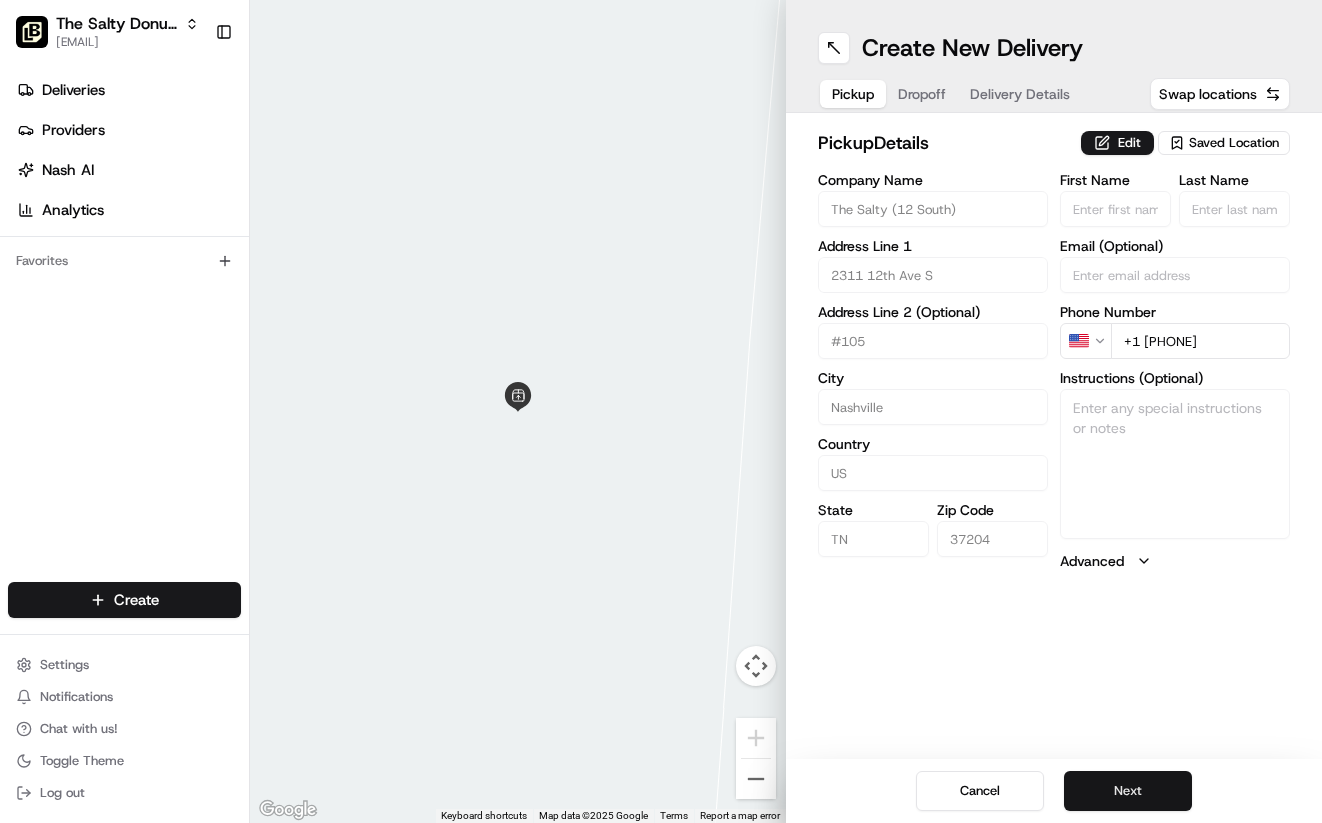 click on "Next" at bounding box center [1128, 791] 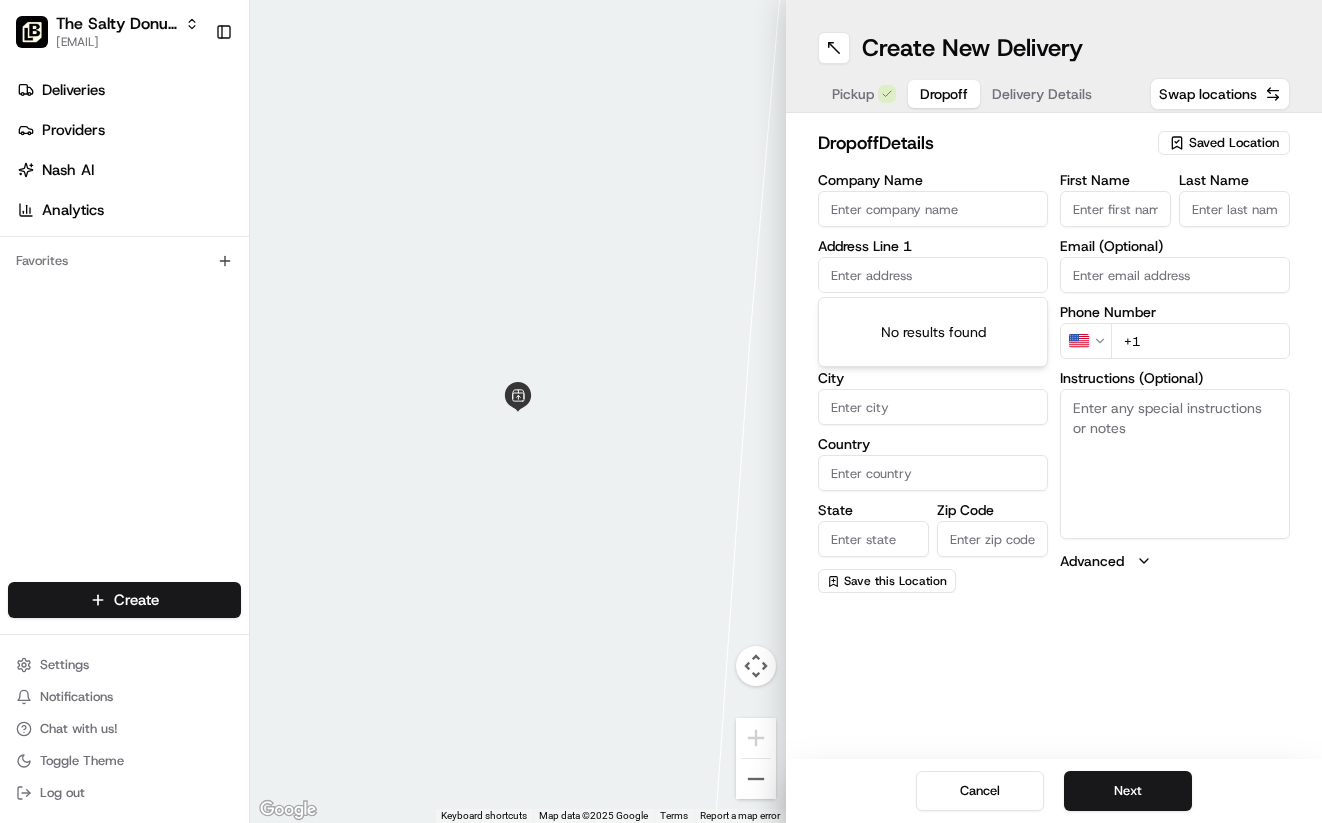 click at bounding box center [933, 275] 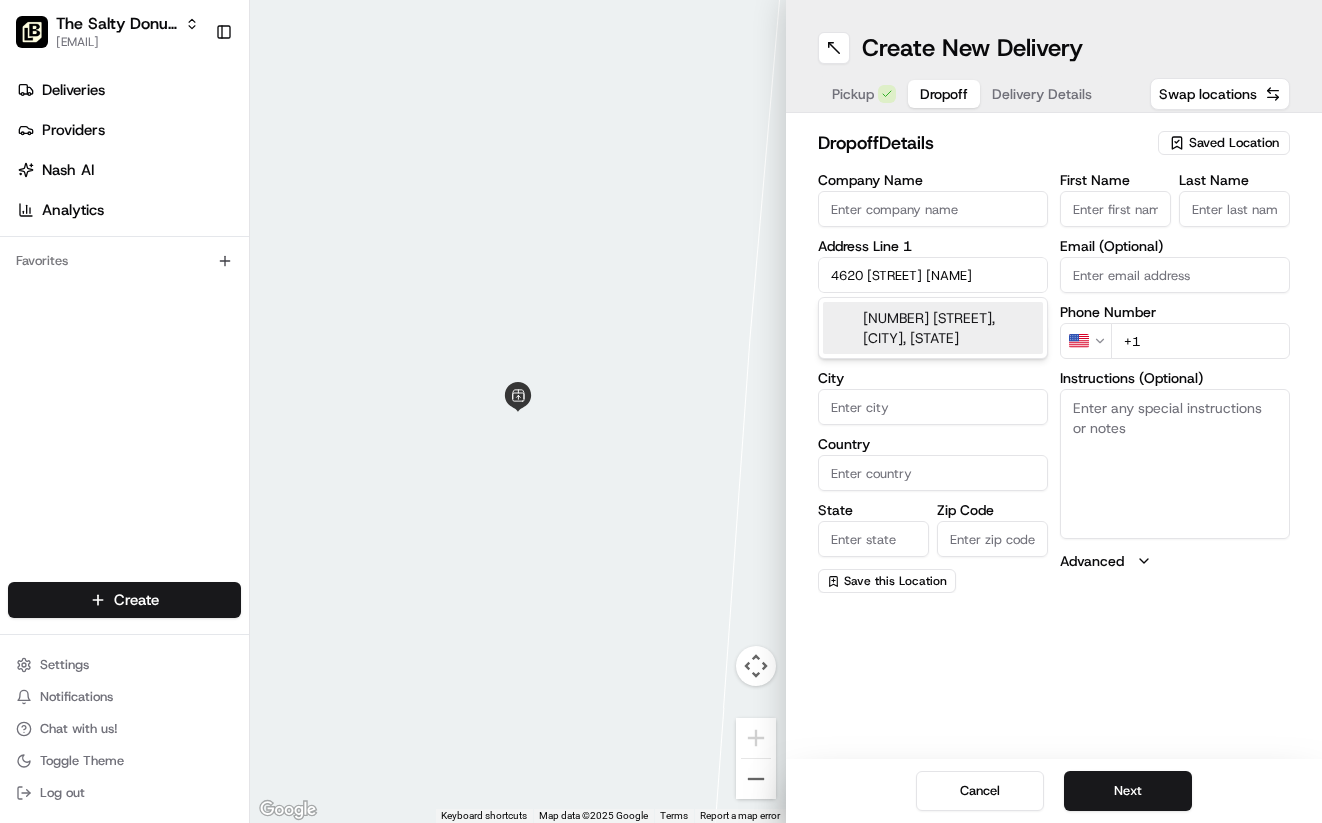 click on "4620 Benton Smith Rd, Nashville, TN" at bounding box center [933, 328] 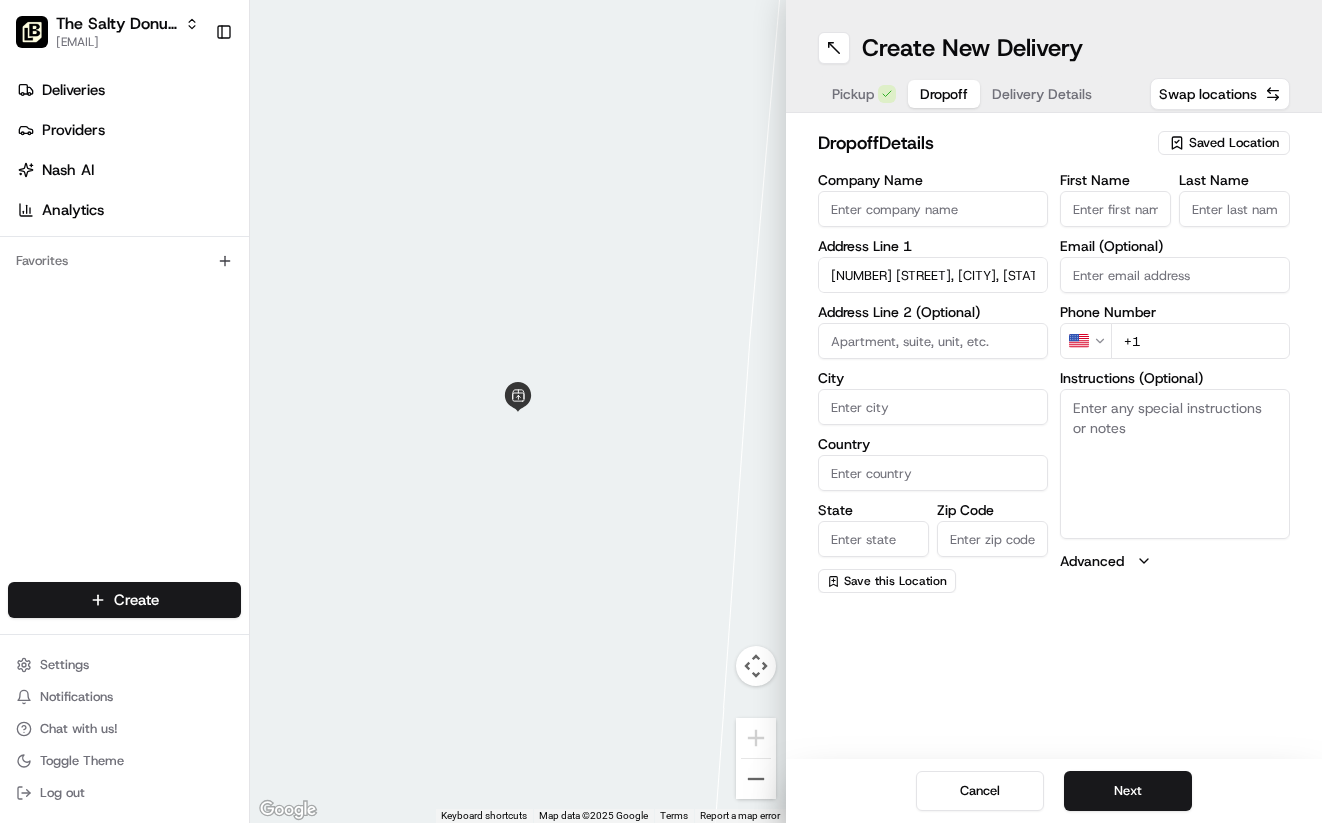 type on "4620 Benton Smith Rd, Nashville, TN 37215, USA" 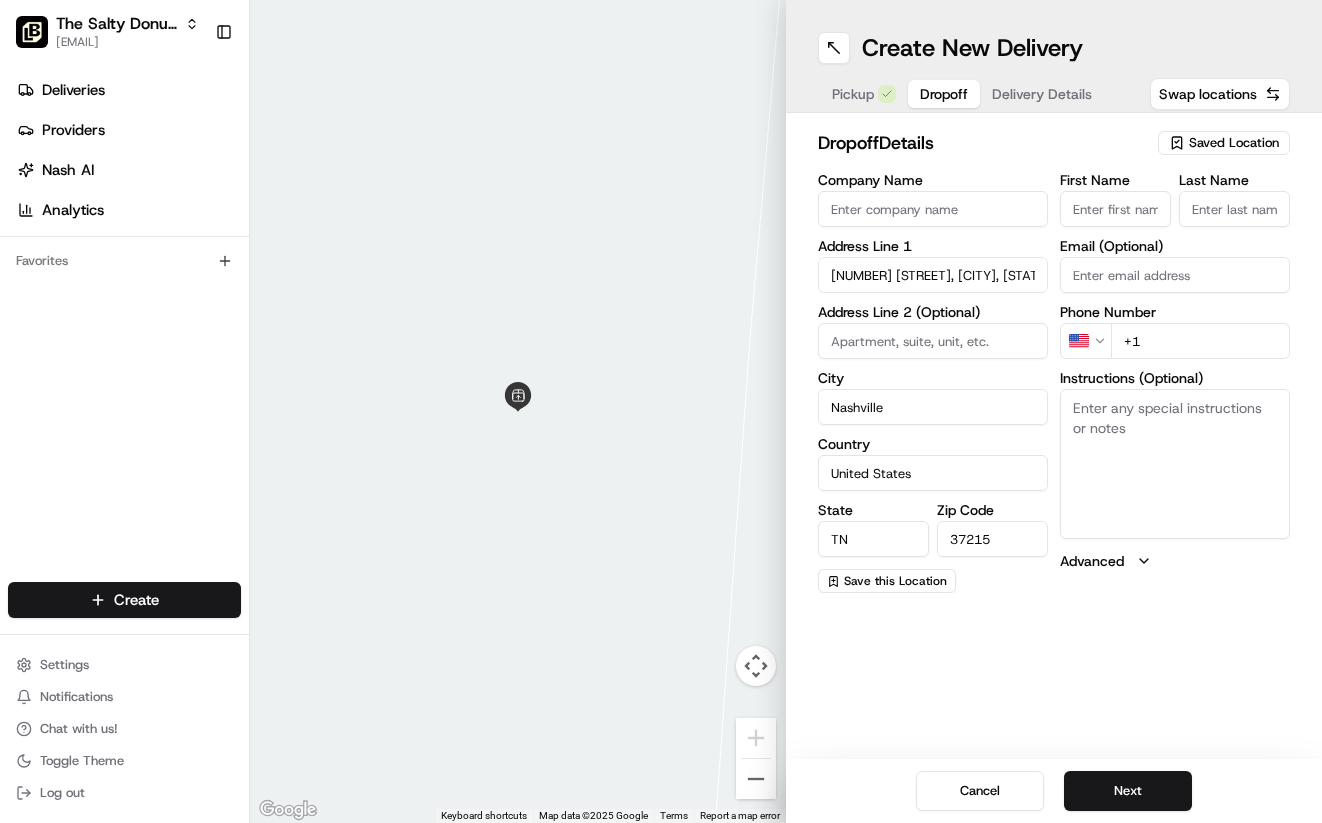 type on "4620 Benton Smith Road" 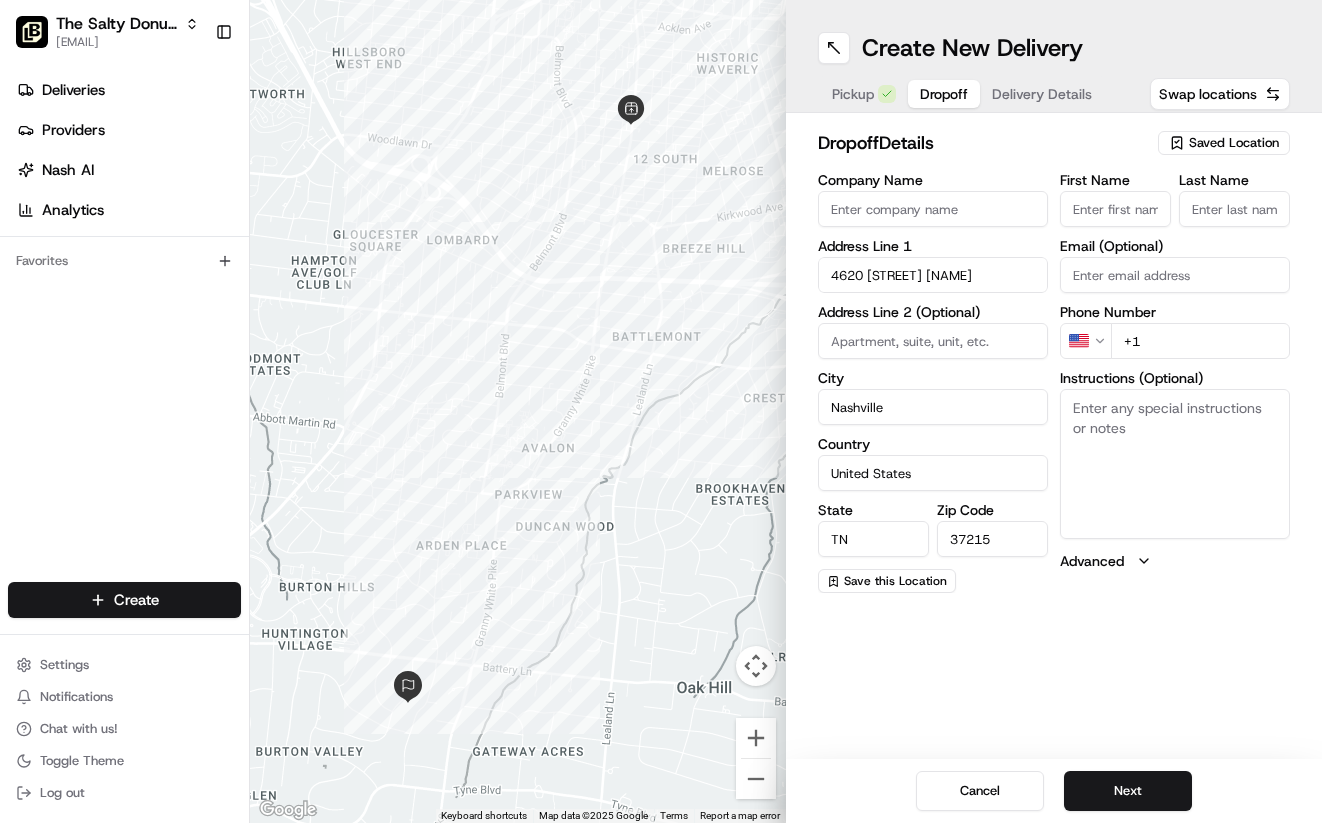 click on "+1" at bounding box center (1200, 341) 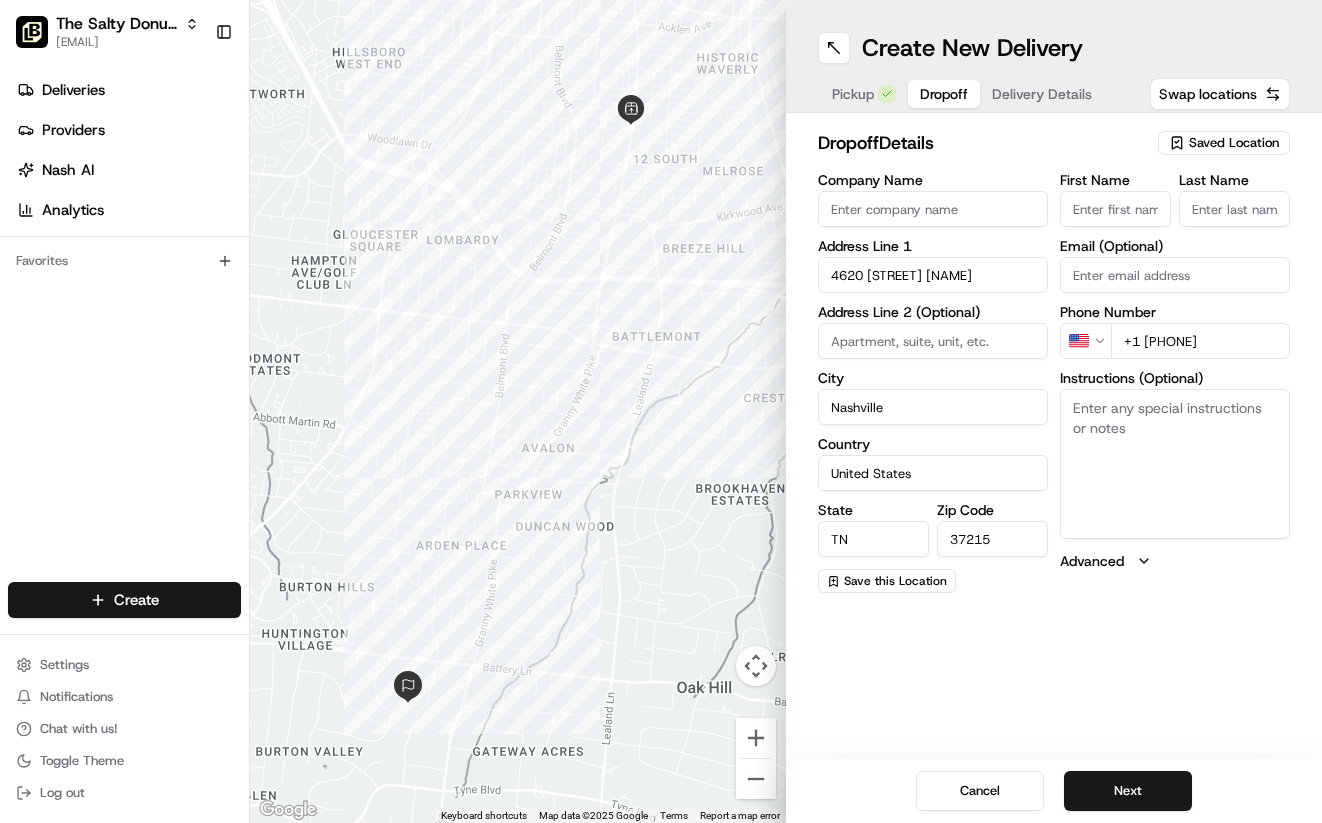 type on "+1 615 415 7099" 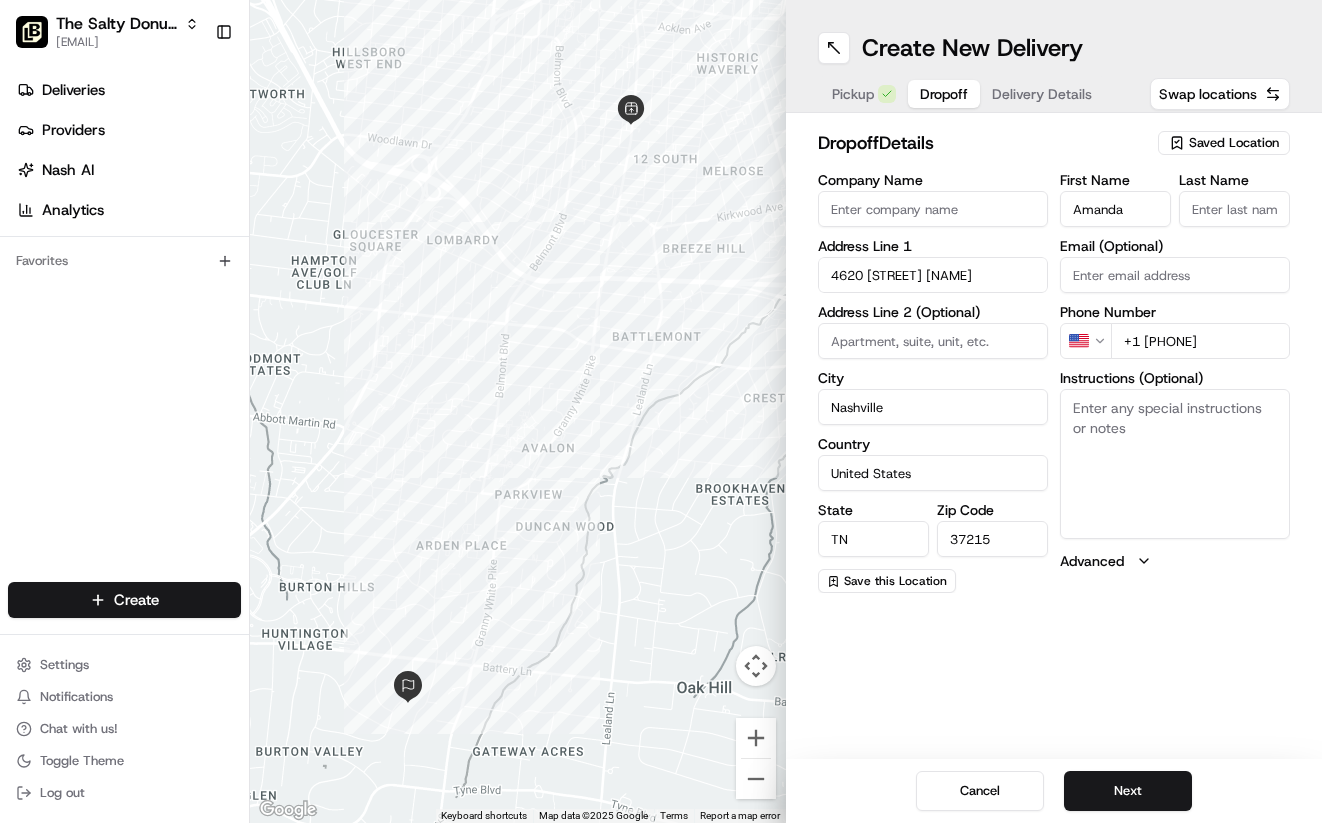 type on "Amanda" 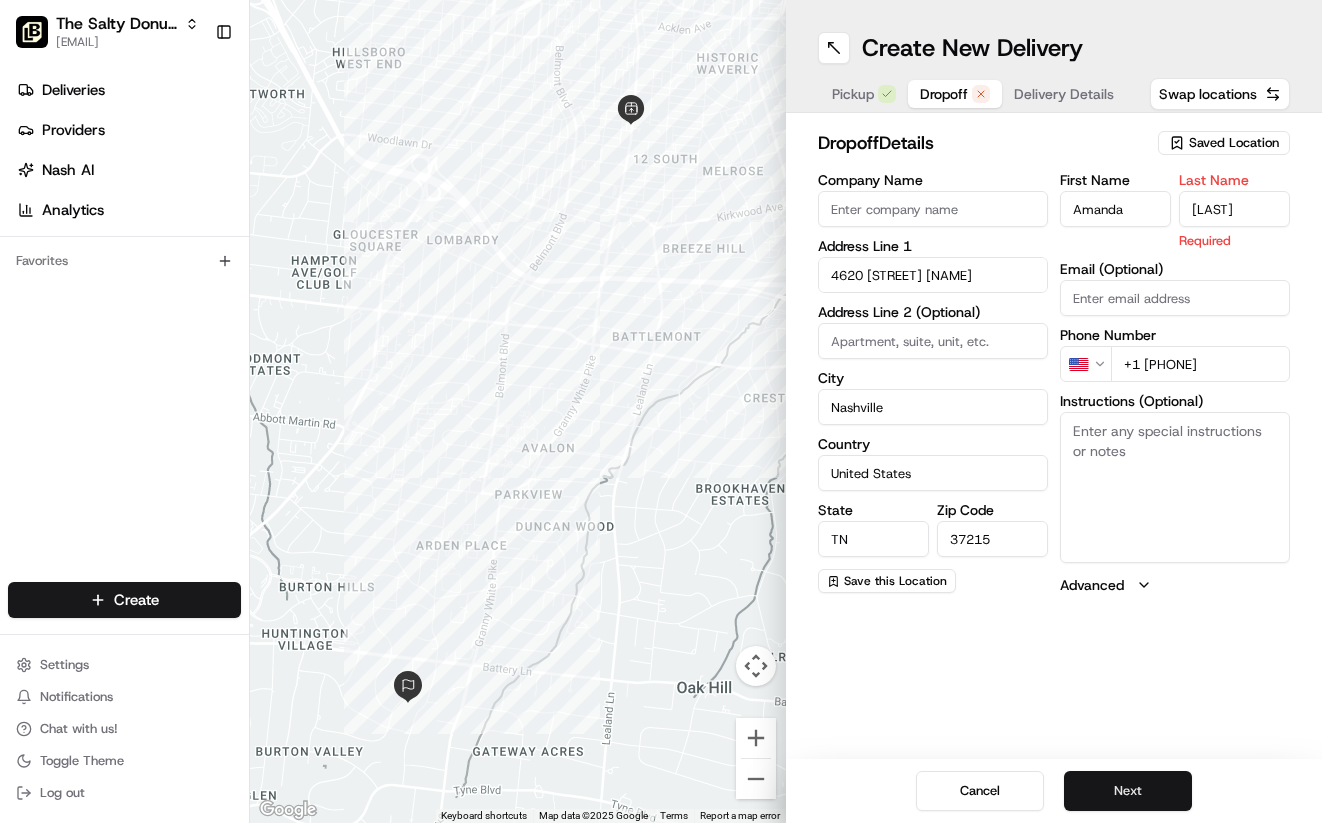 type on "Young" 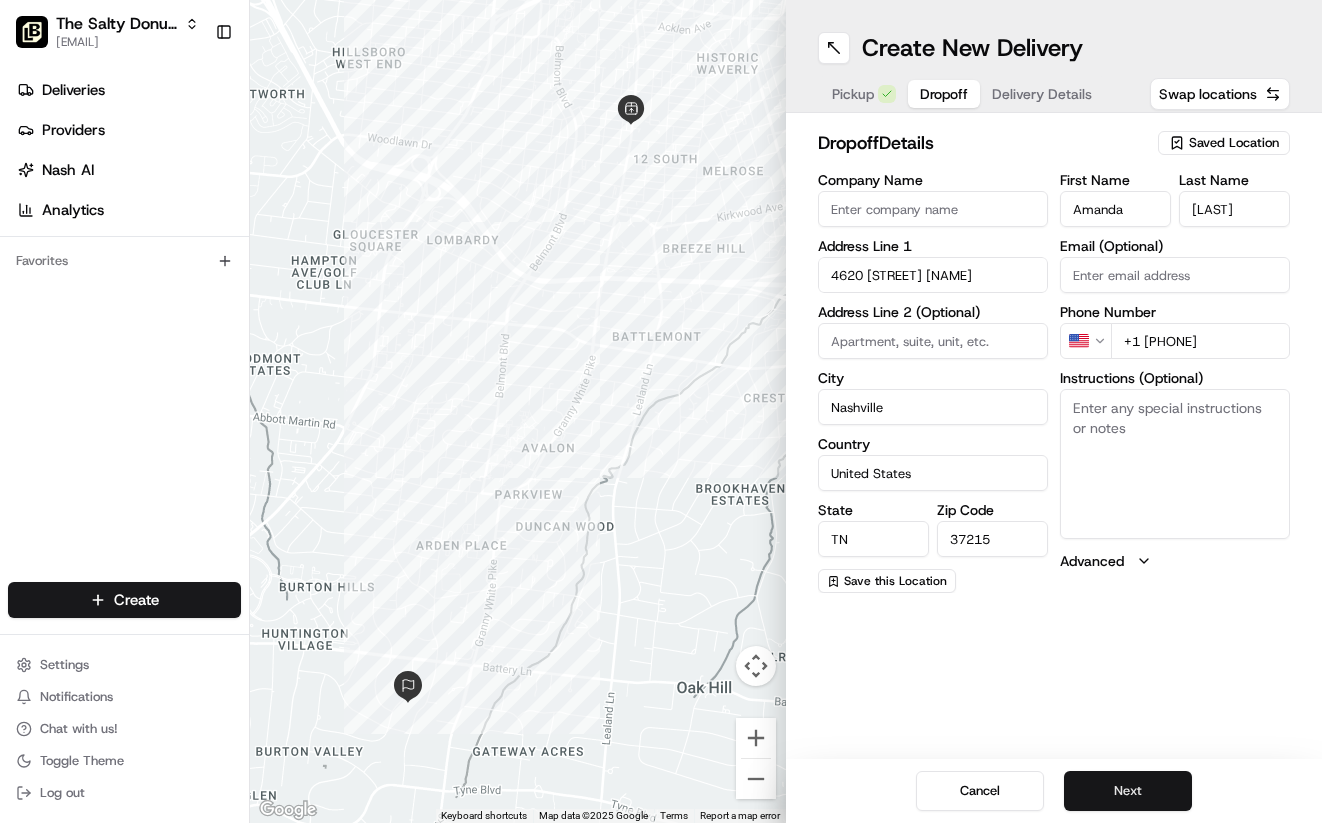 click on "Next" at bounding box center [1128, 791] 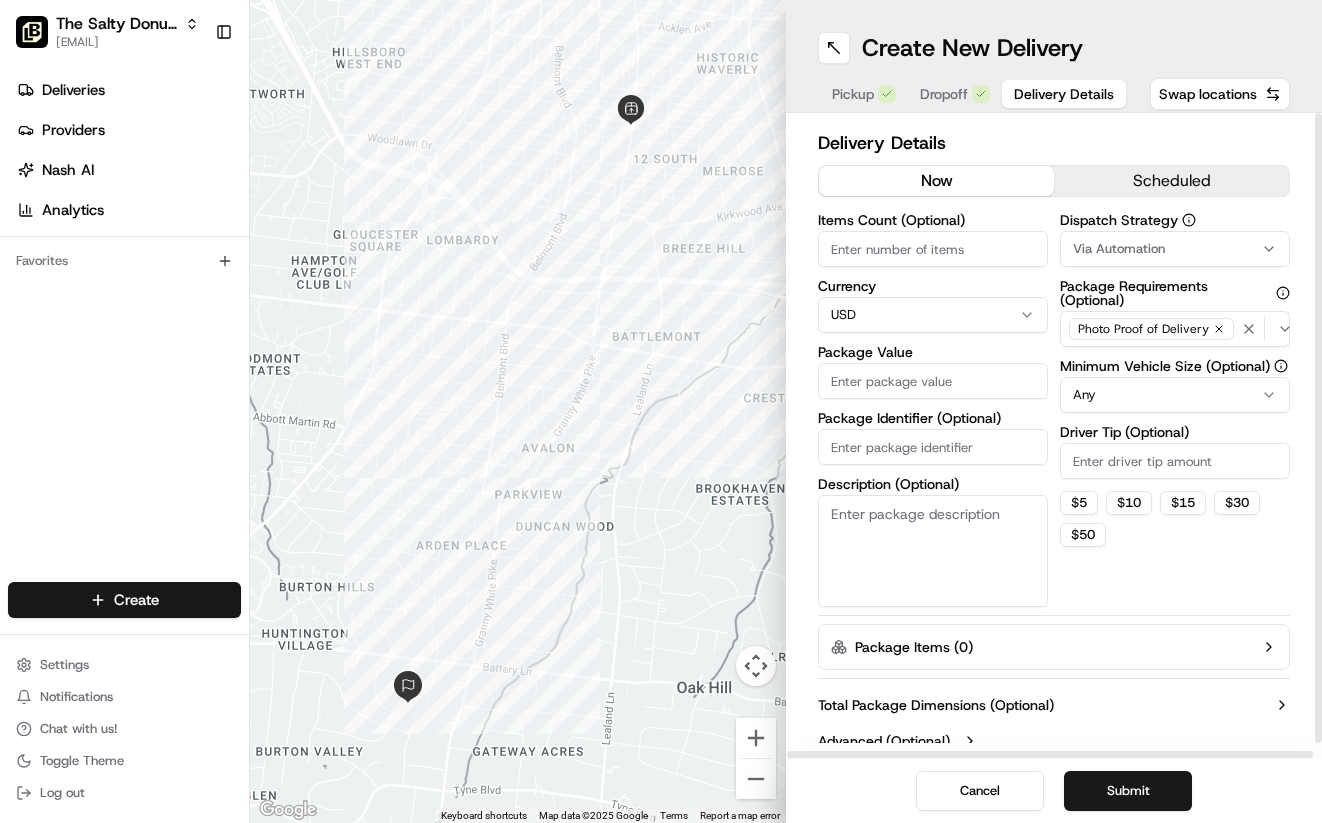 click on "Via Automation" at bounding box center (1119, 249) 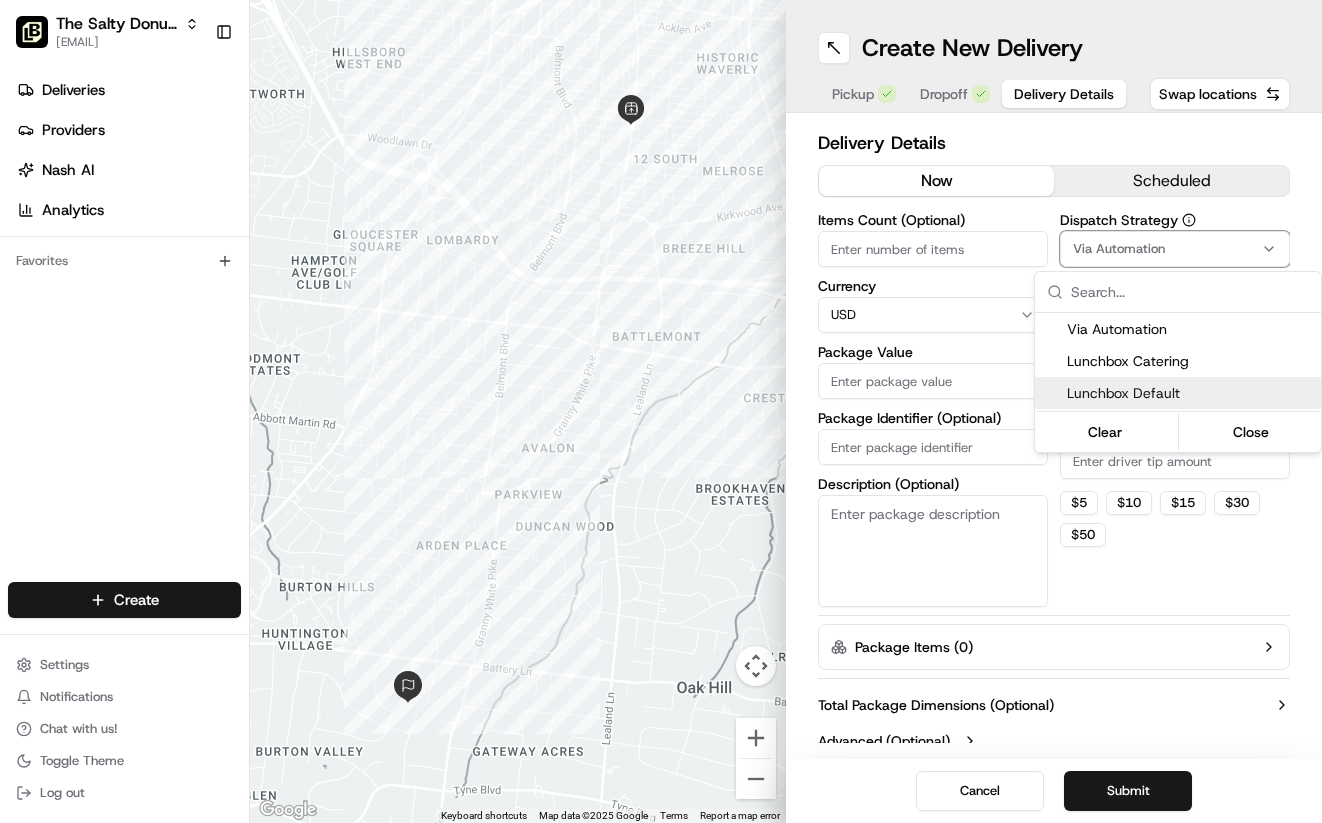 click on "Lunchbox Default" at bounding box center (1190, 393) 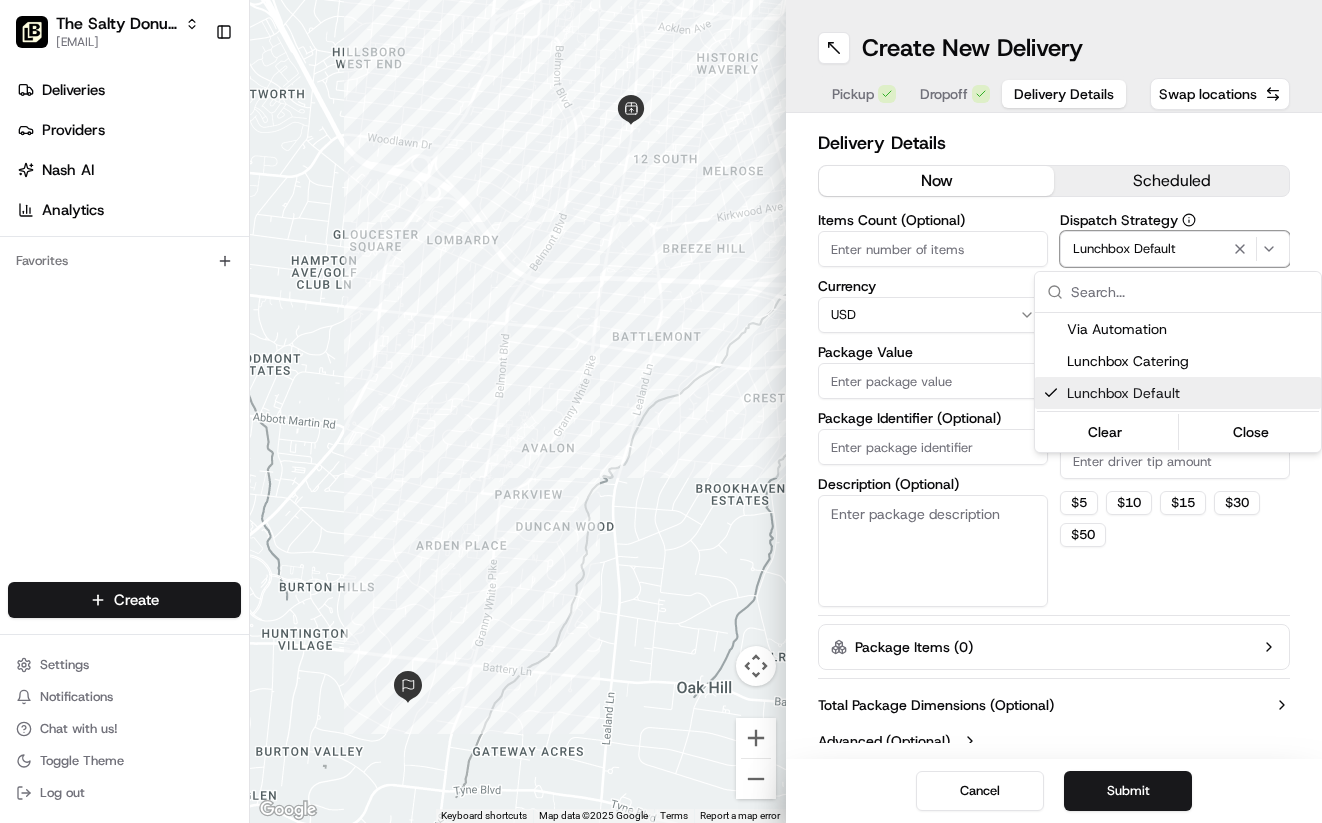 click on "The Salty Donut (12 South) danny@saltydonut.com Toggle Sidebar Deliveries Providers Nash AI Analytics Favorites Main Menu Members & Organization Organization Users Roles Preferences Customization Tracking Orchestration Automations Dispatch Strategy Locations Pickup Locations Dropoff Locations Billing Billing Refund Requests Integrations Notification Triggers Webhooks API Keys Request Logs Create Settings Notifications Chat with us! Toggle Theme Log out ← Move left → Move right ↑ Move up ↓ Move down + Zoom in - Zoom out Home Jump left by 75% End Jump right by 75% Page Up Jump up by 75% Page Down Jump down by 75% Keyboard shortcuts Map Data Map data ©2025 Google Map data ©2025 Google 500 m  Click to toggle between metric and imperial units Terms Report a map error Create New Delivery Pickup Dropoff Delivery Details Swap locations Delivery Details now scheduled Items Count (Optional) Currency USD Package Value Package Identifier (Optional) Description (Optional) Dispatch Strategy Any $" at bounding box center (661, 411) 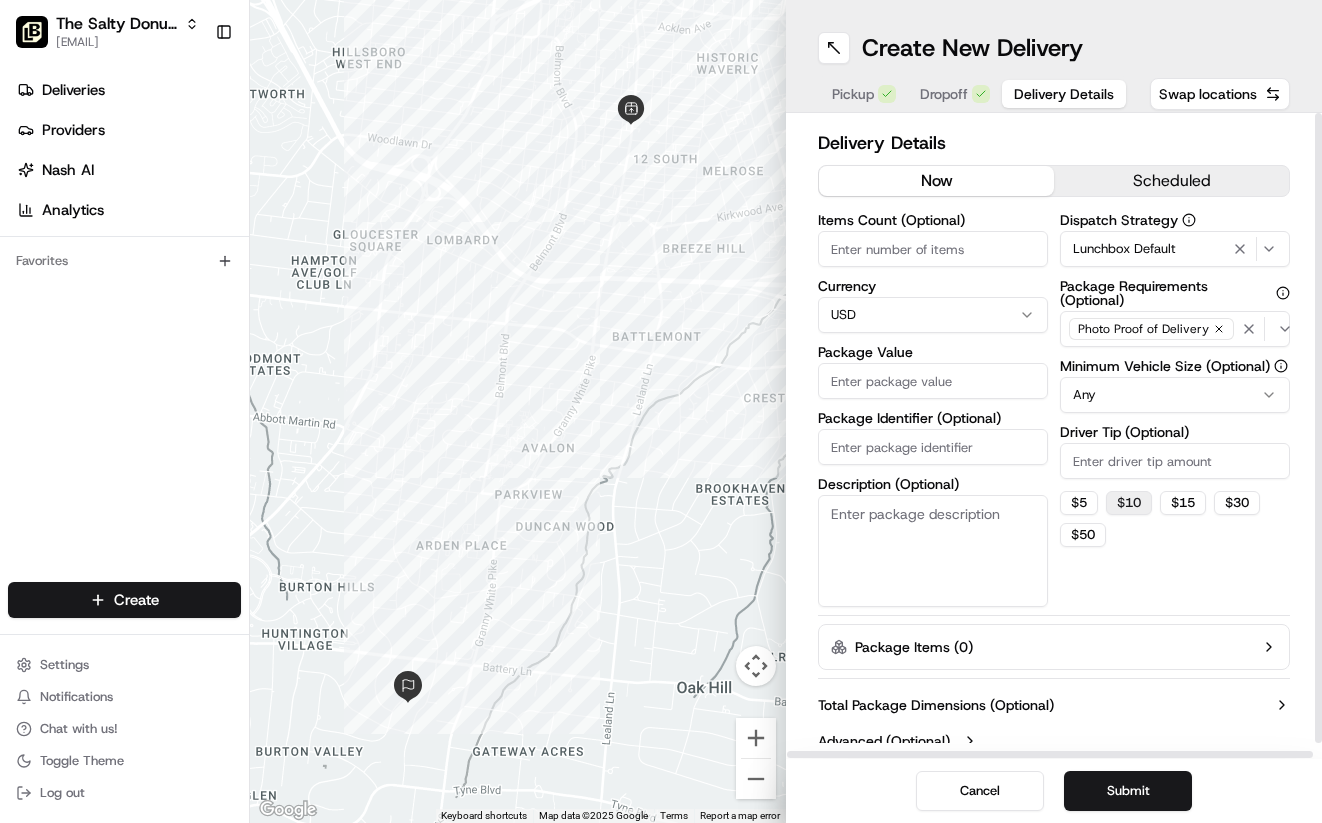click on "$ 10" at bounding box center (1129, 503) 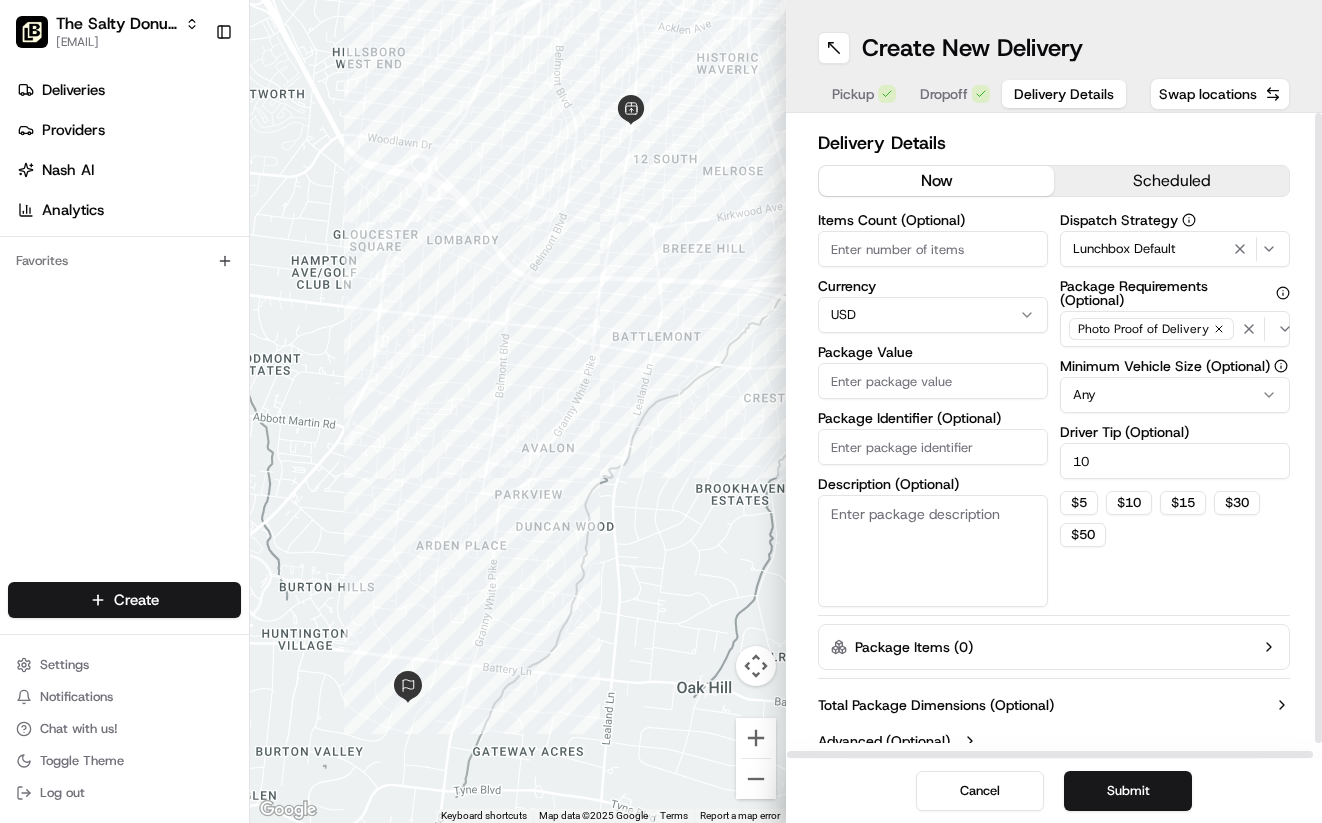 click on "Package Value" at bounding box center (933, 381) 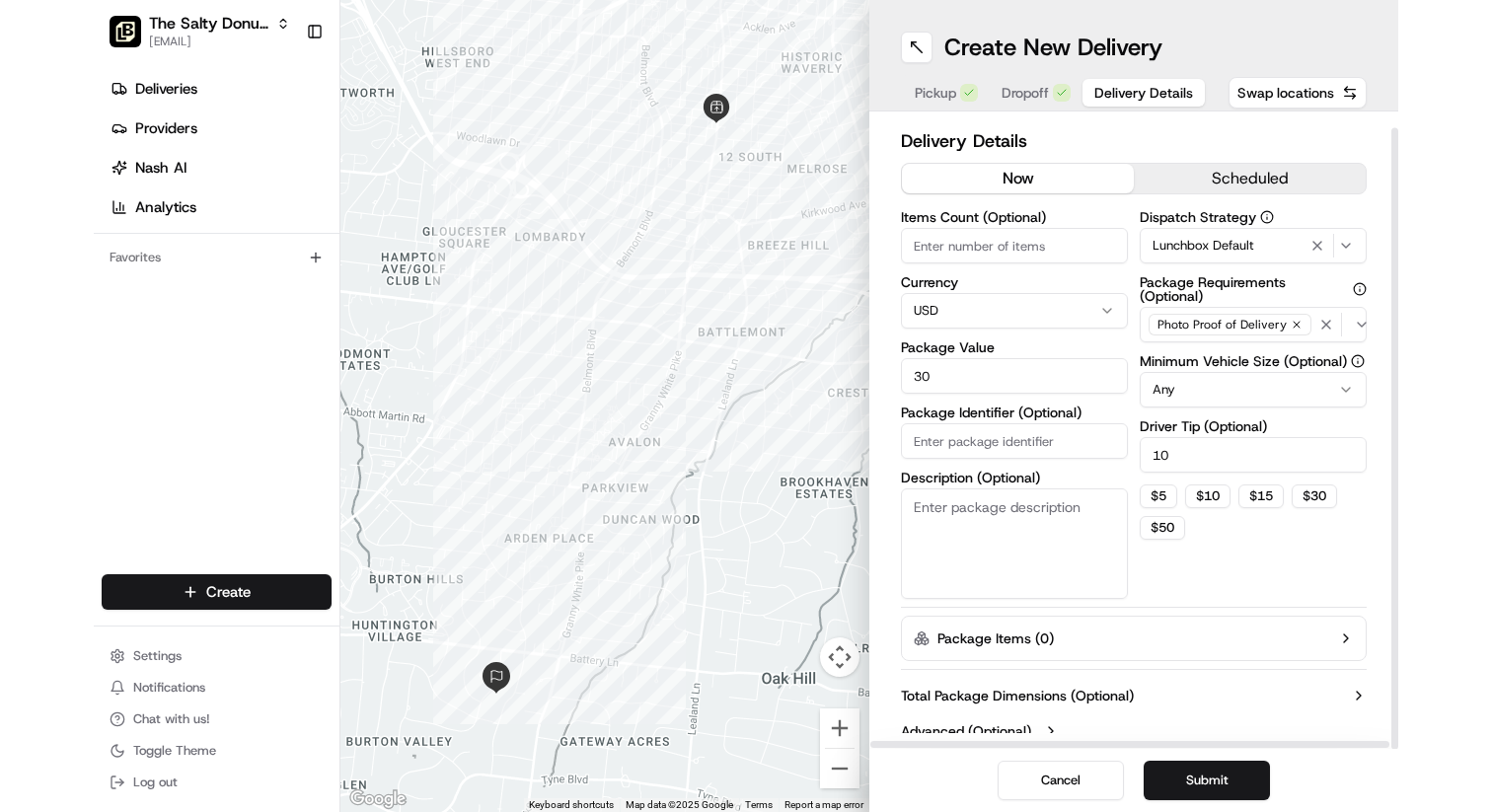 scroll, scrollTop: 16, scrollLeft: 0, axis: vertical 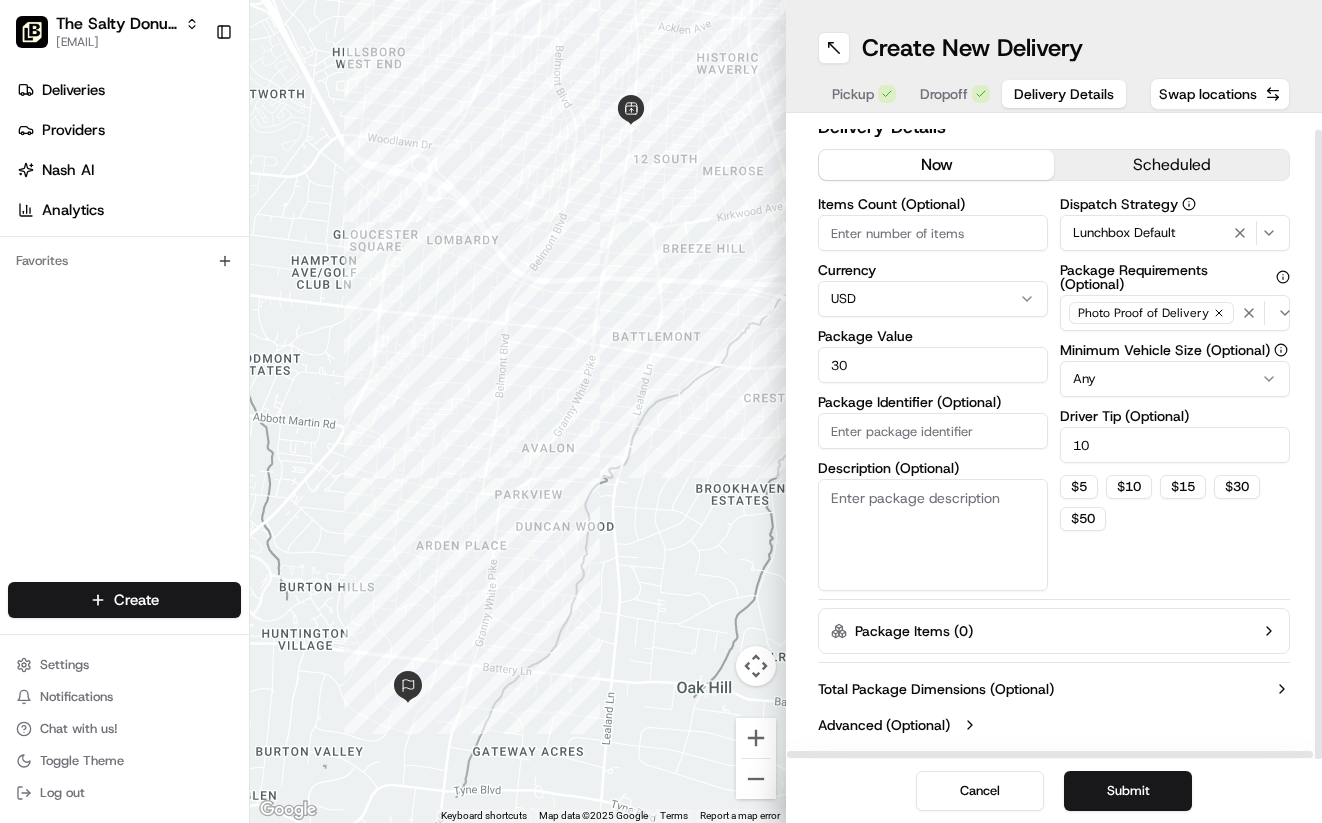 type on "30" 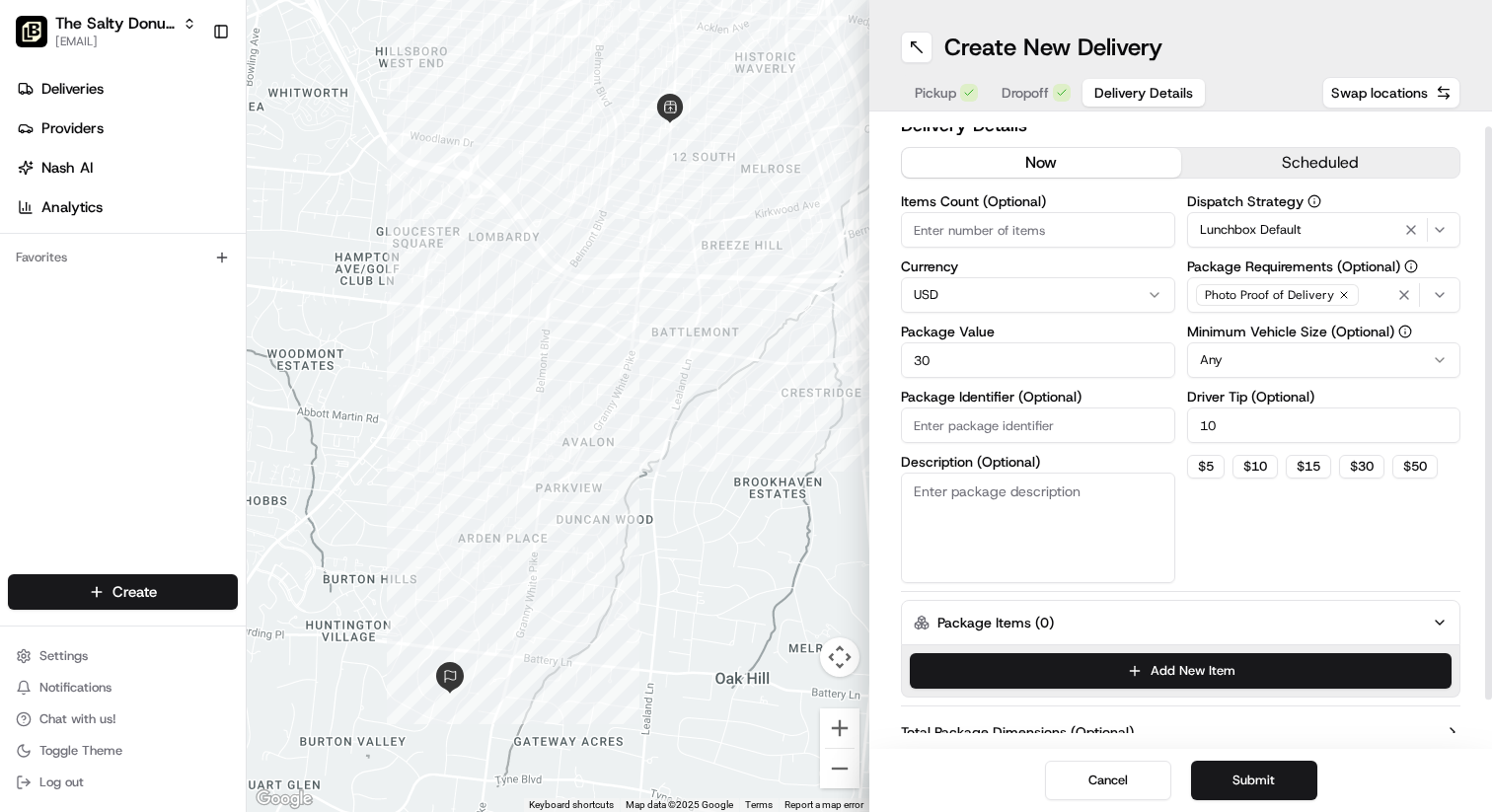 click on "Items Count (Optional)" at bounding box center [1038, 230] 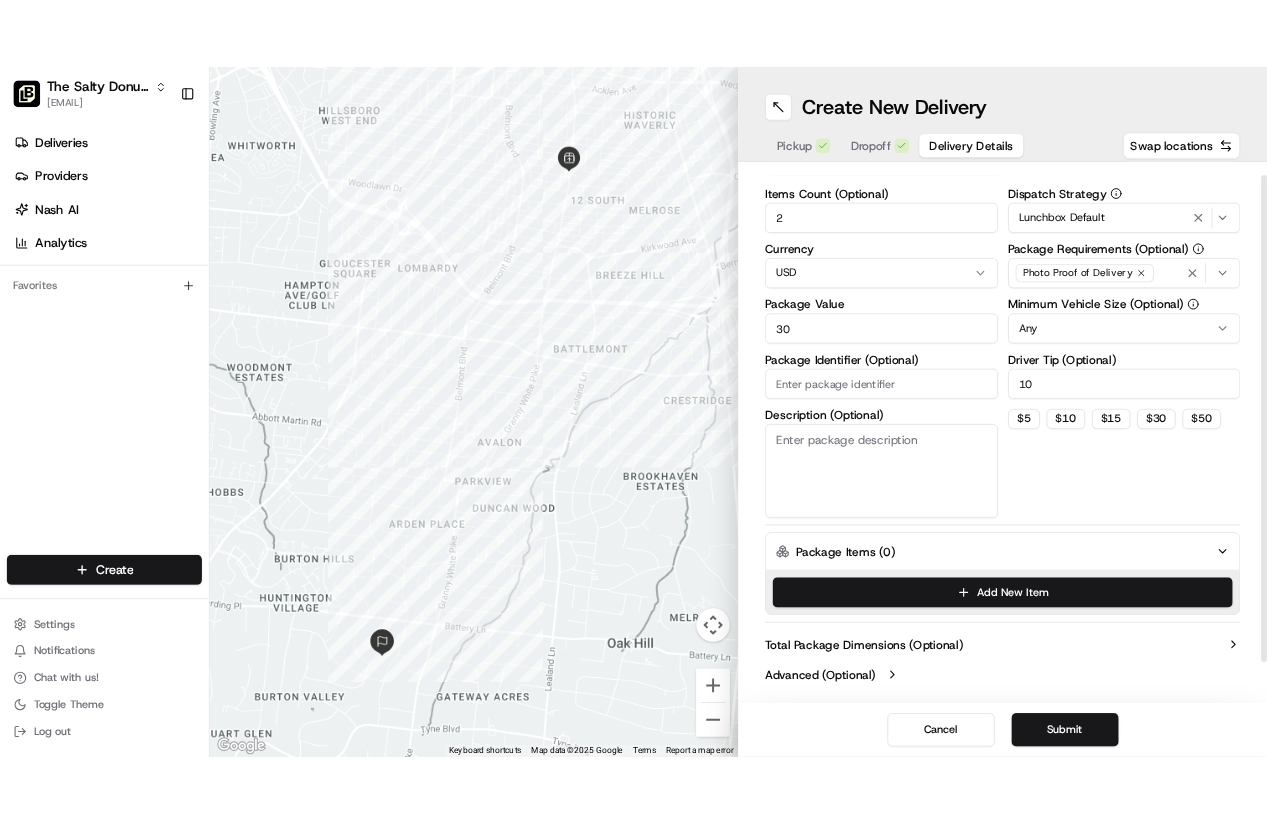 scroll, scrollTop: 0, scrollLeft: 0, axis: both 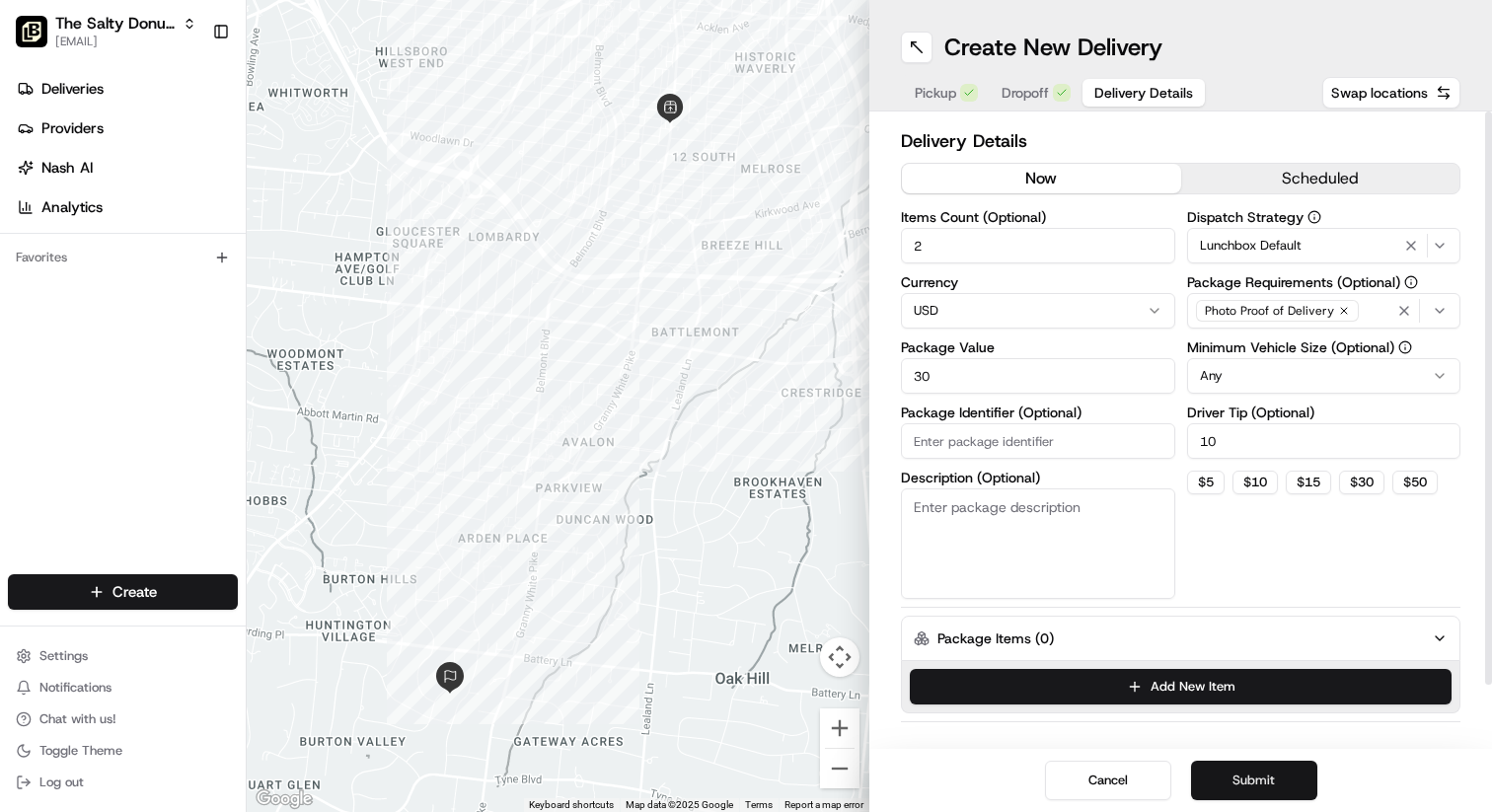 type on "2" 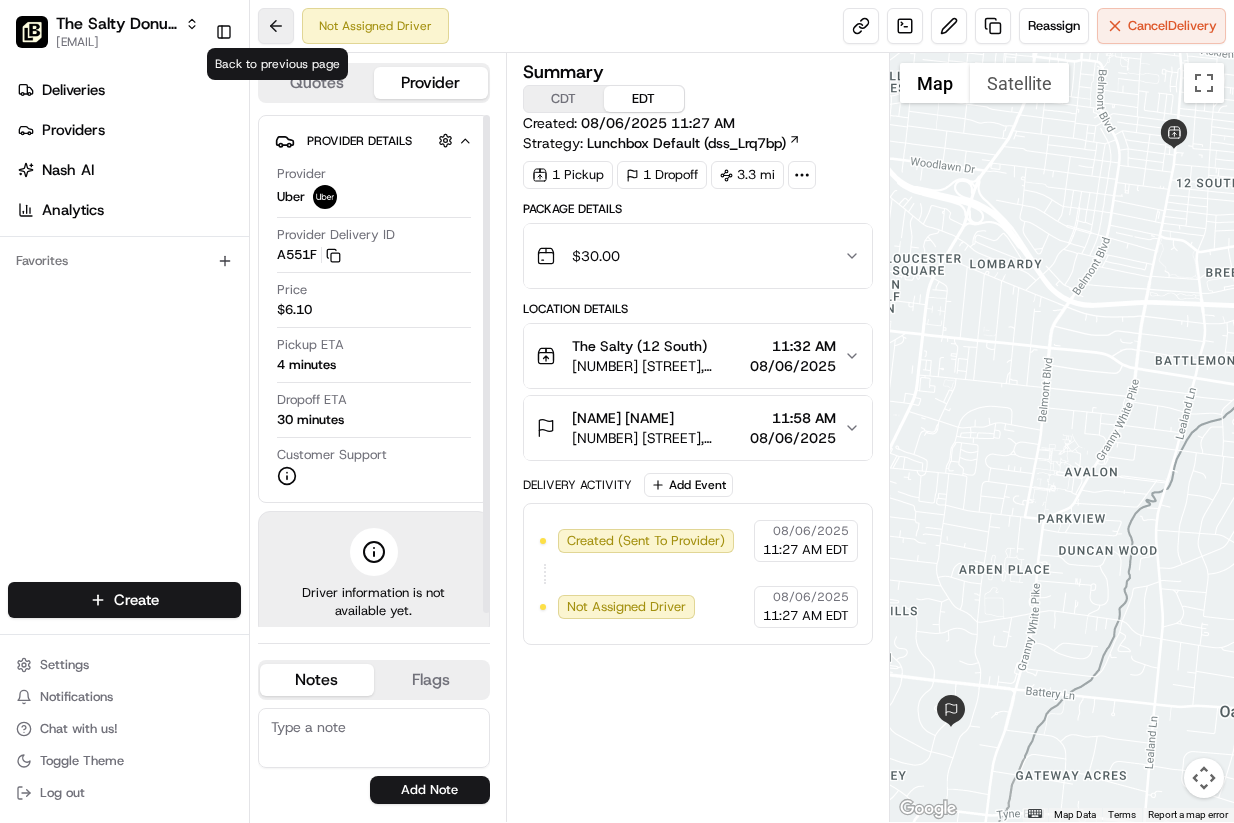 click at bounding box center (276, 26) 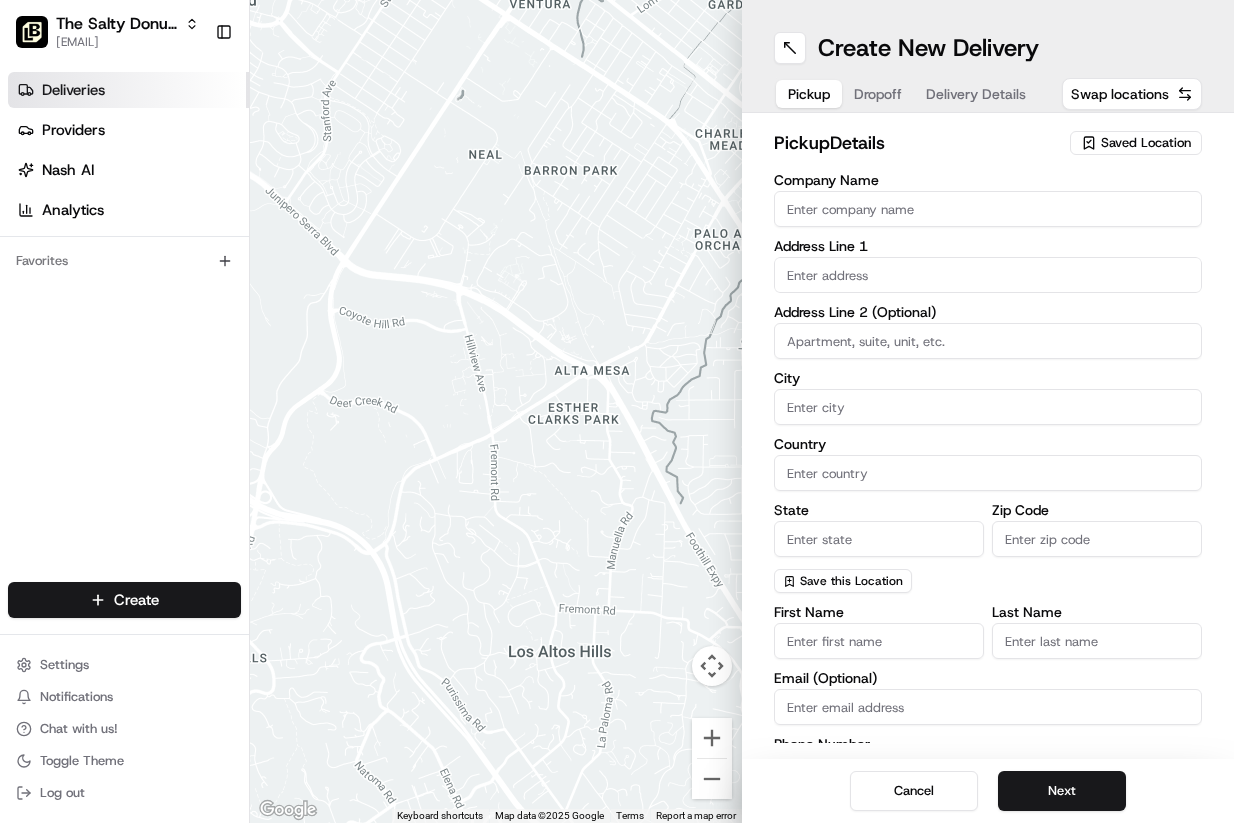 click on "Deliveries" at bounding box center [128, 90] 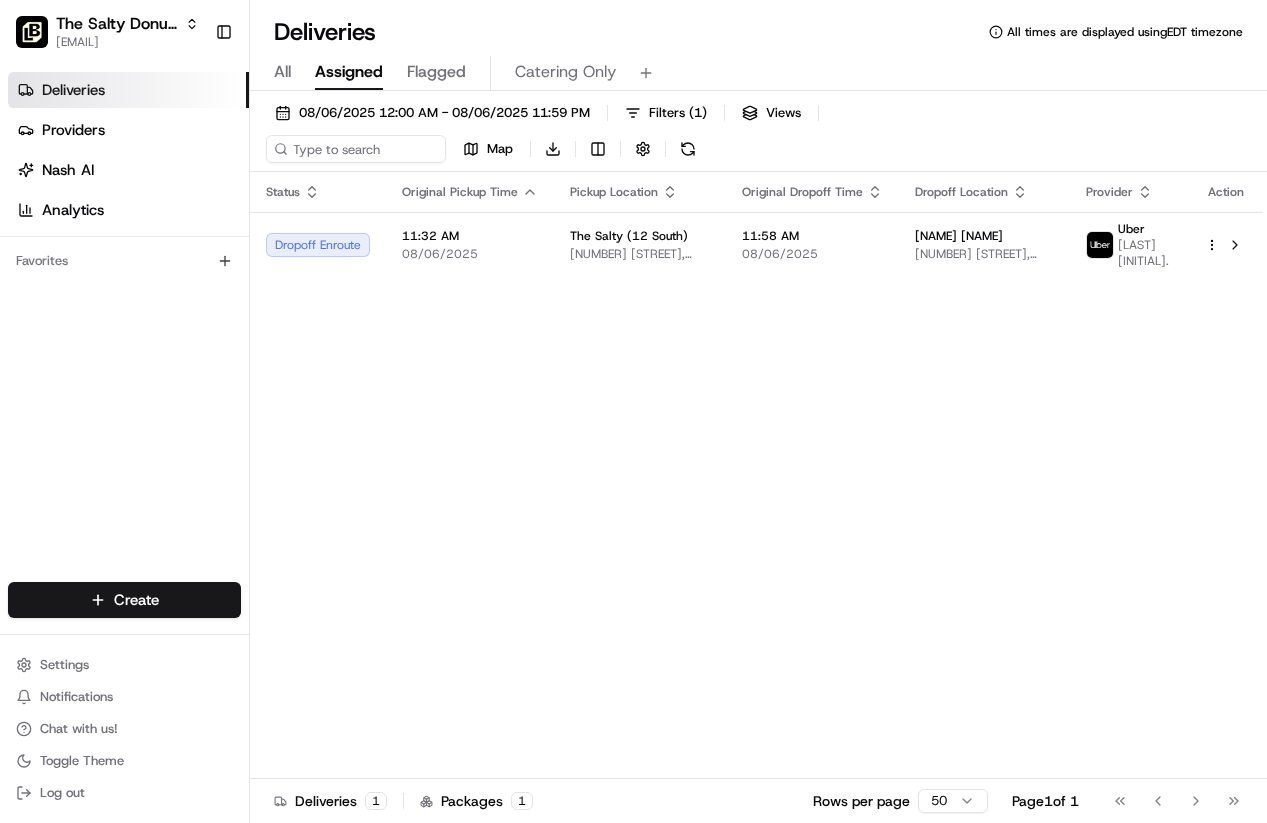 click on "Status Original Pickup Time Pickup Location Original Dropoff Time Dropoff Location Provider Action Dropoff Enroute 11:32 AM 08/06/2025 The Salty (12 South) 2311 12th Ave S, 105, Nashville, TN 37204, US 11:58 AM 08/06/2025 Amanda Young 4620 Benton Smith Rd, Nashville, TN 37215, USA Uber FRAINER Q." at bounding box center [756, 493] 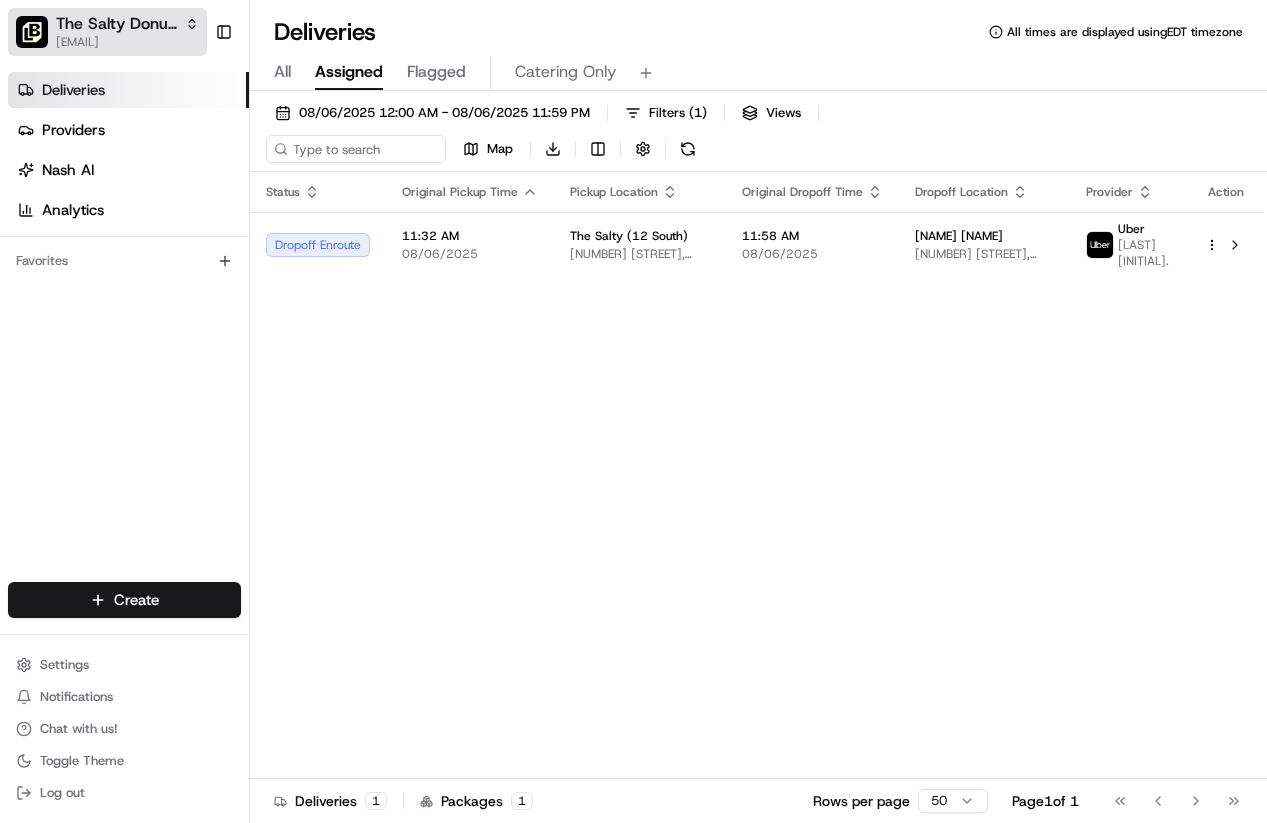 click on "The Salty Donut (12 South)" at bounding box center [116, 24] 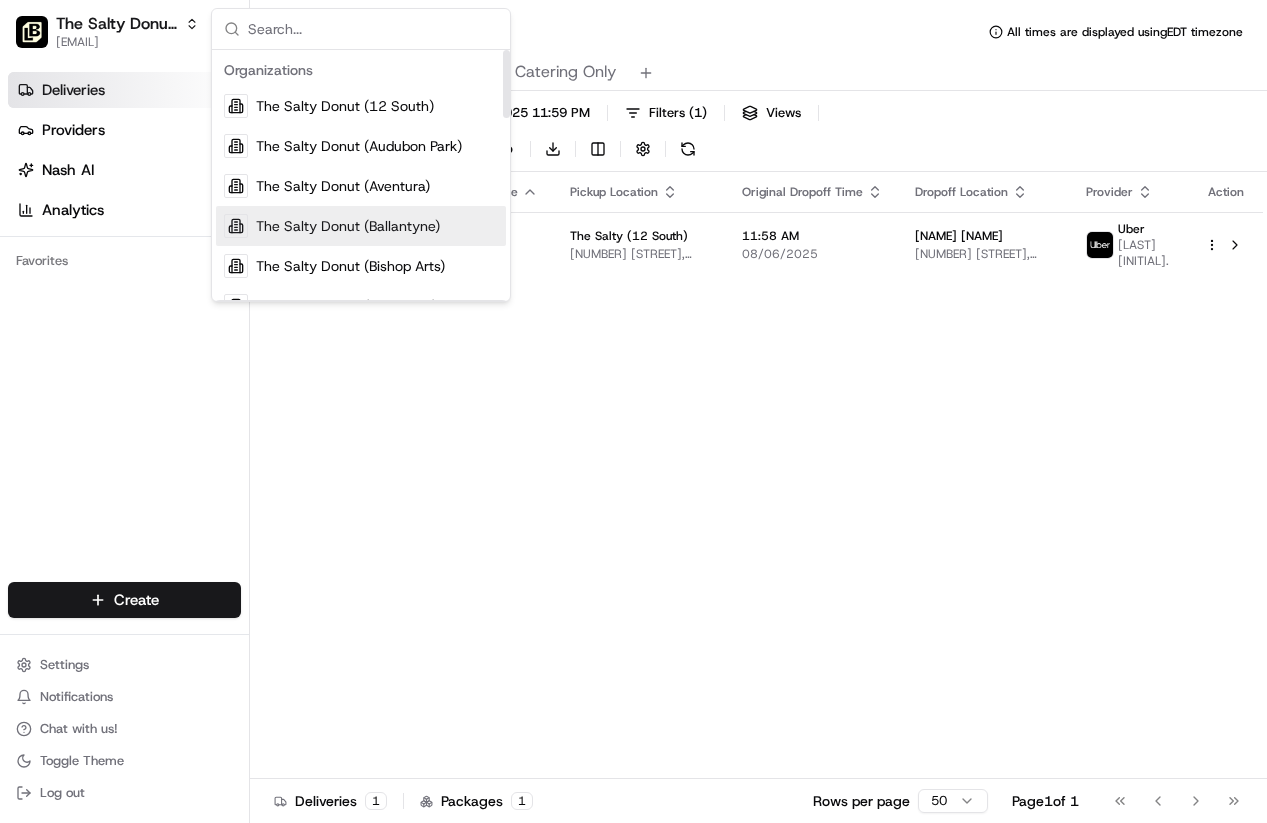 click on "The Salty Donut (Ballantyne)" at bounding box center [348, 226] 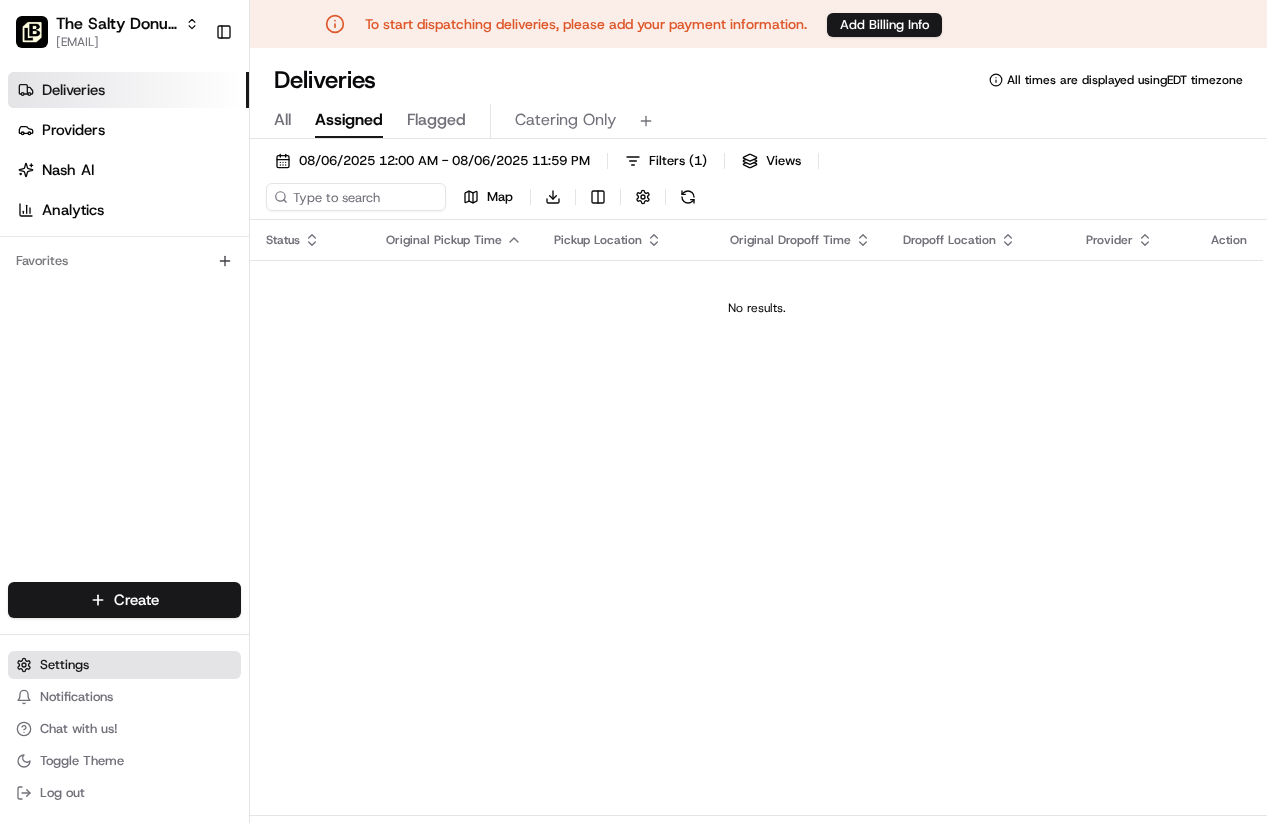 click on "Settings" at bounding box center (64, 665) 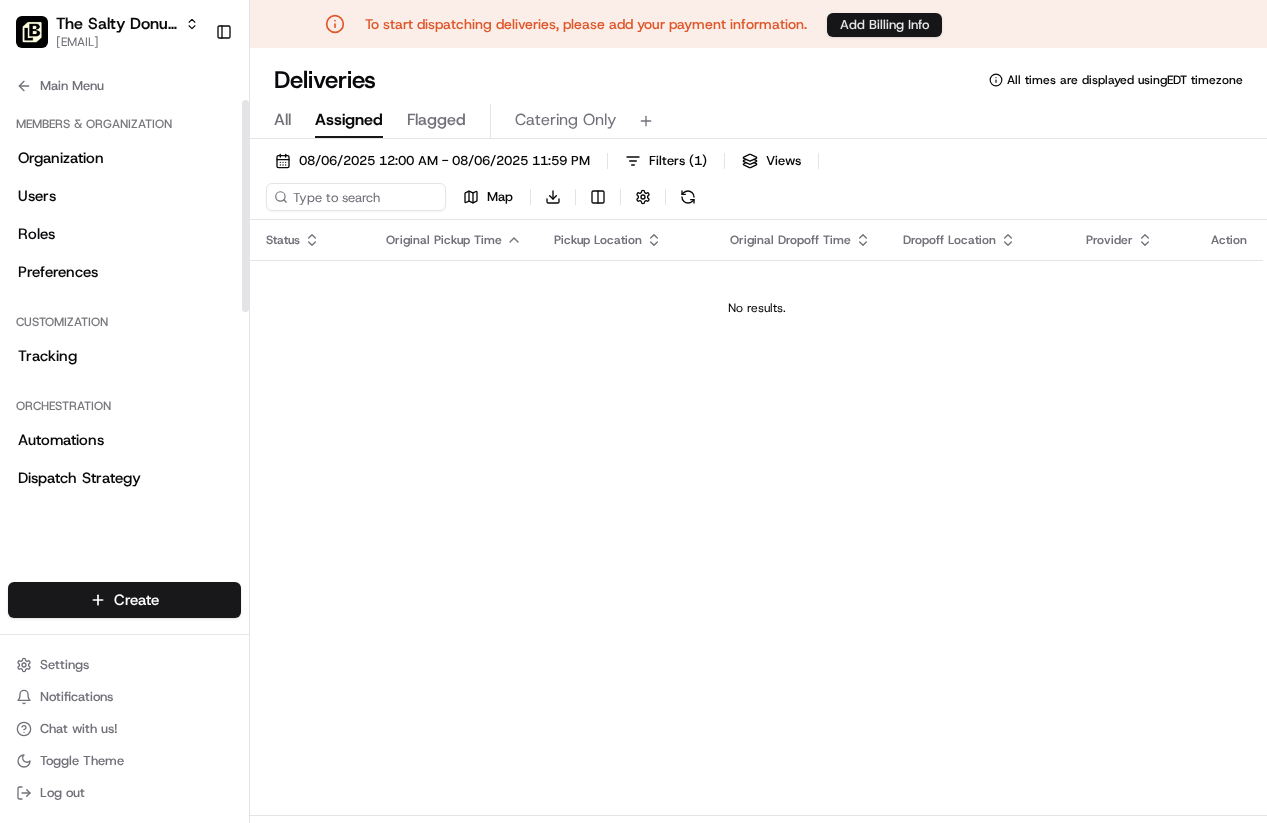 click on "Add Billing Info" at bounding box center [884, 25] 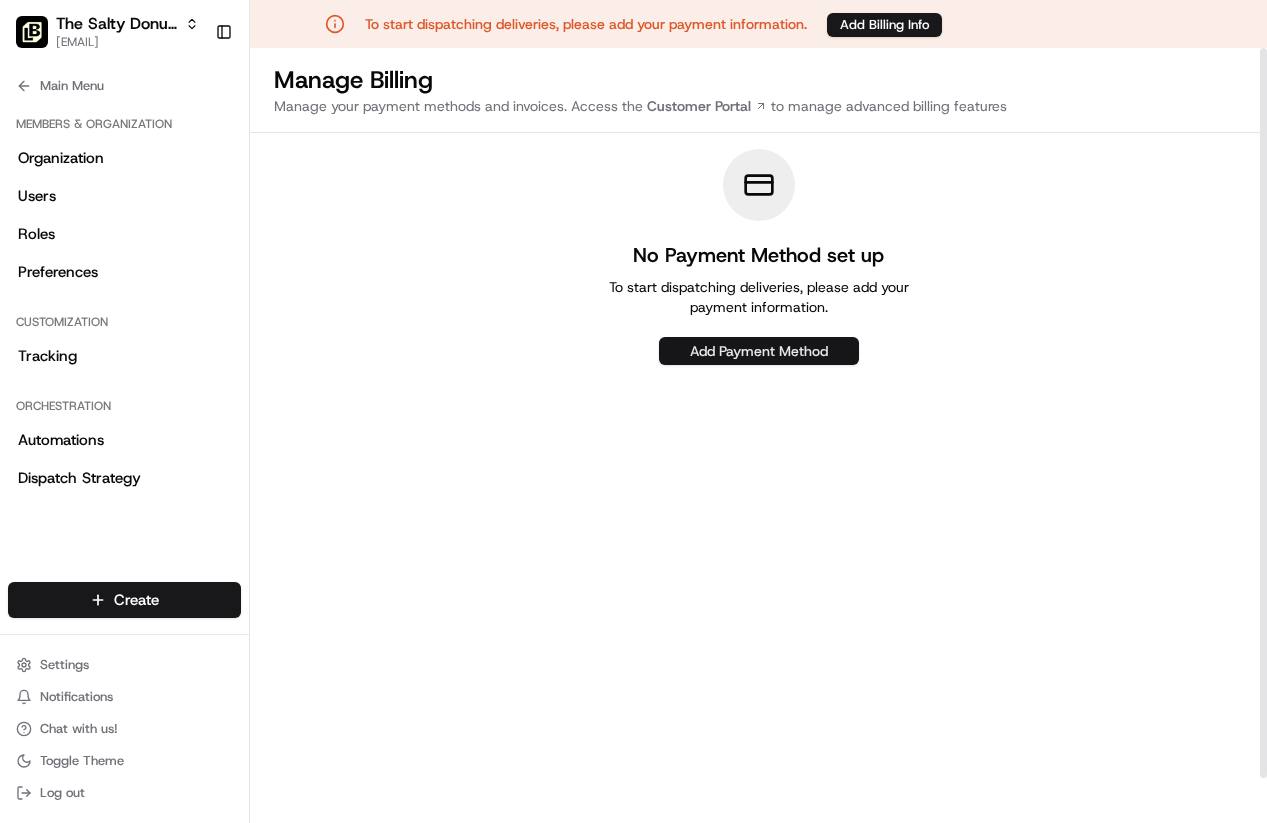 click on "Add Payment Method" at bounding box center [759, 351] 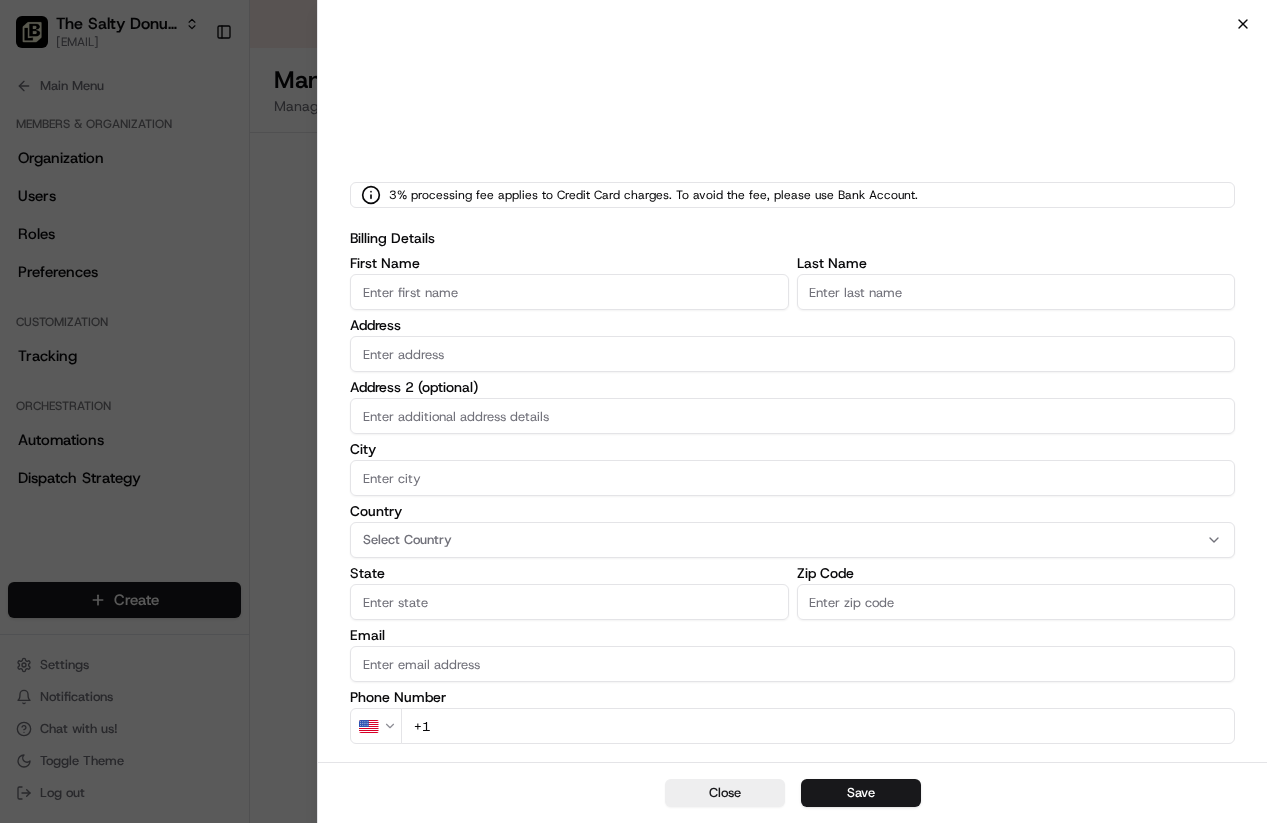 click 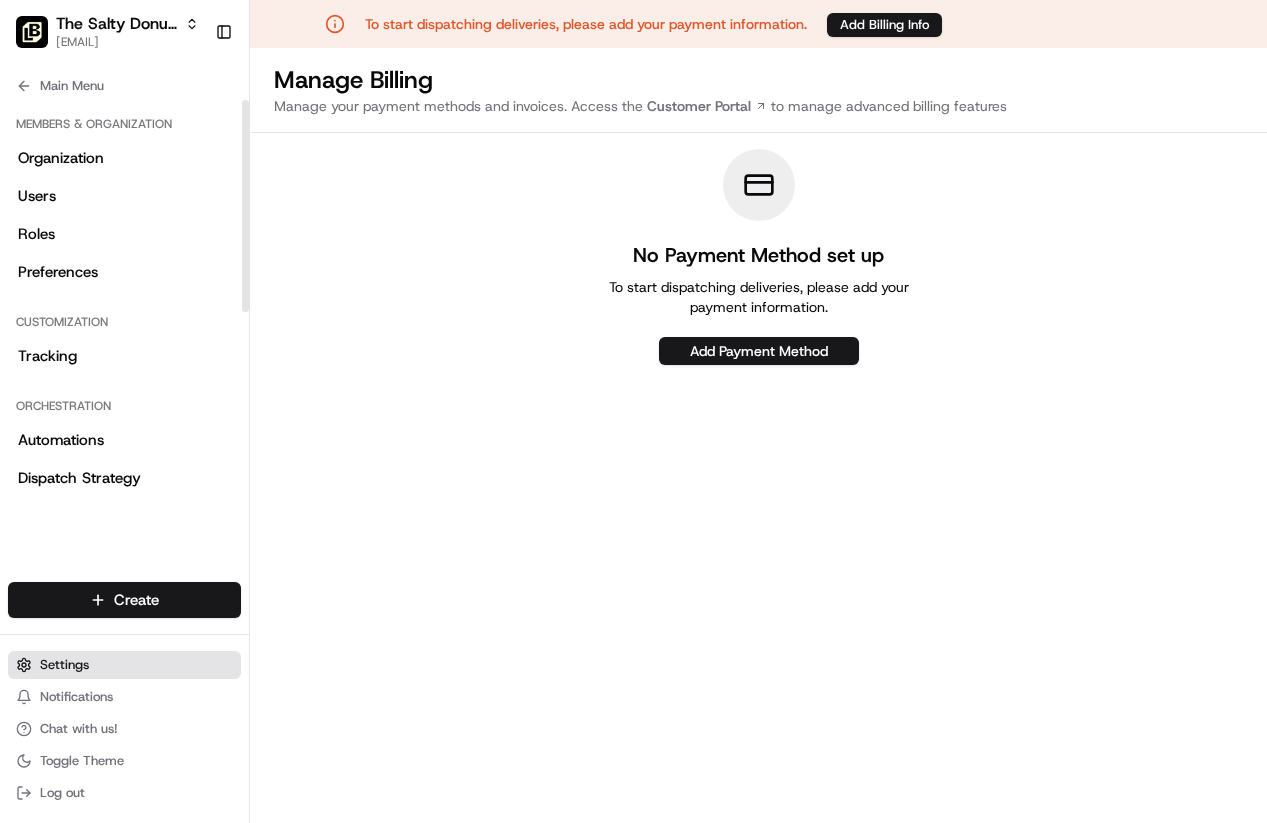 click on "Settings" at bounding box center [64, 665] 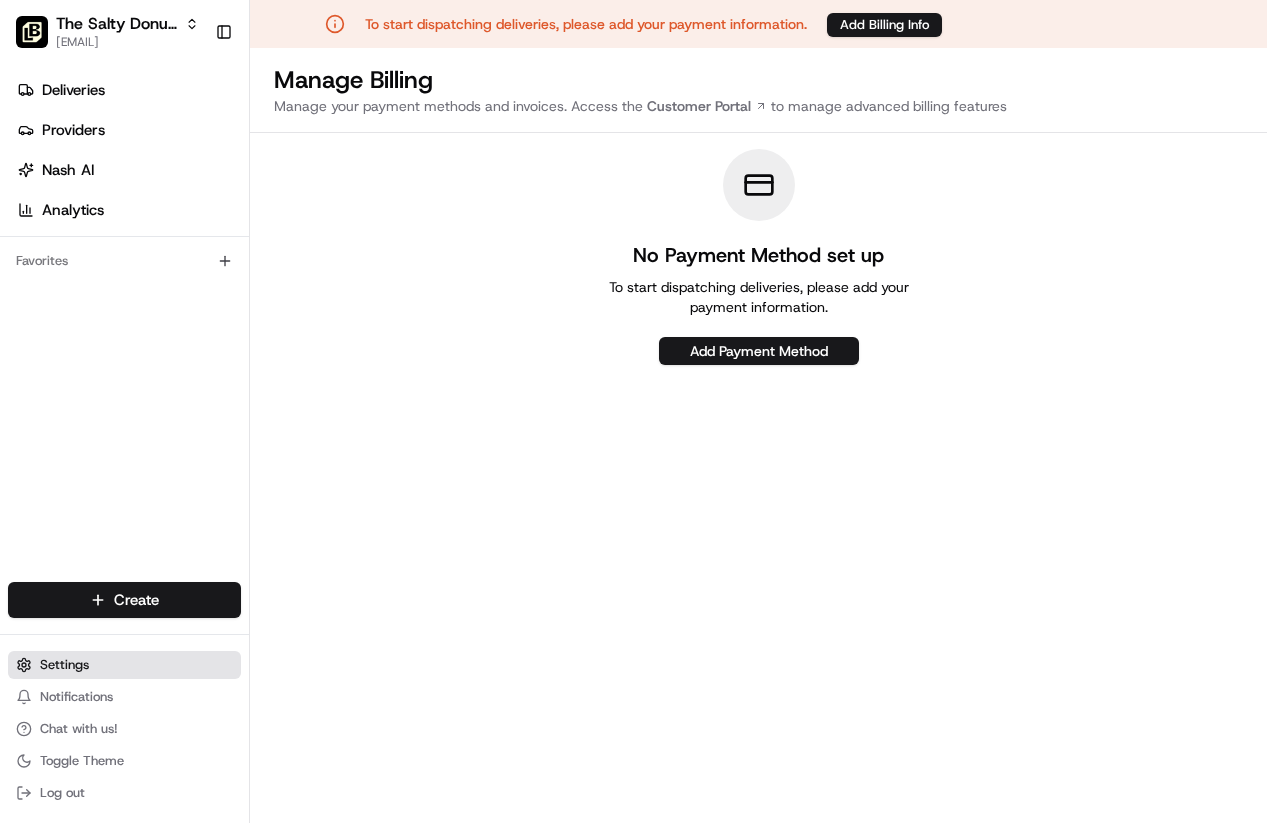 click on "Settings" at bounding box center (64, 665) 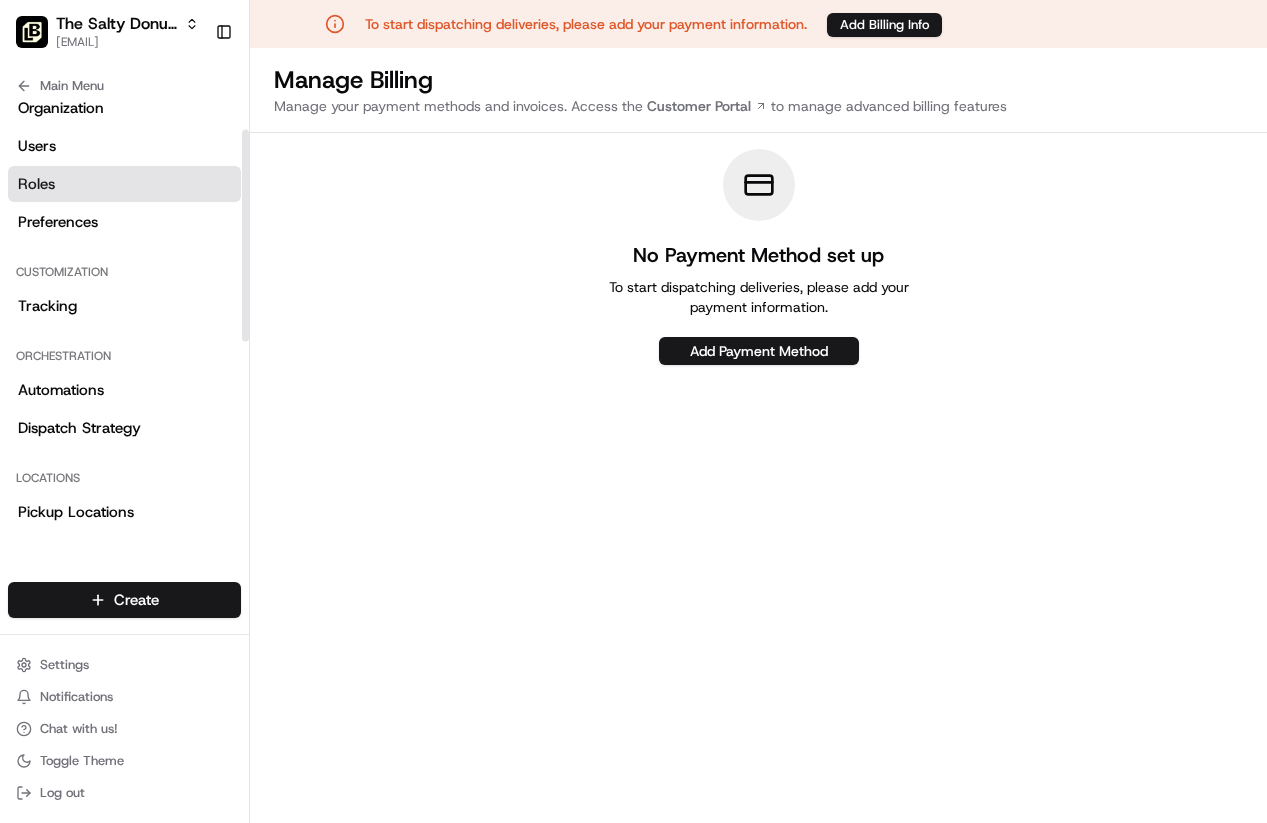scroll, scrollTop: 38, scrollLeft: 0, axis: vertical 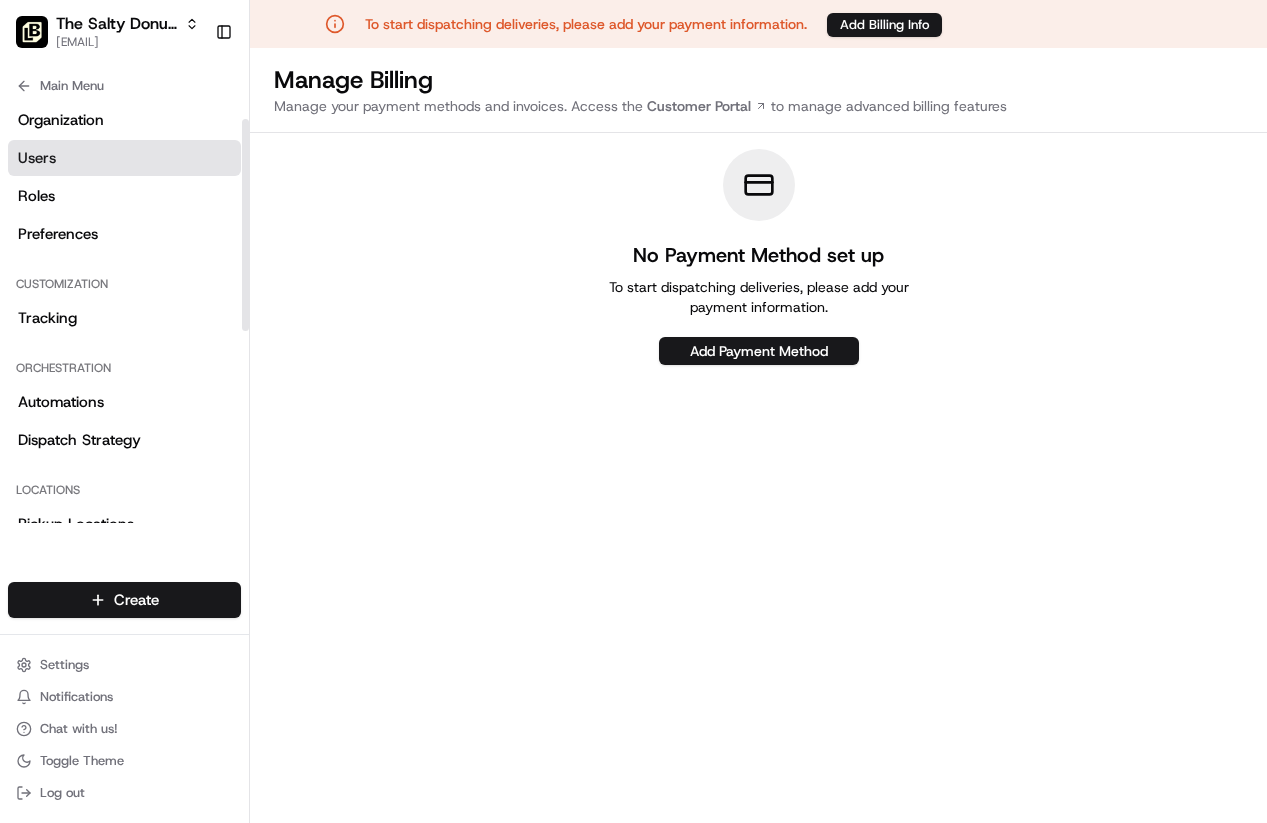 click on "Users" at bounding box center (37, 158) 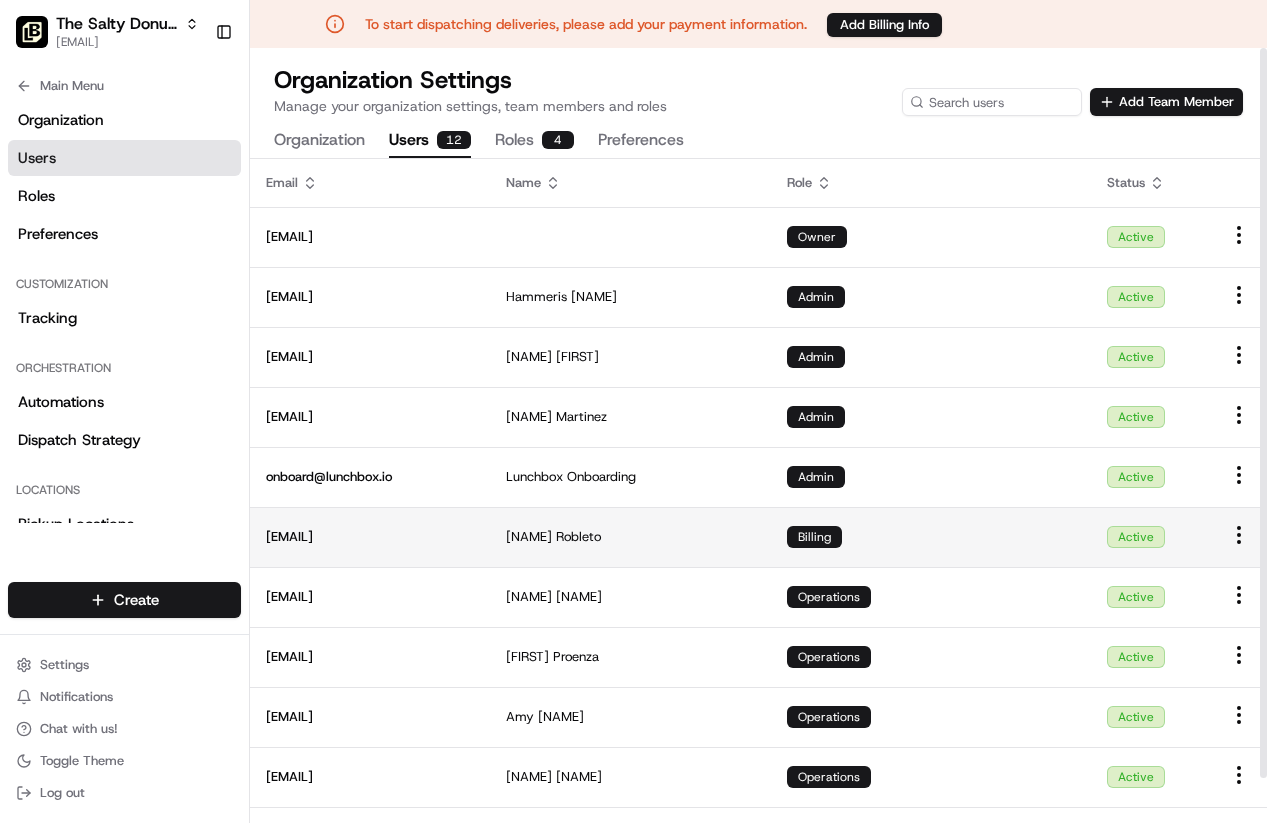 click on "Billing" at bounding box center [931, 537] 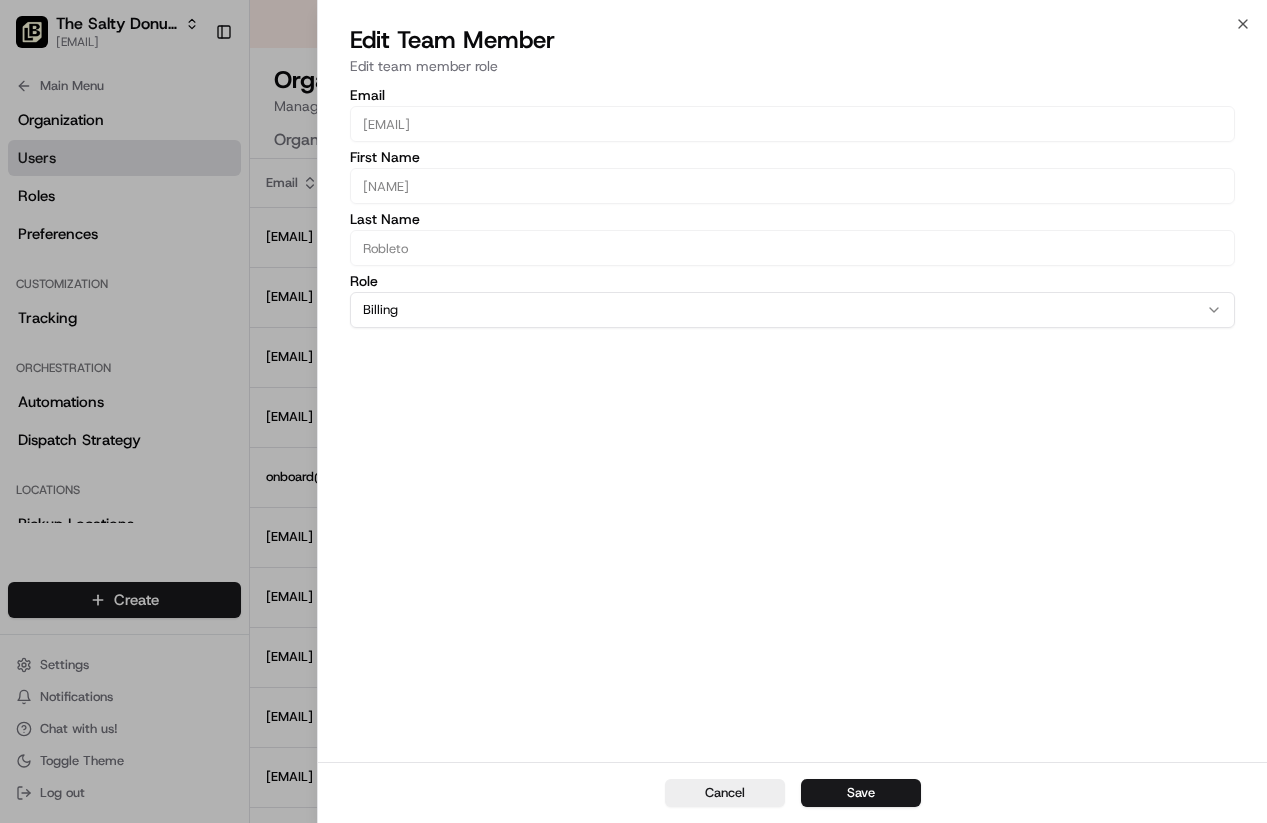 click on "Billing" at bounding box center [792, 310] 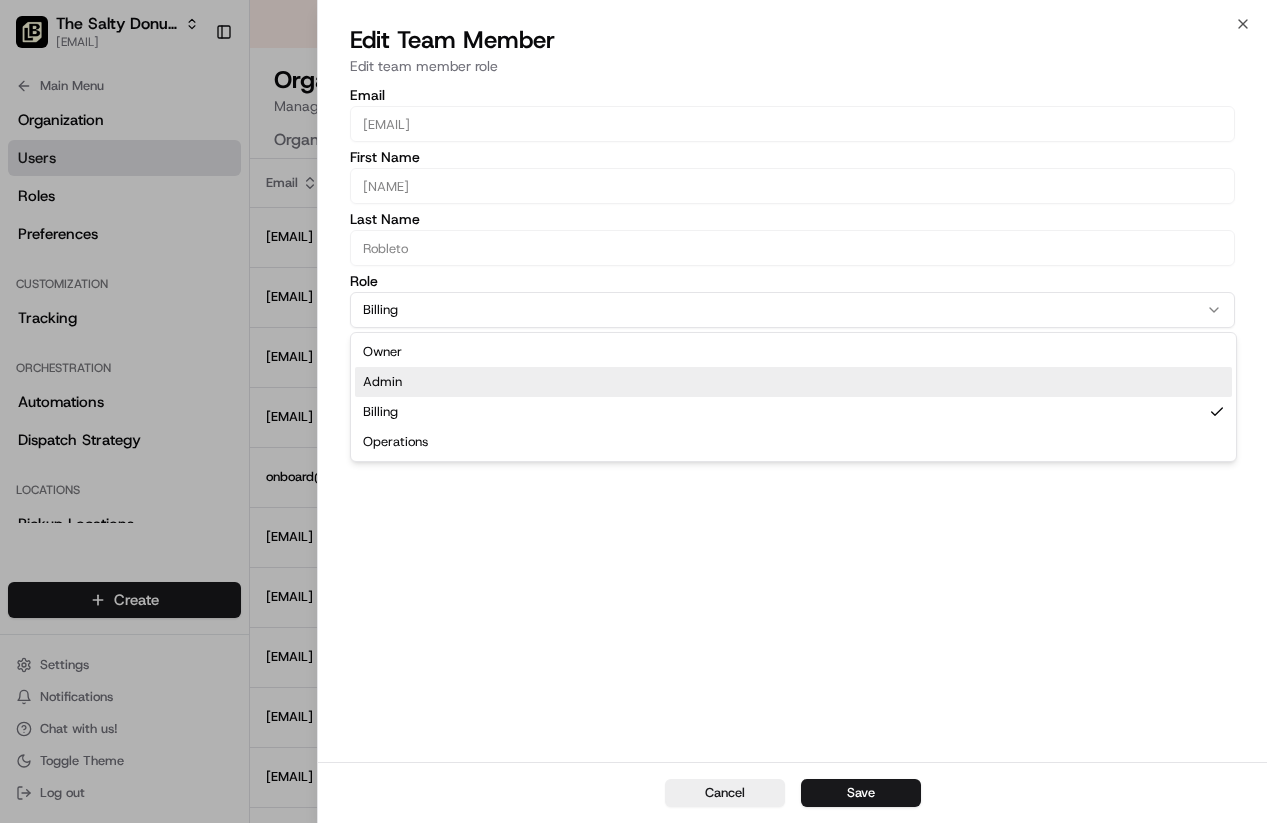select on "rol_kVeAPv5fNuyNv2TanqoYSN" 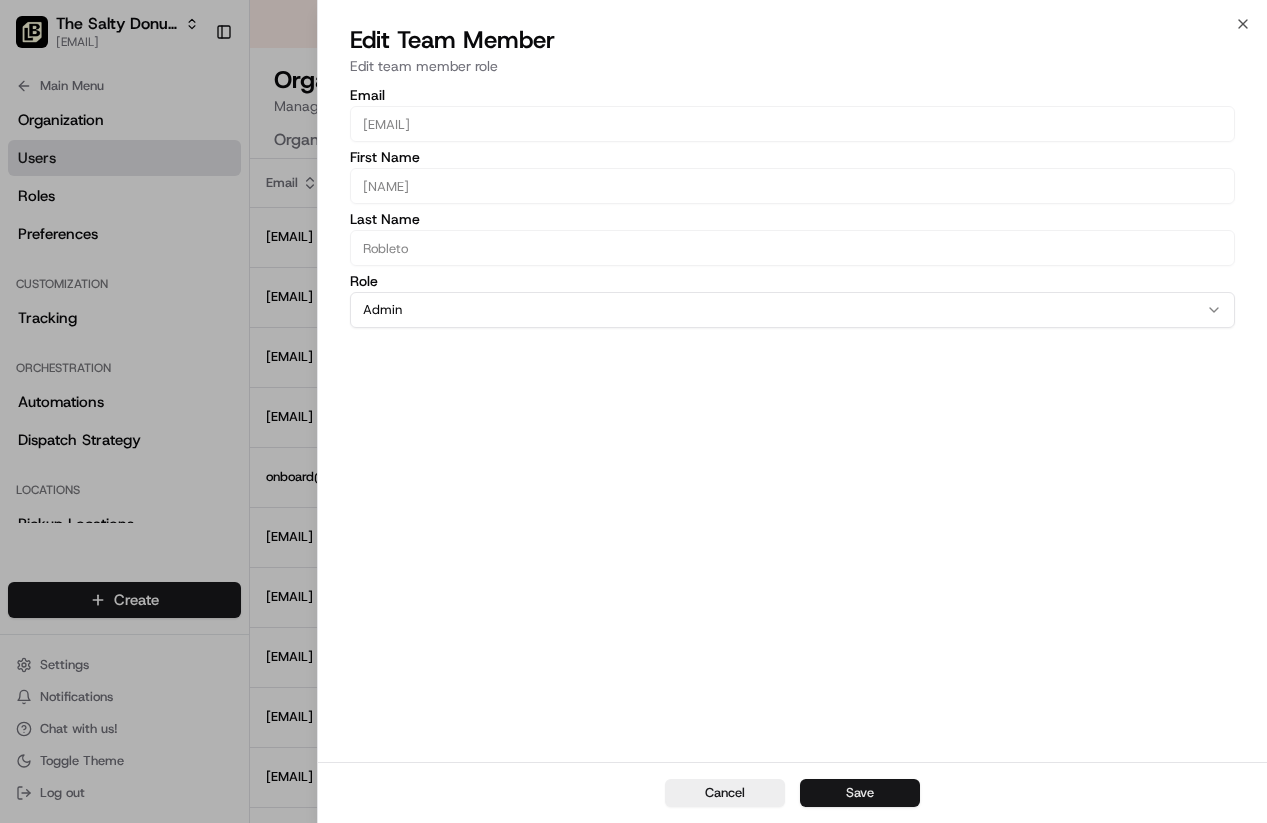 click on "Save" at bounding box center (860, 793) 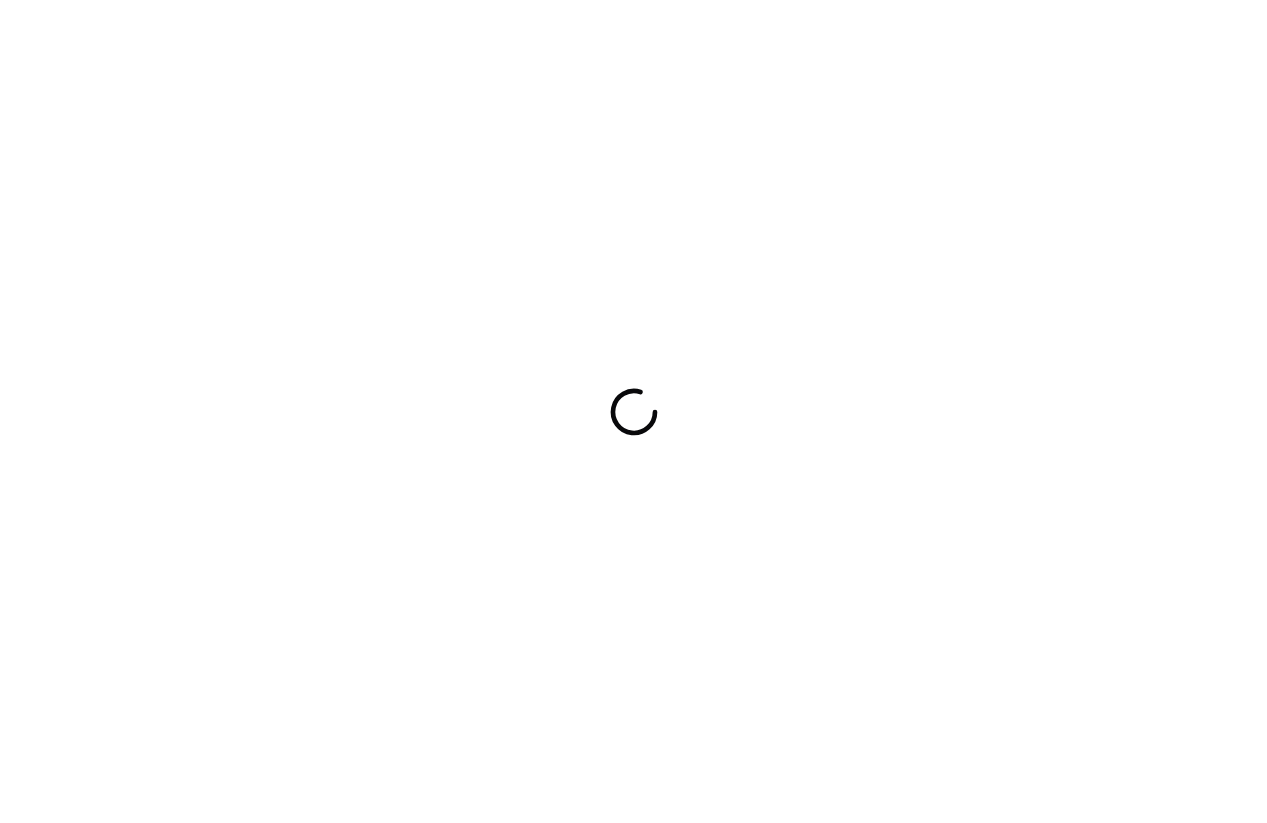 scroll, scrollTop: 0, scrollLeft: 0, axis: both 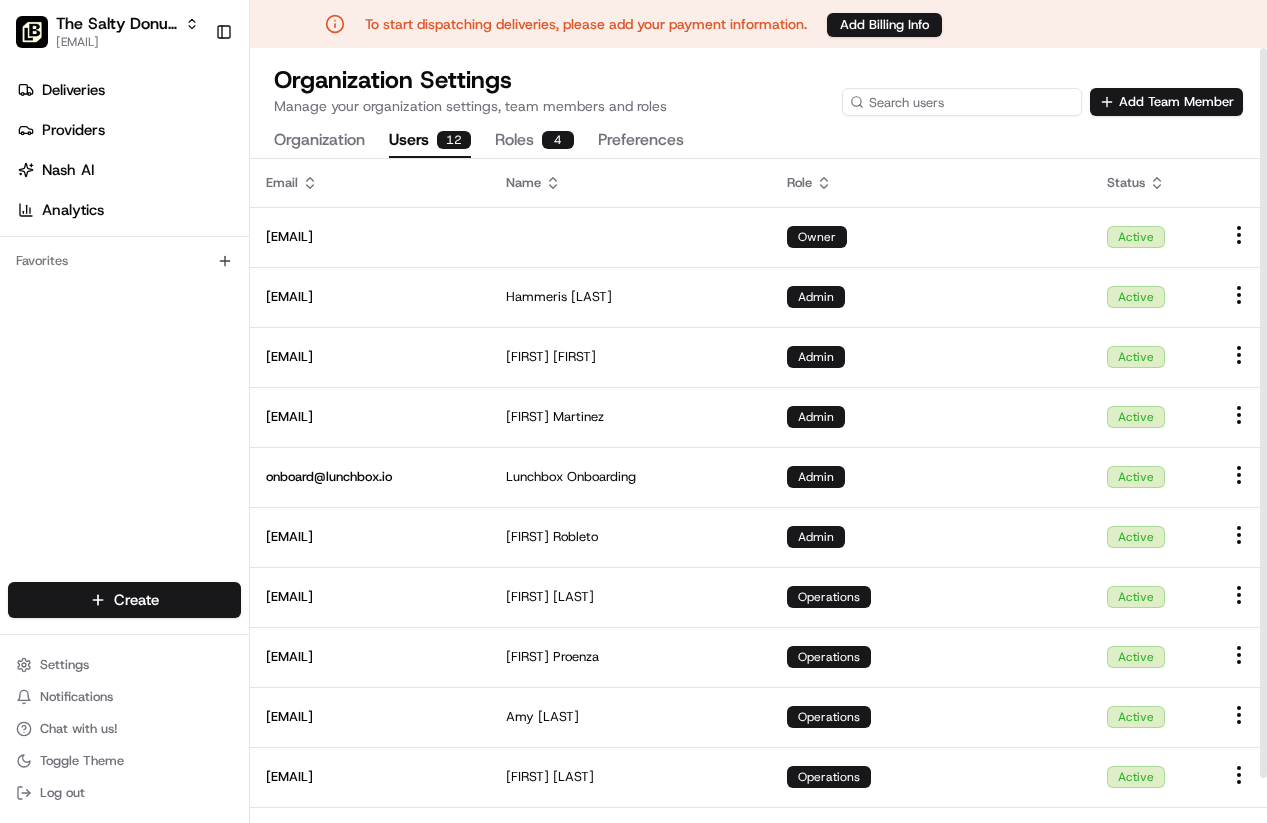 click at bounding box center (962, 102) 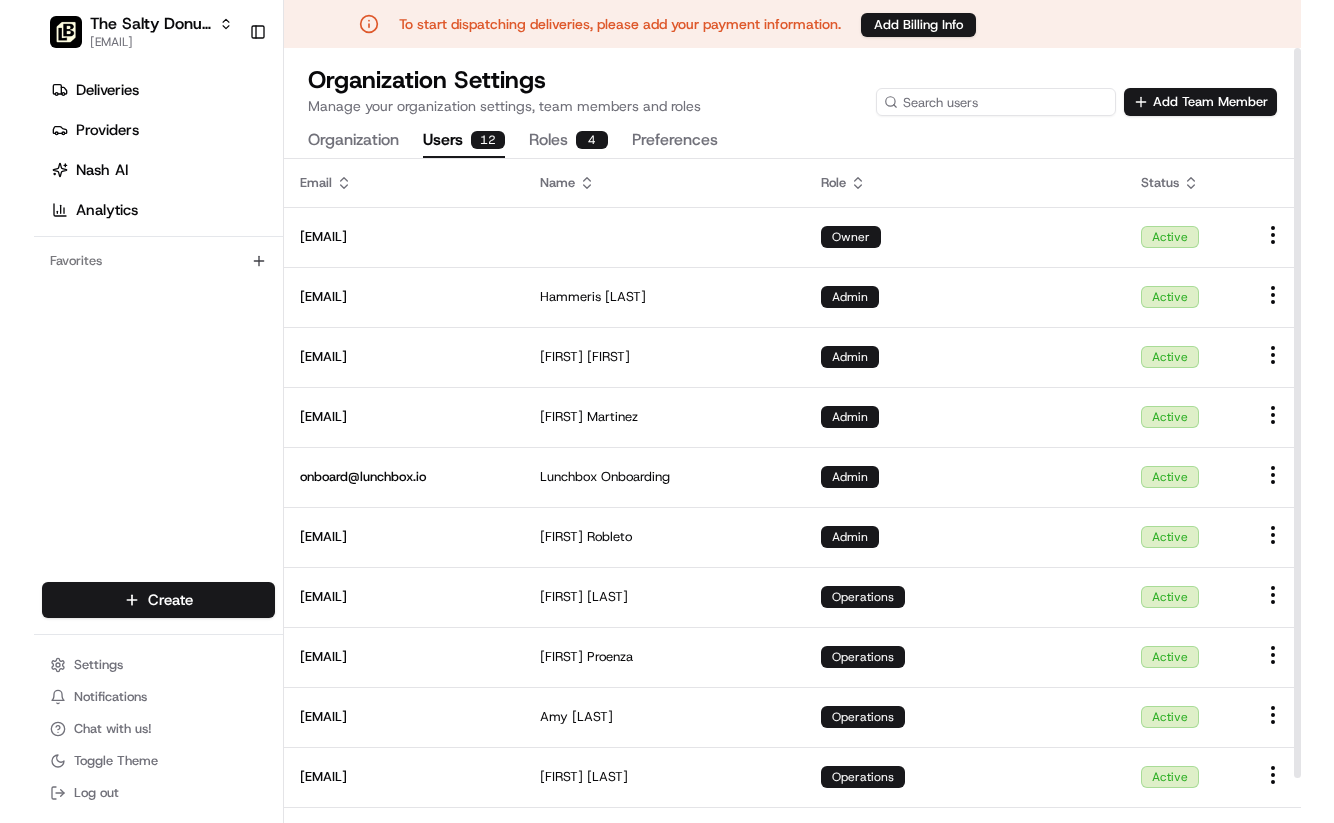scroll, scrollTop: 0, scrollLeft: 0, axis: both 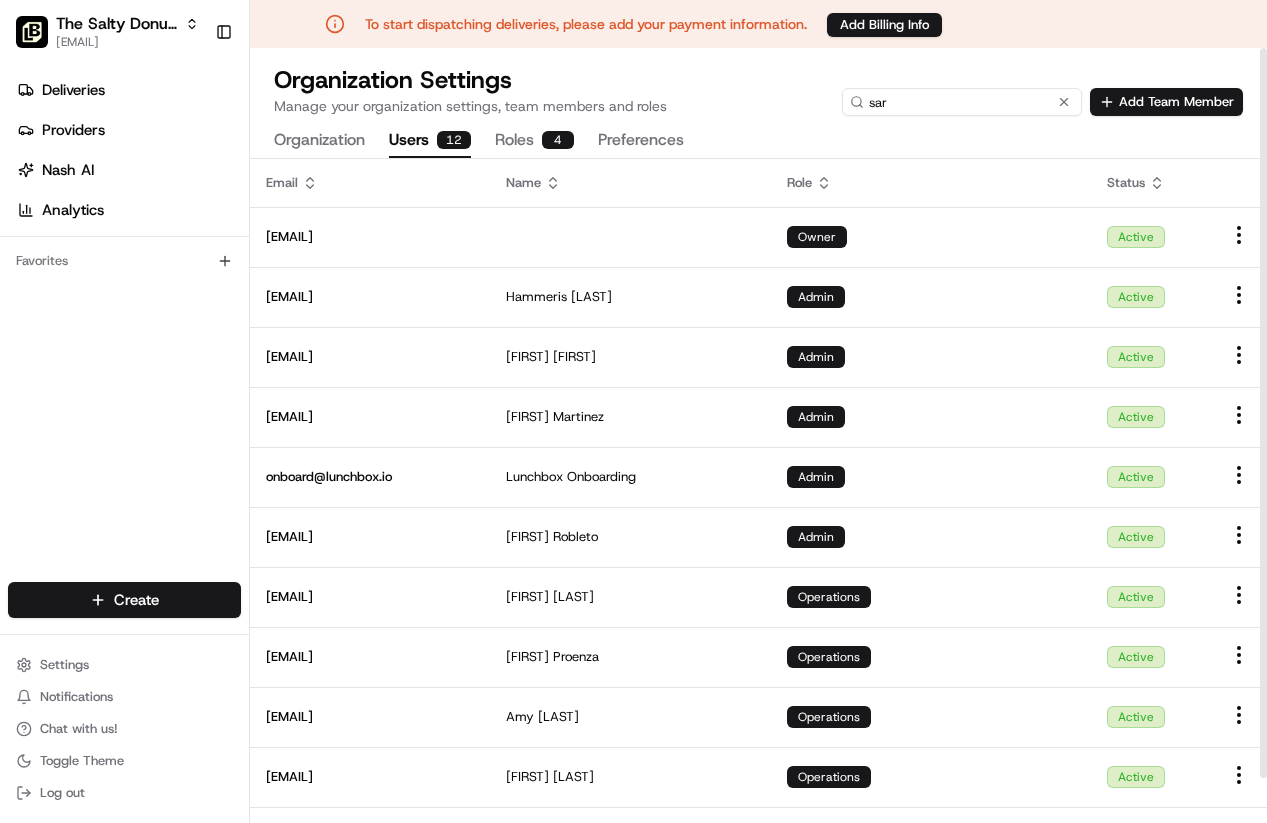 type on "sar" 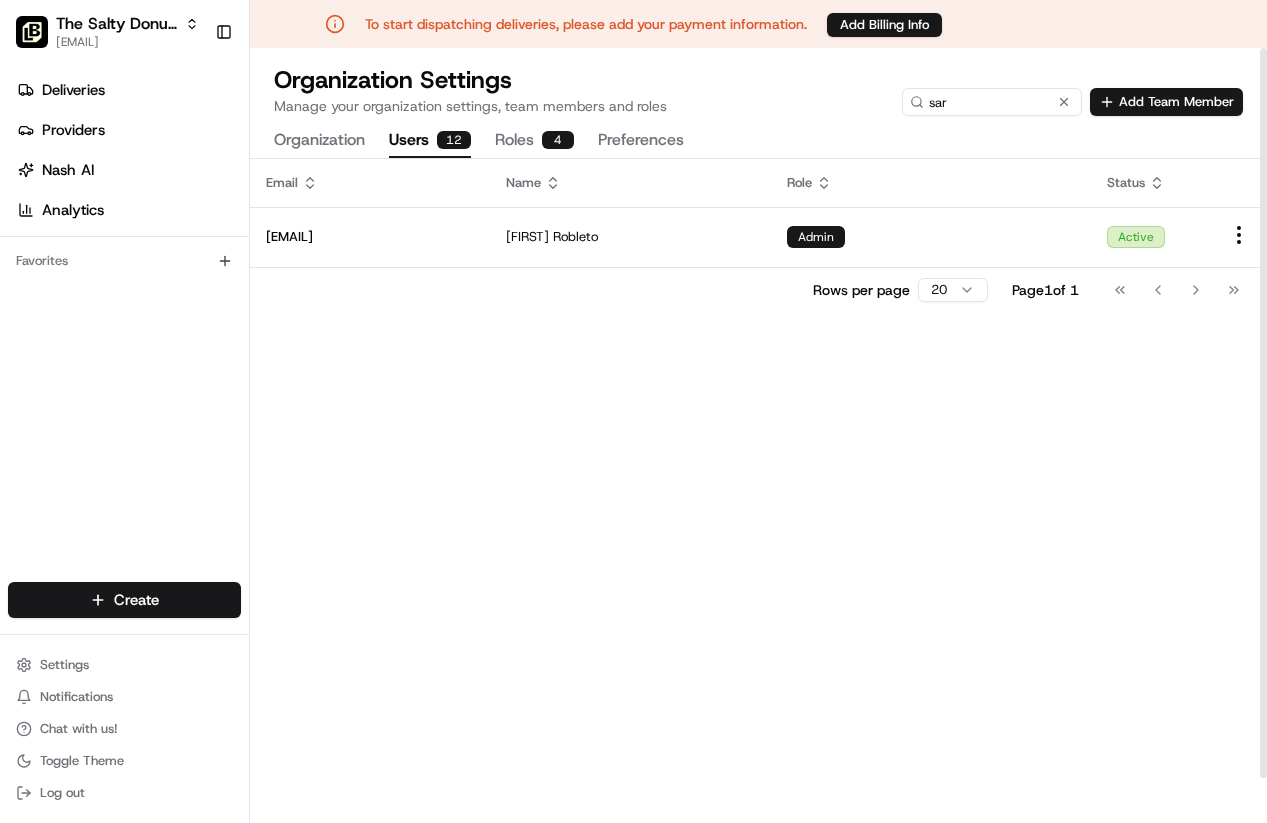 click on "Email Name Role Status [EMAIL] [FIRST] [LAST] Admin Active Rows per page 20 Page 1 of 1 Go to first page Go to previous page Go to next page Go to last page" at bounding box center [758, 515] 